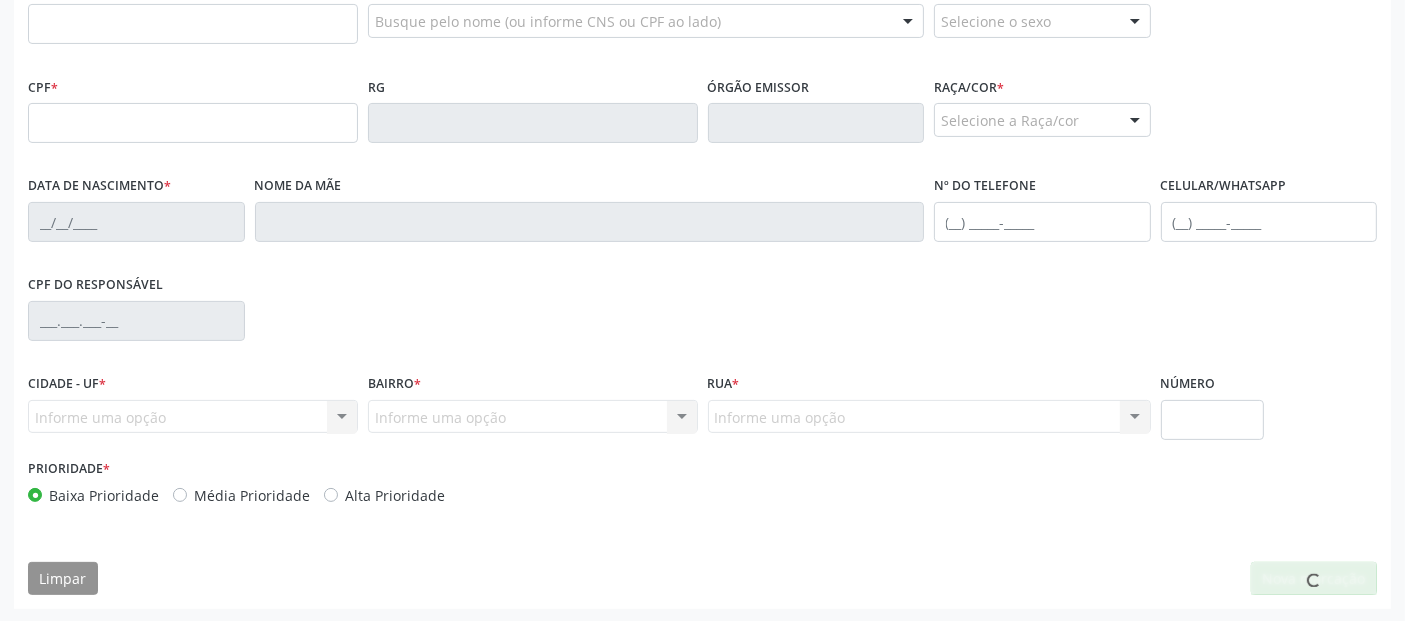 scroll, scrollTop: 489, scrollLeft: 0, axis: vertical 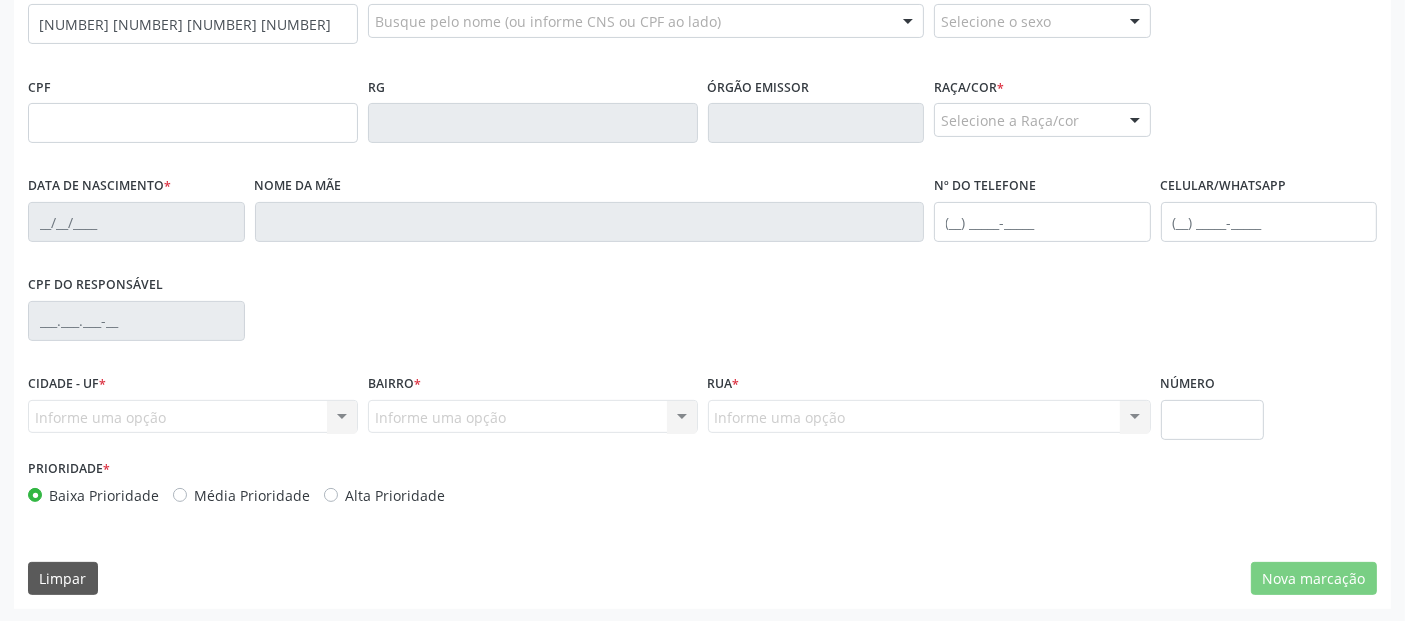 type on "[NUMBER] [NUMBER] [NUMBER] [NUMBER]" 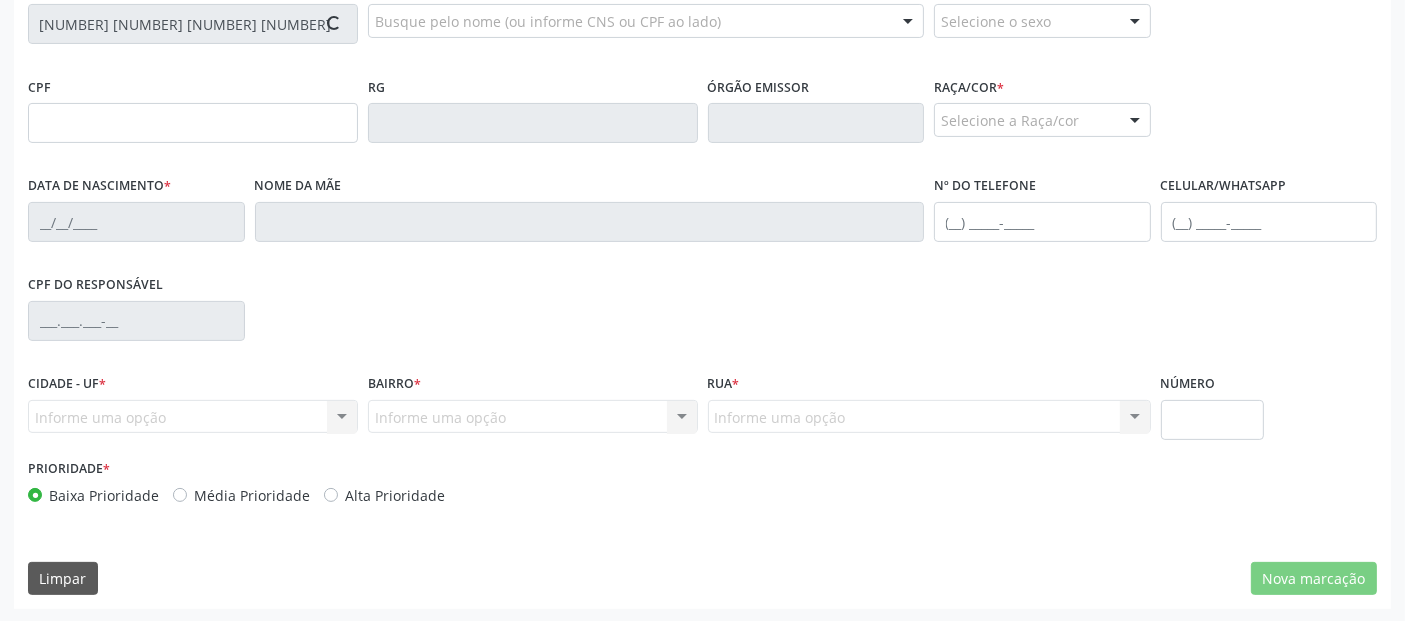 type on "[NUMBER].[NUMBER].[NUMBER]-[NUMBER]" 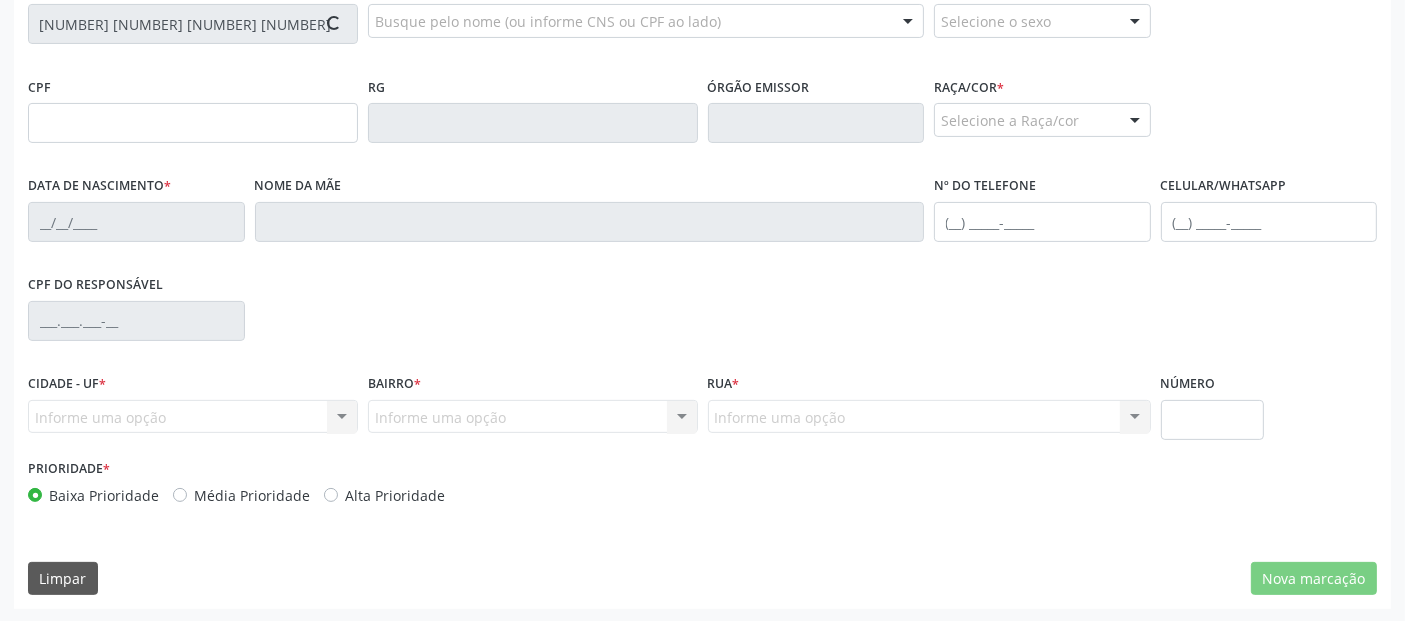 type on "[DATE]" 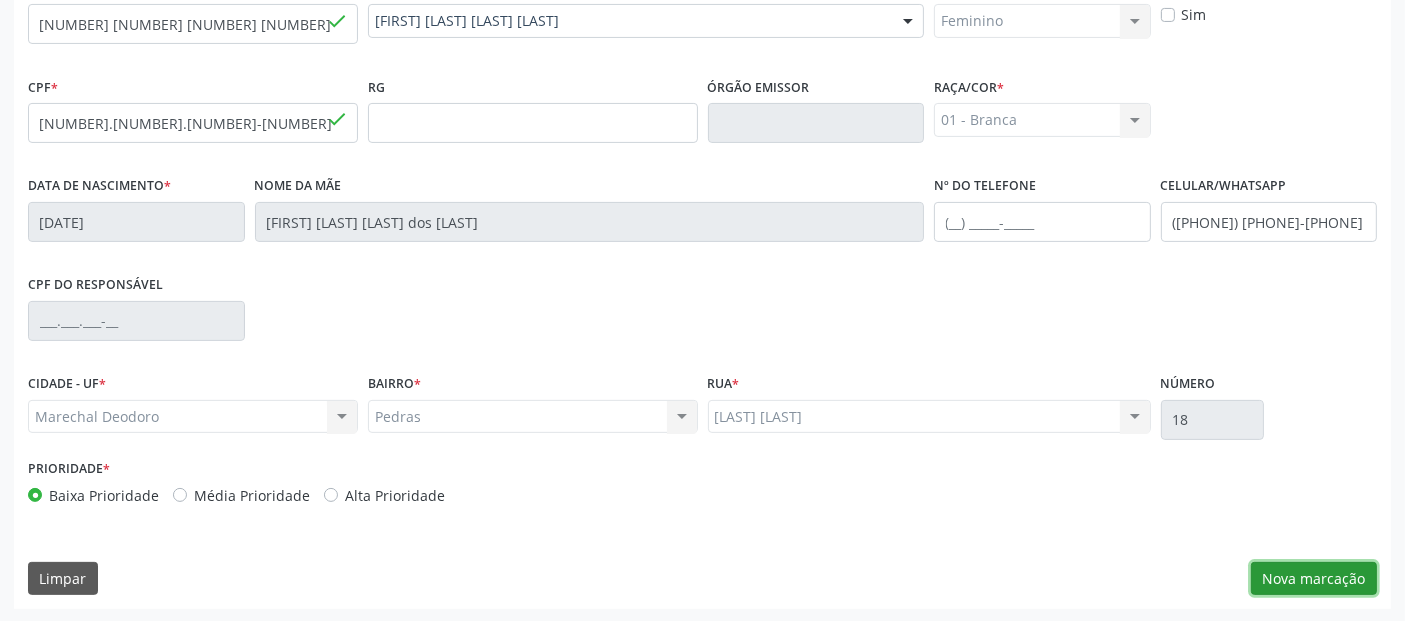click on "Nova marcação" at bounding box center [1314, 579] 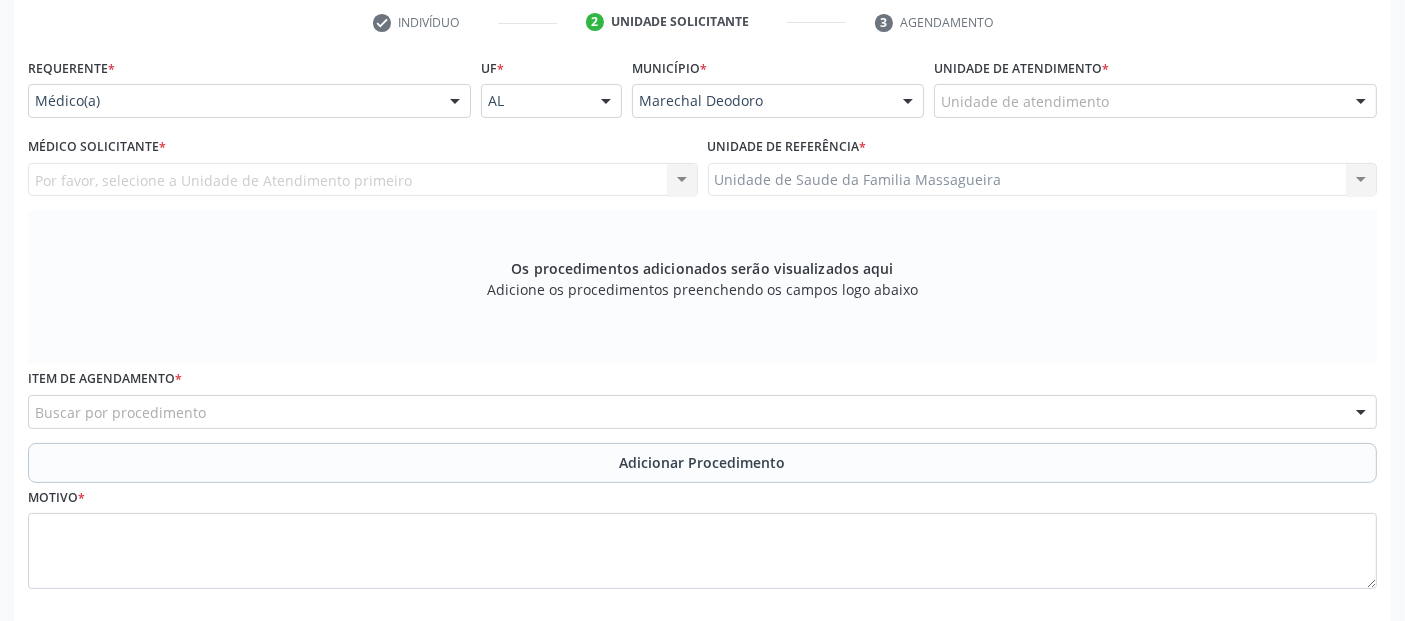scroll, scrollTop: 380, scrollLeft: 0, axis: vertical 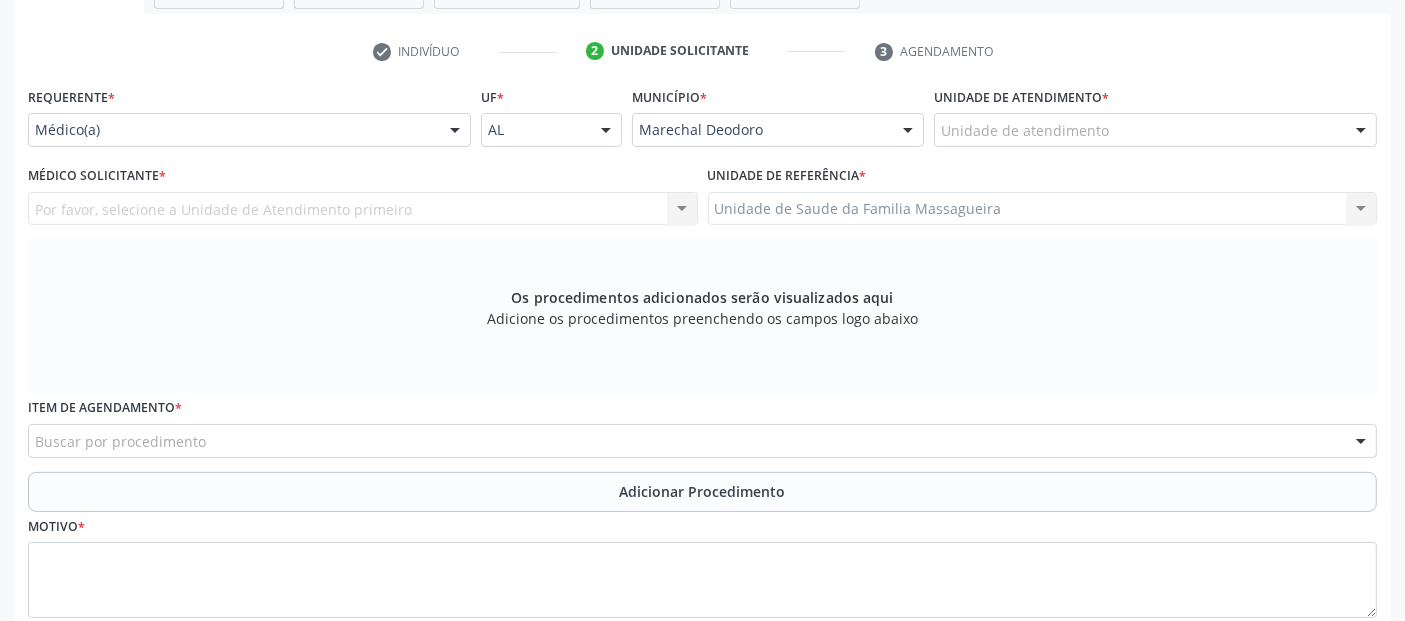 click on "Unidade de atendimento" at bounding box center [1155, 130] 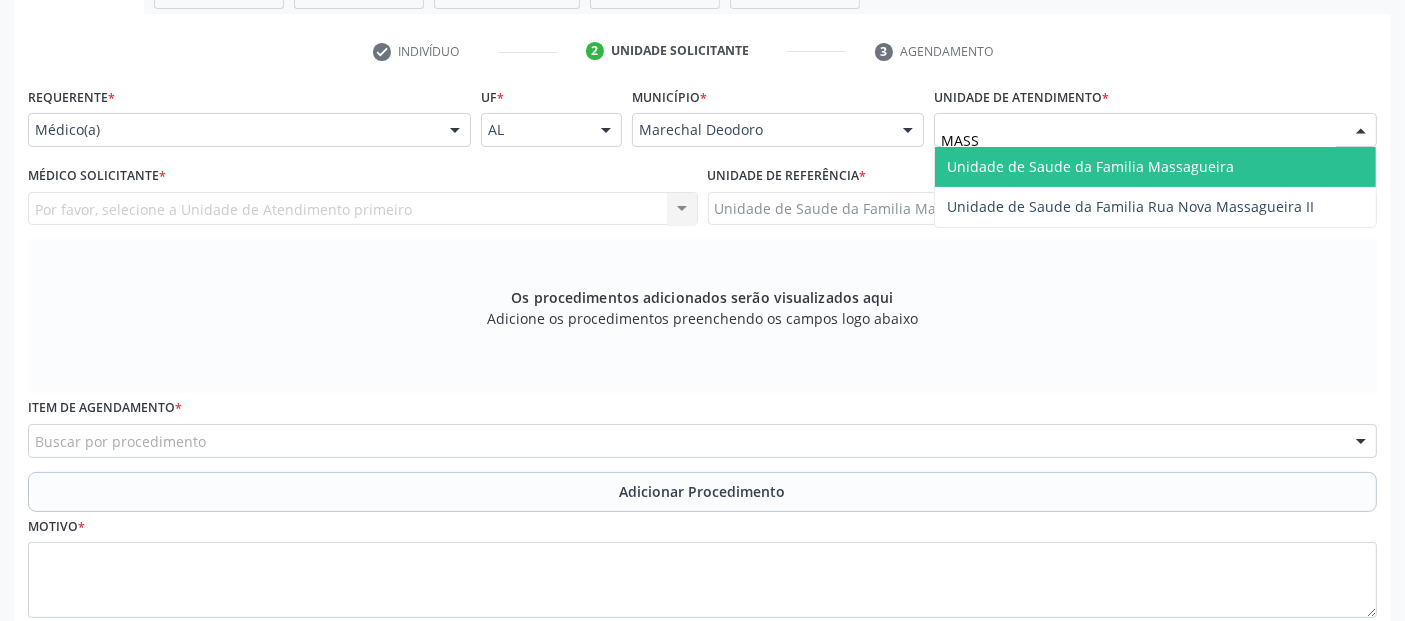type on "MASSA" 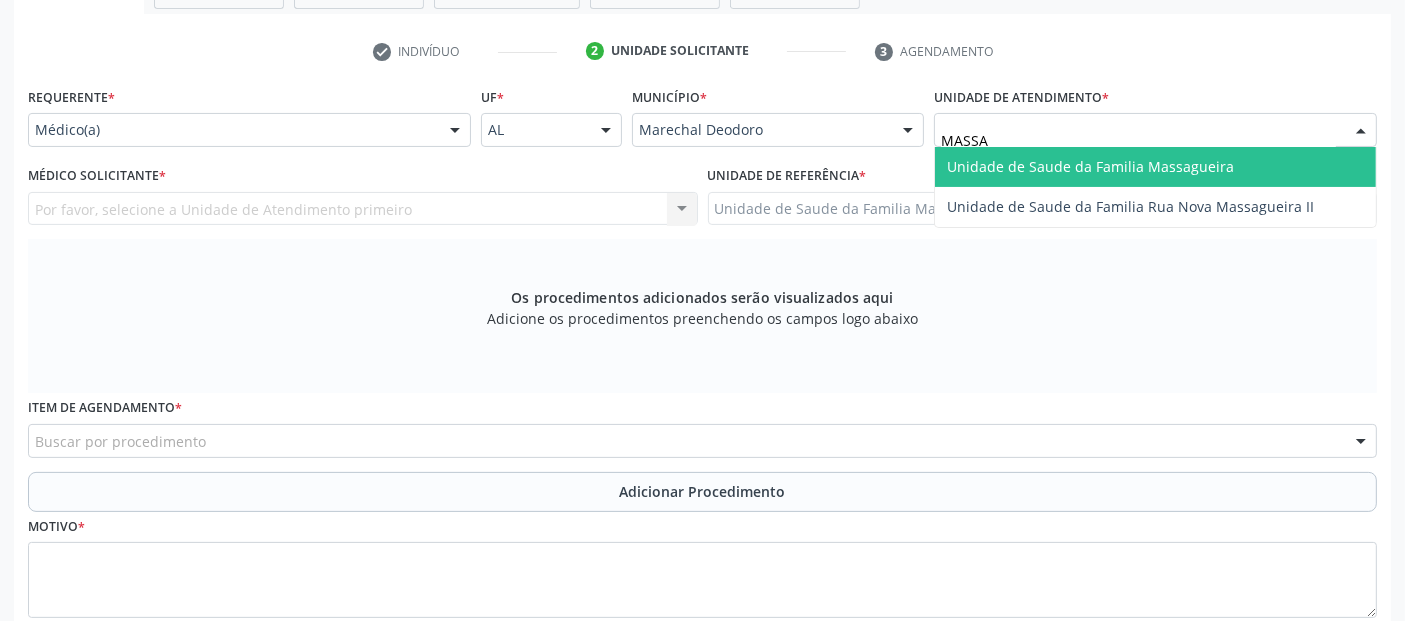 click on "Unidade de Saude da Familia Massagueira" at bounding box center [1090, 166] 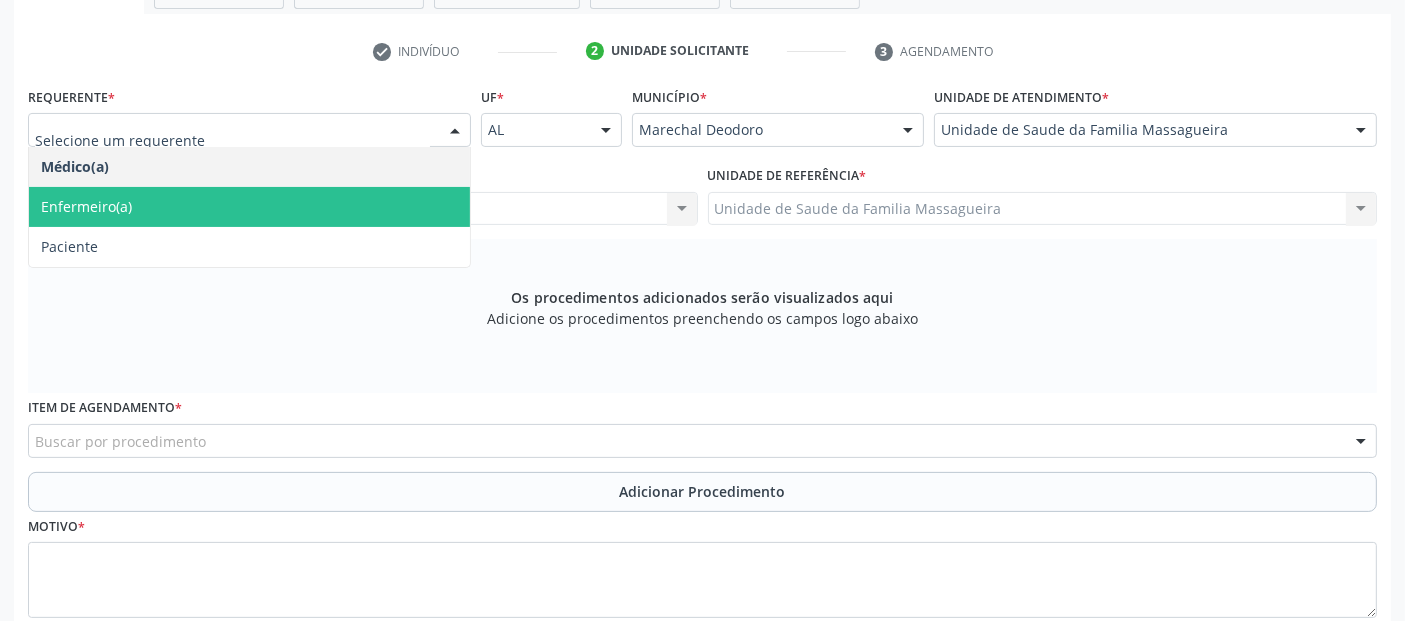 click on "Enfermeiro(a)" at bounding box center (249, 207) 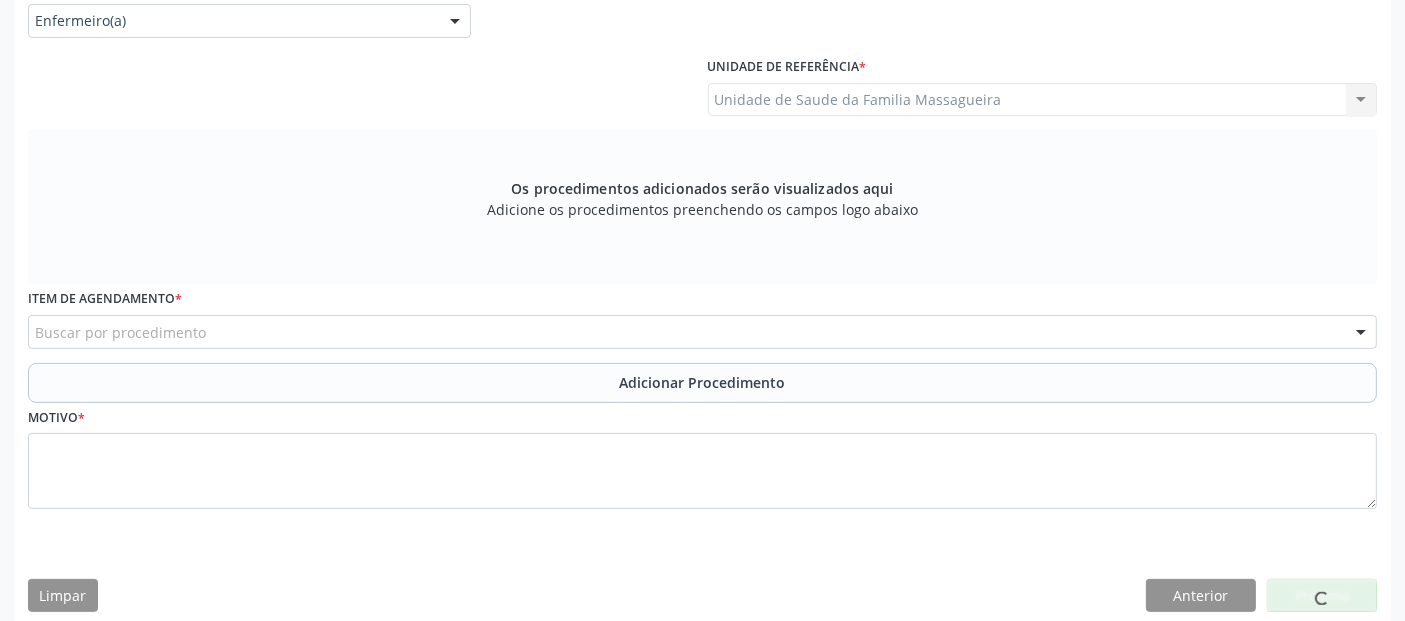 scroll, scrollTop: 505, scrollLeft: 0, axis: vertical 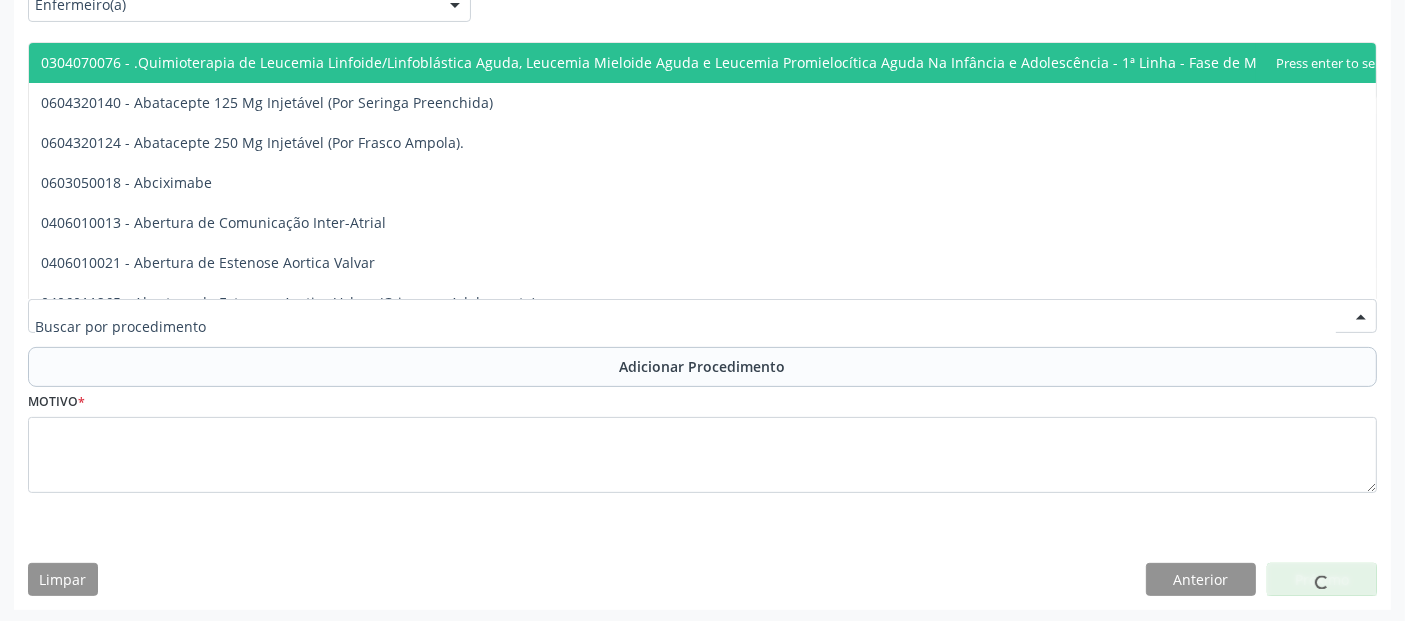 click at bounding box center (702, 316) 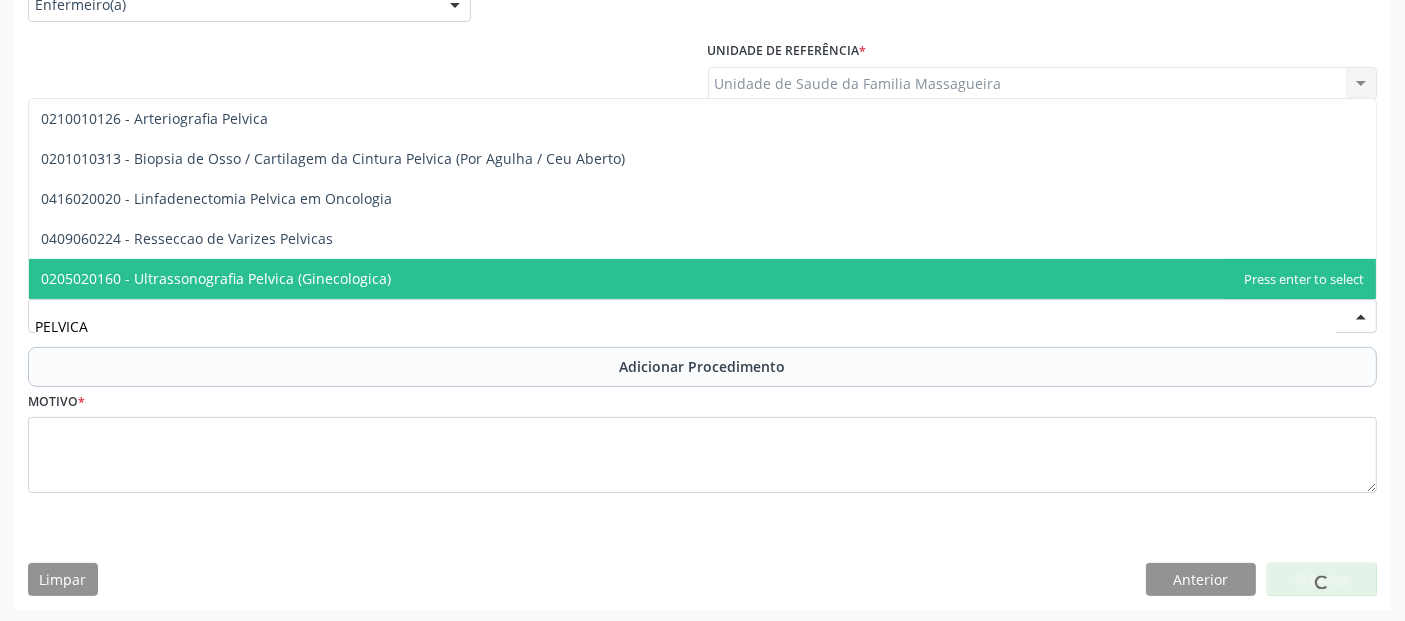 click on "0205020160 - Ultrassonografia Pelvica (Ginecologica)" at bounding box center (702, 279) 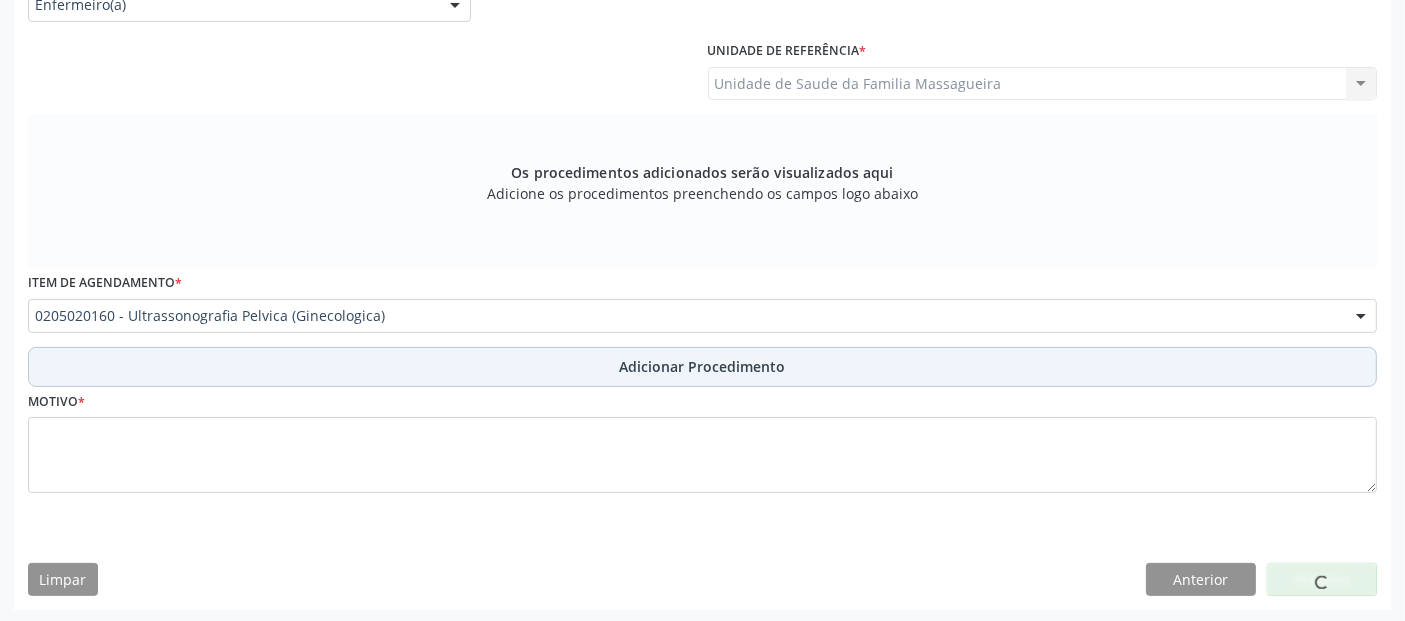 click on "Adicionar Procedimento" at bounding box center [702, 367] 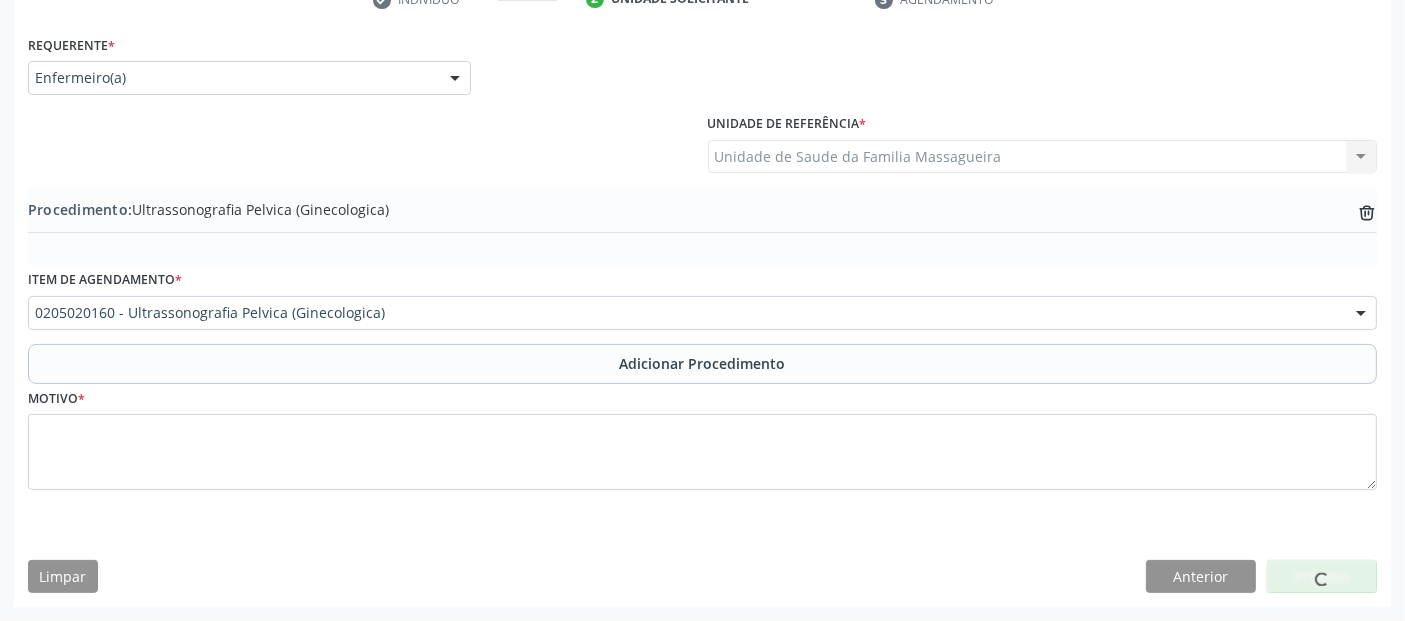 scroll, scrollTop: 429, scrollLeft: 0, axis: vertical 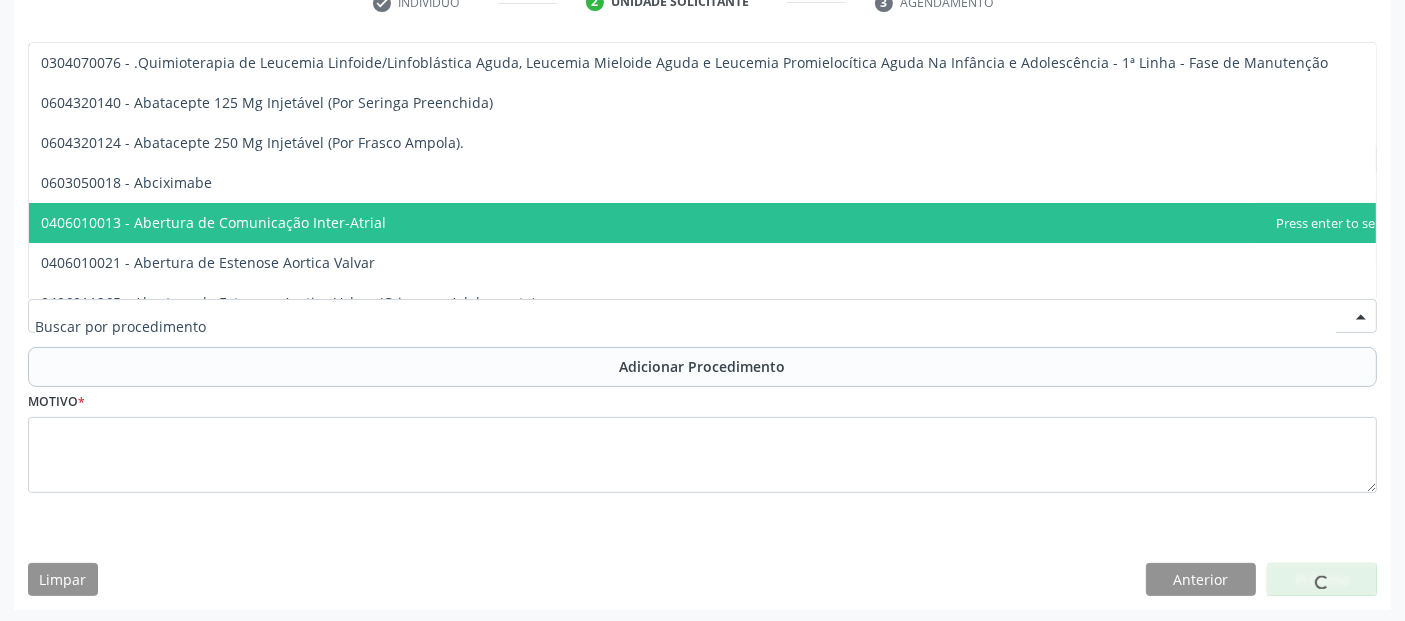 click at bounding box center (685, 326) 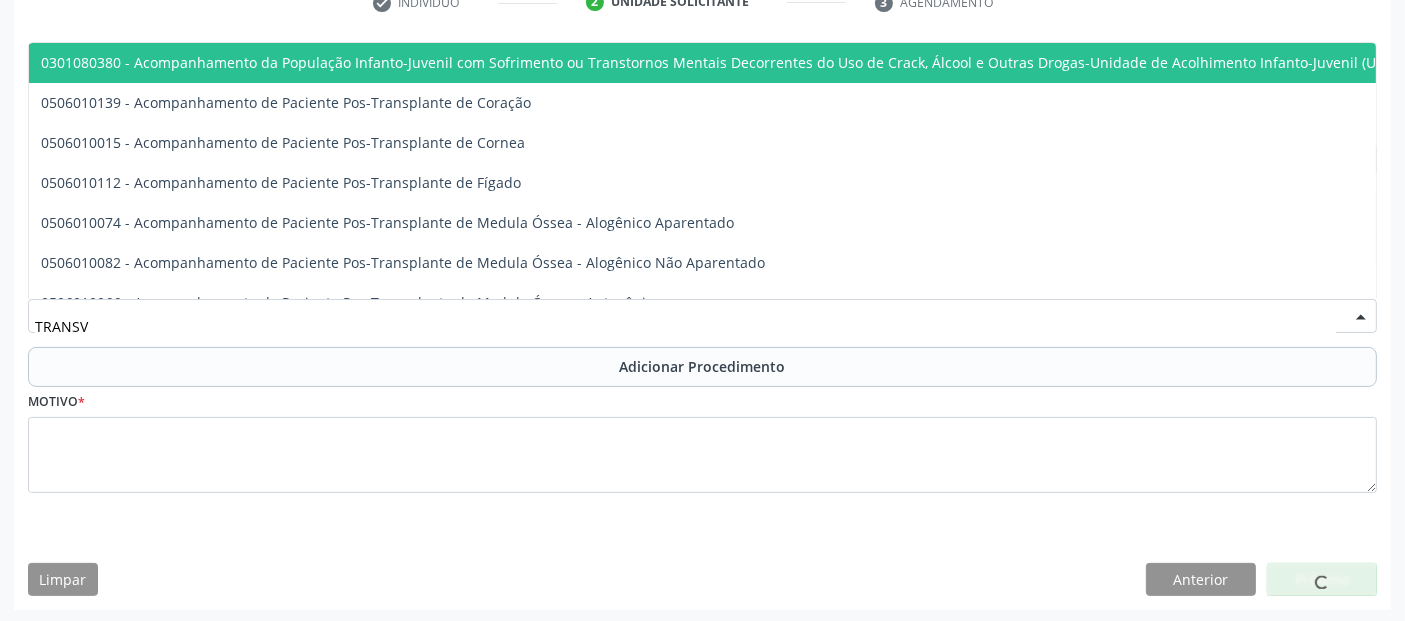 type on "TRANSVA" 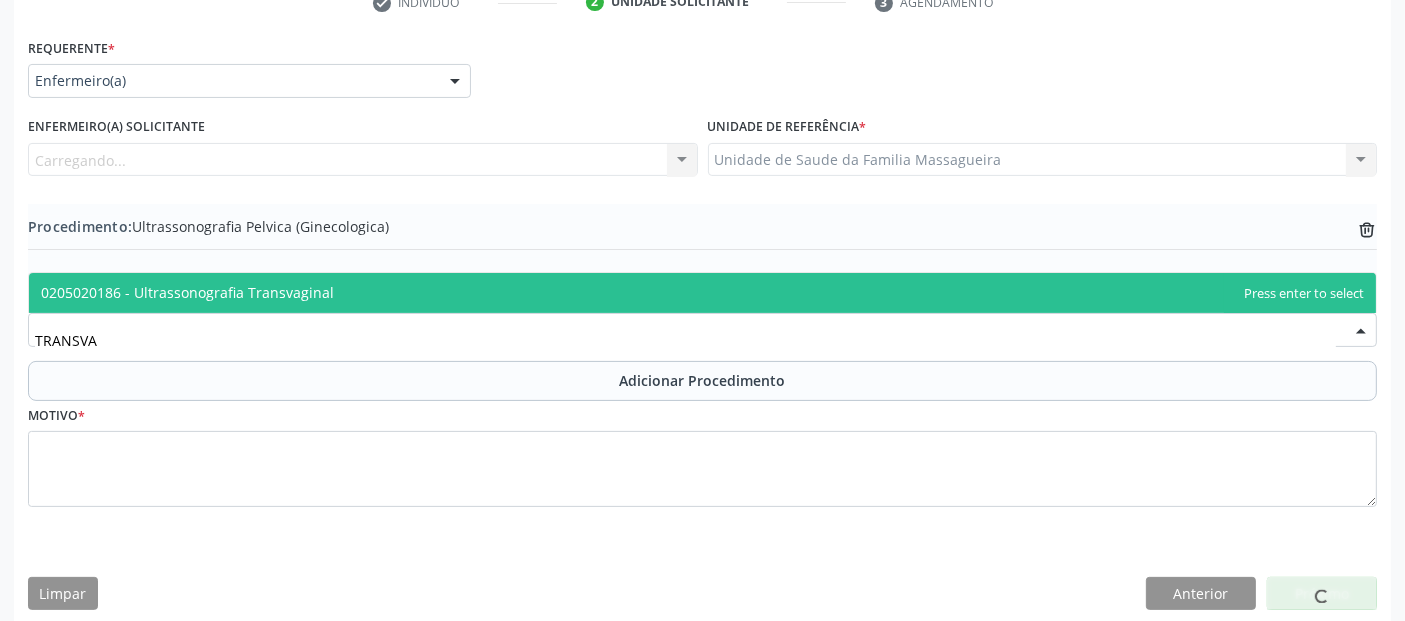click on "0205020186 - Ultrassonografia Transvaginal" at bounding box center (187, 292) 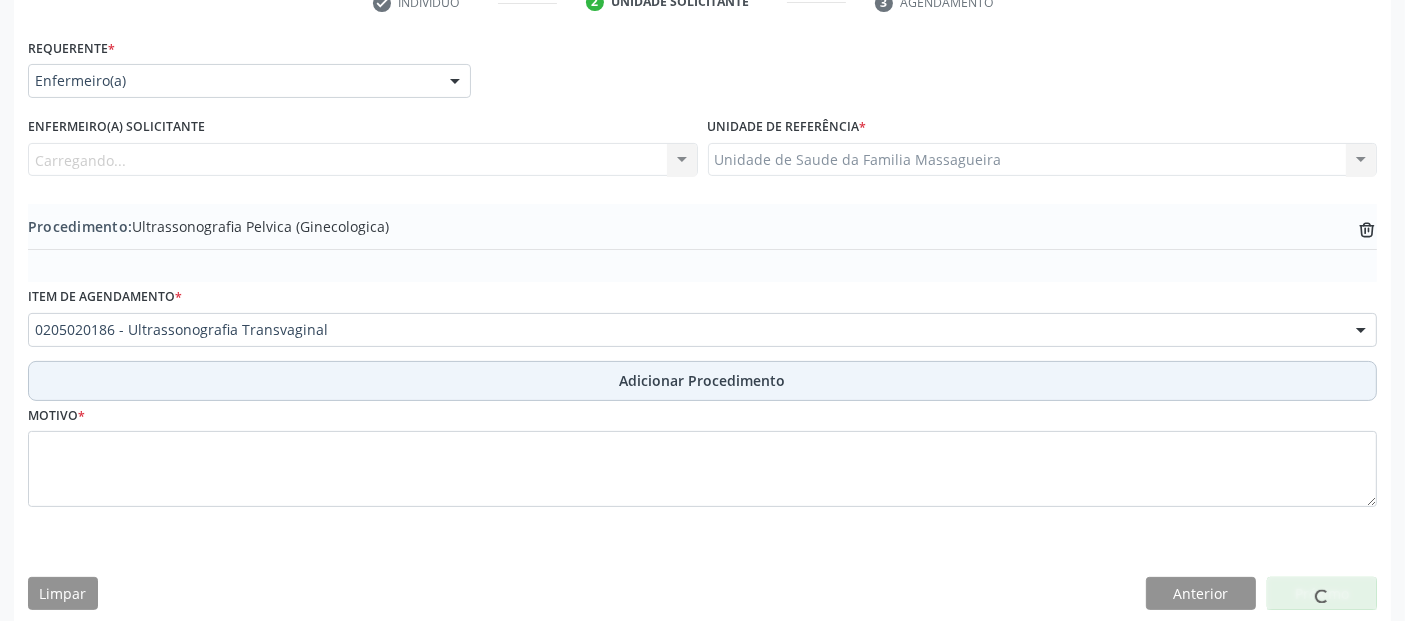 click on "Adicionar Procedimento" at bounding box center [702, 381] 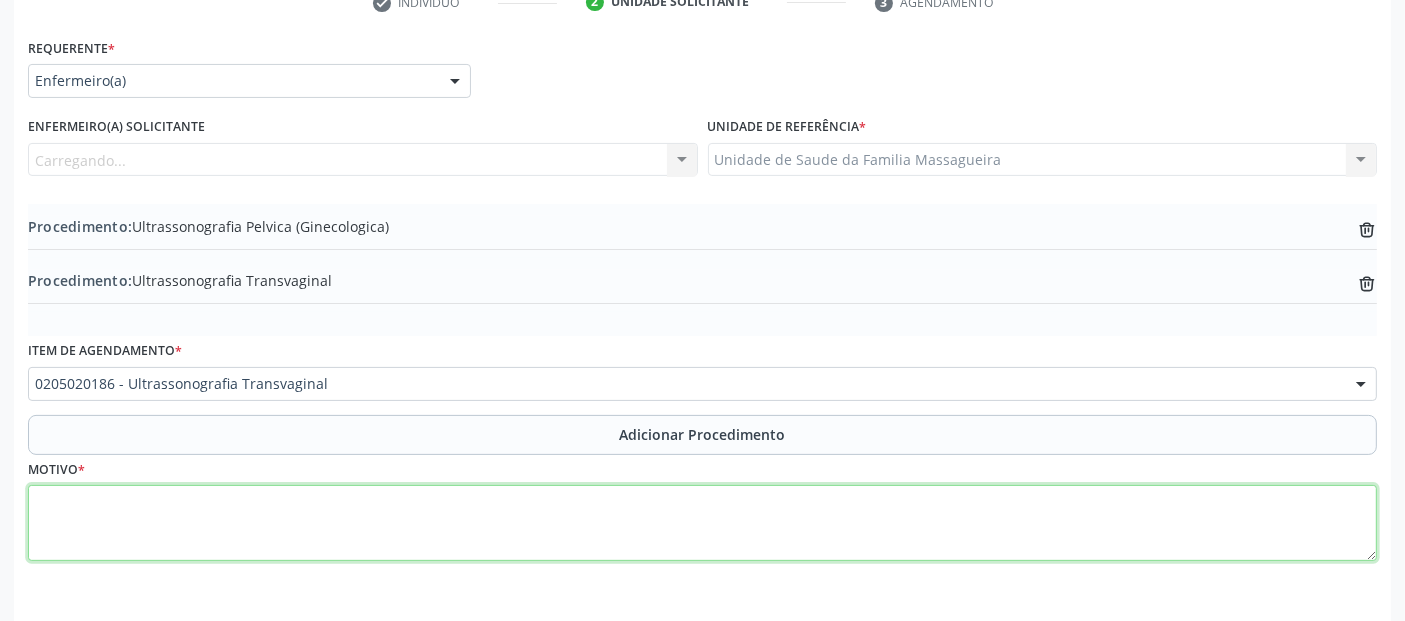 click at bounding box center (702, 523) 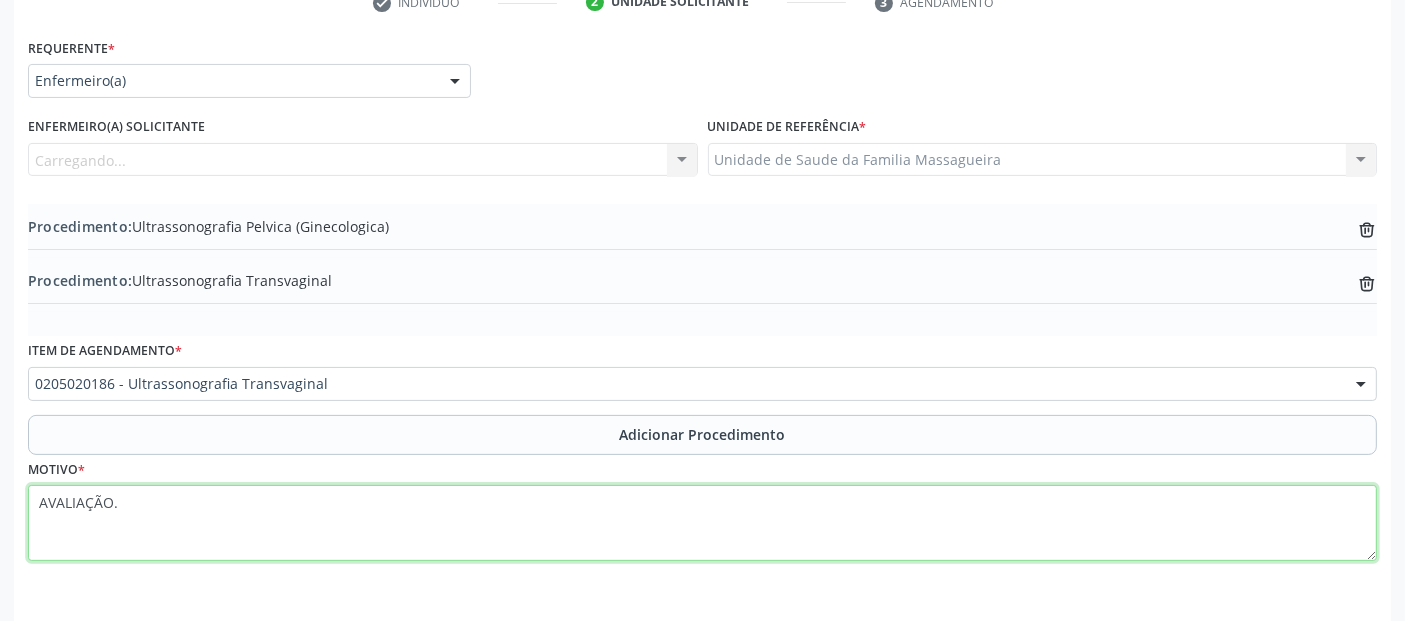 scroll, scrollTop: 497, scrollLeft: 0, axis: vertical 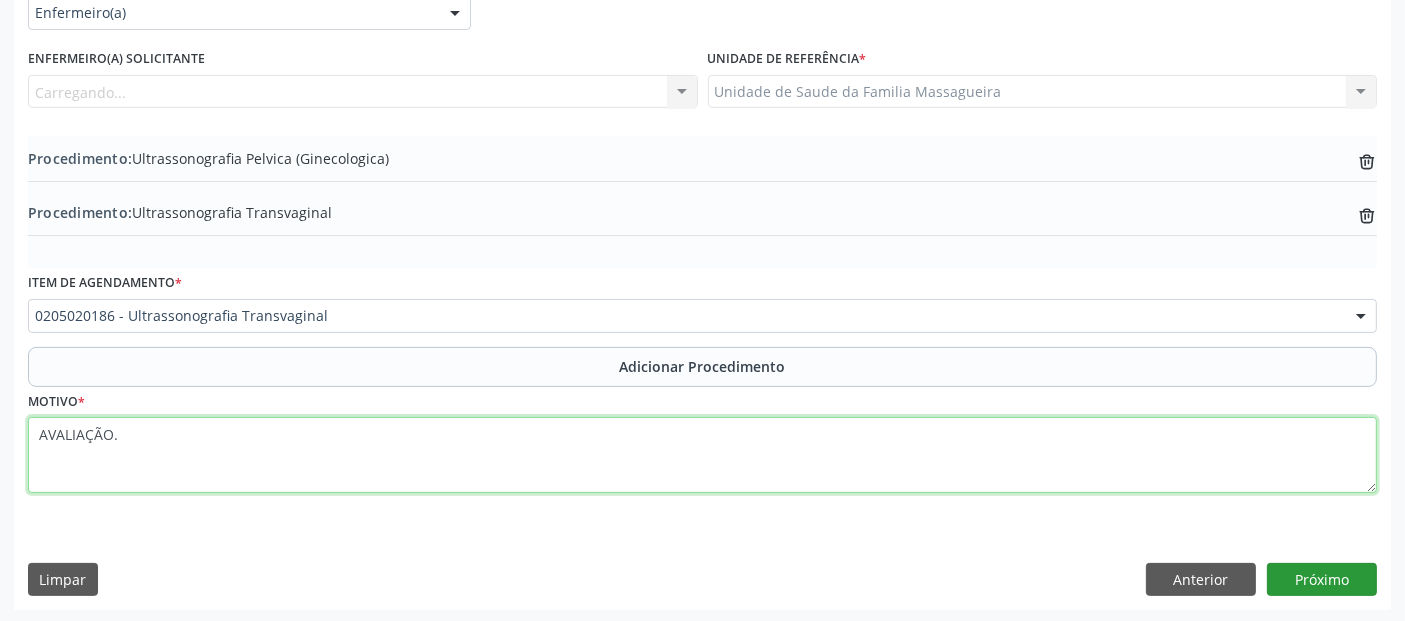 type on "AVALIAÇÃO." 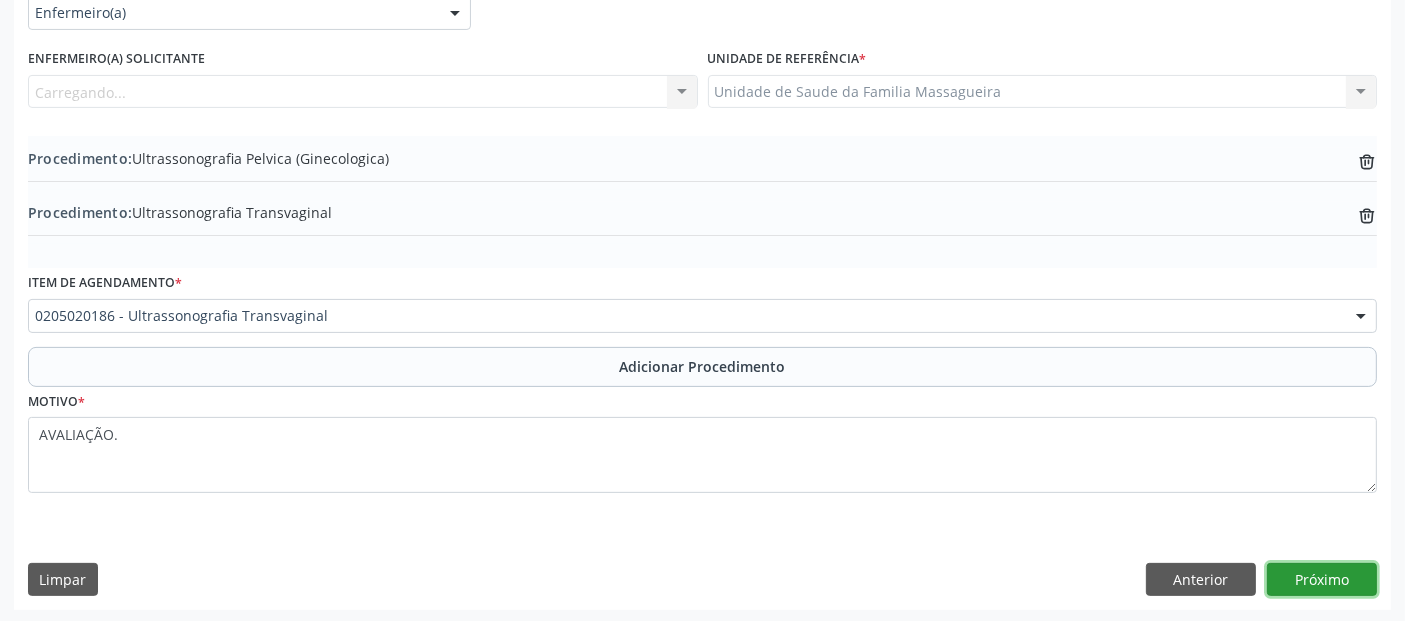 click on "Próximo" at bounding box center [1322, 580] 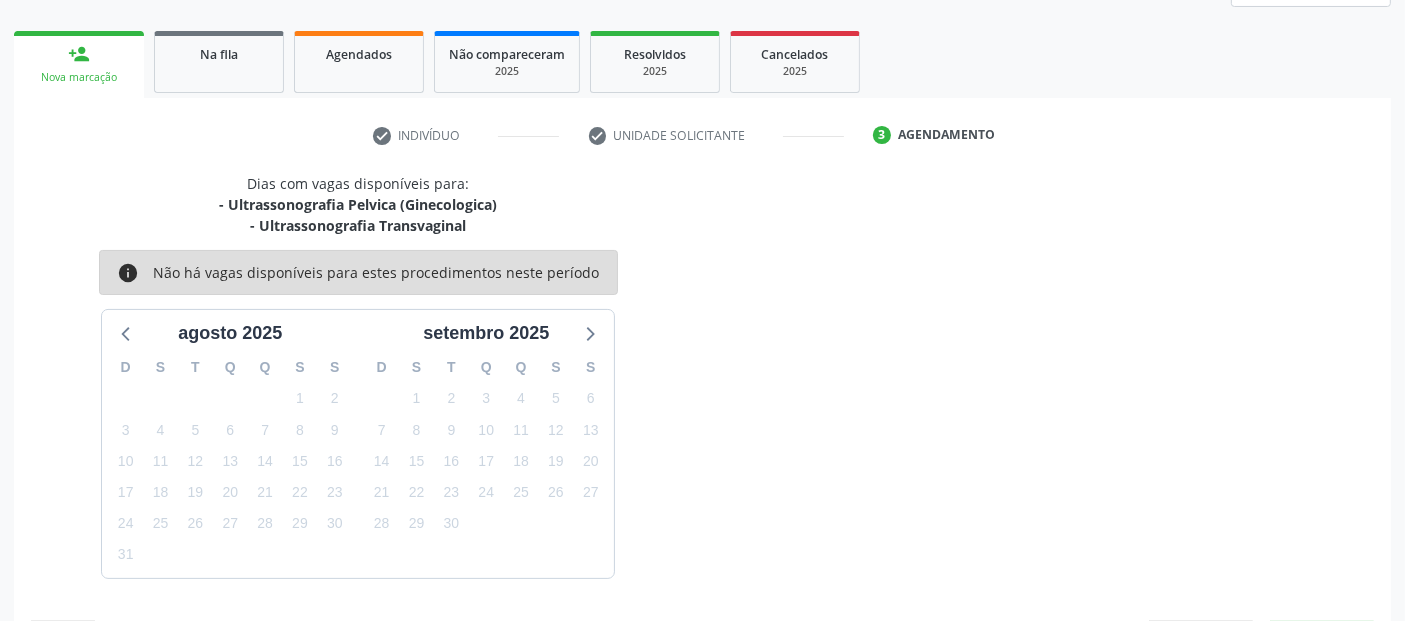 scroll, scrollTop: 354, scrollLeft: 0, axis: vertical 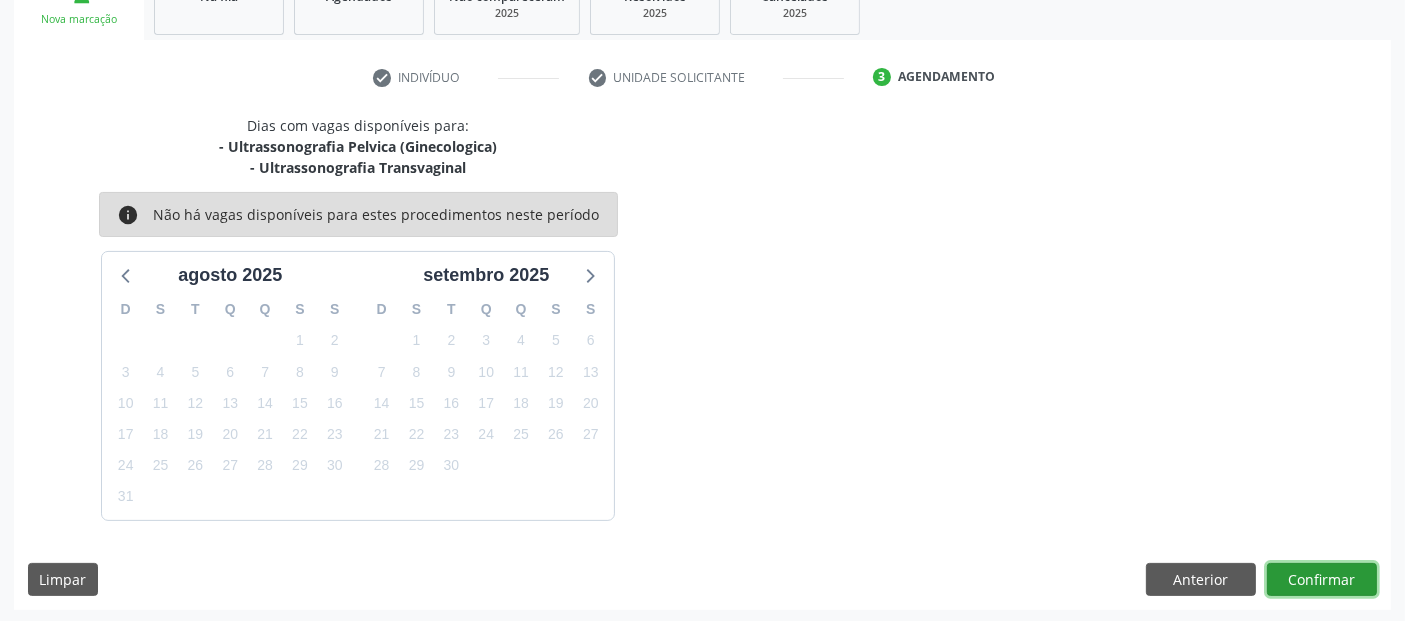 click on "Confirmar" at bounding box center (1322, 580) 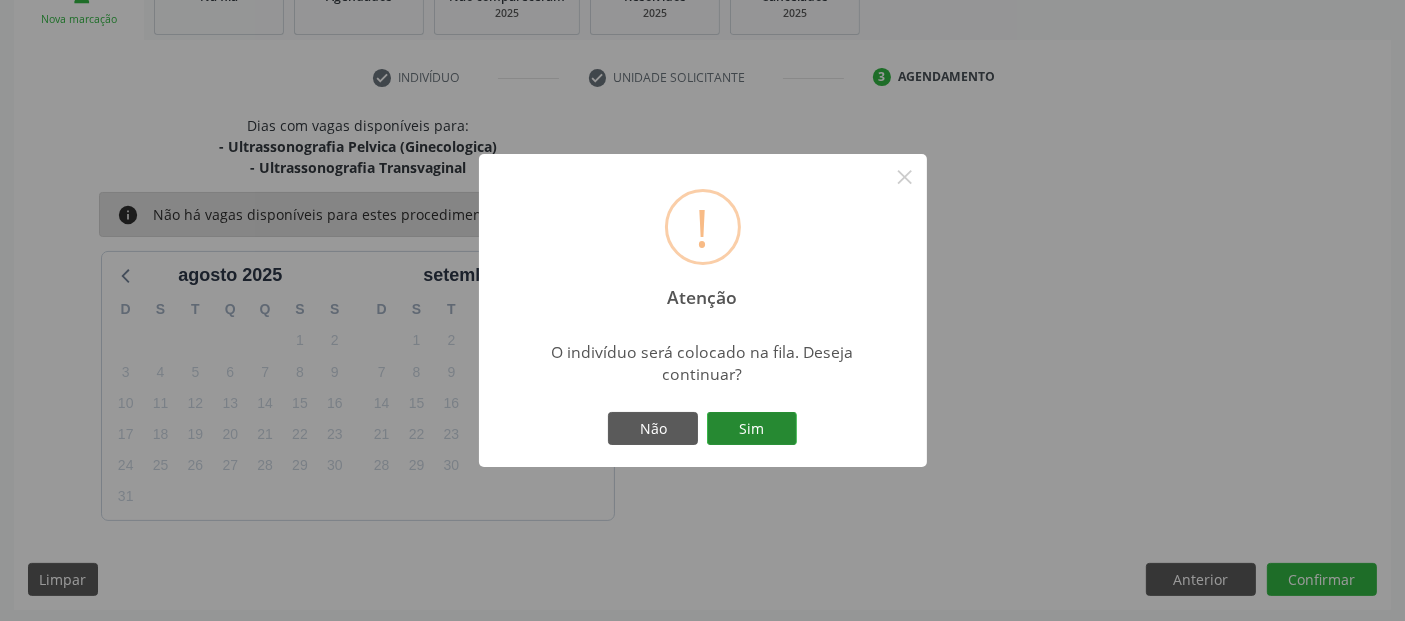 click on "Sim" at bounding box center (752, 429) 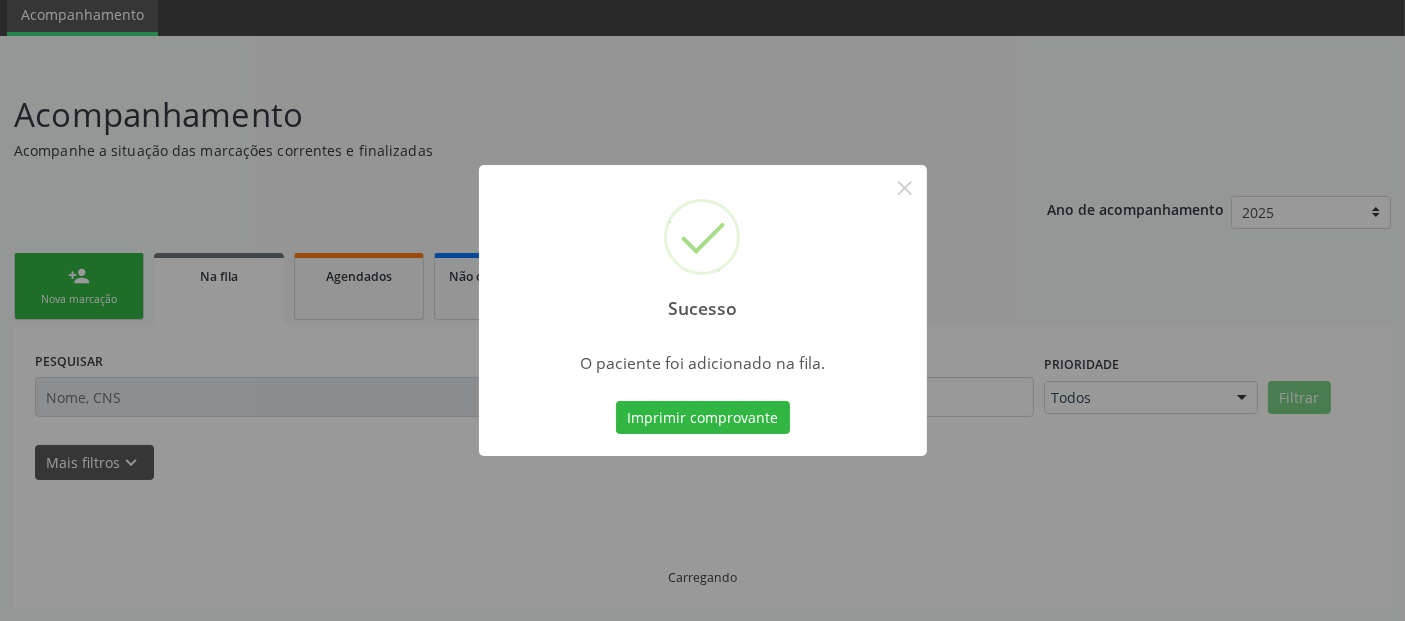 scroll, scrollTop: 71, scrollLeft: 0, axis: vertical 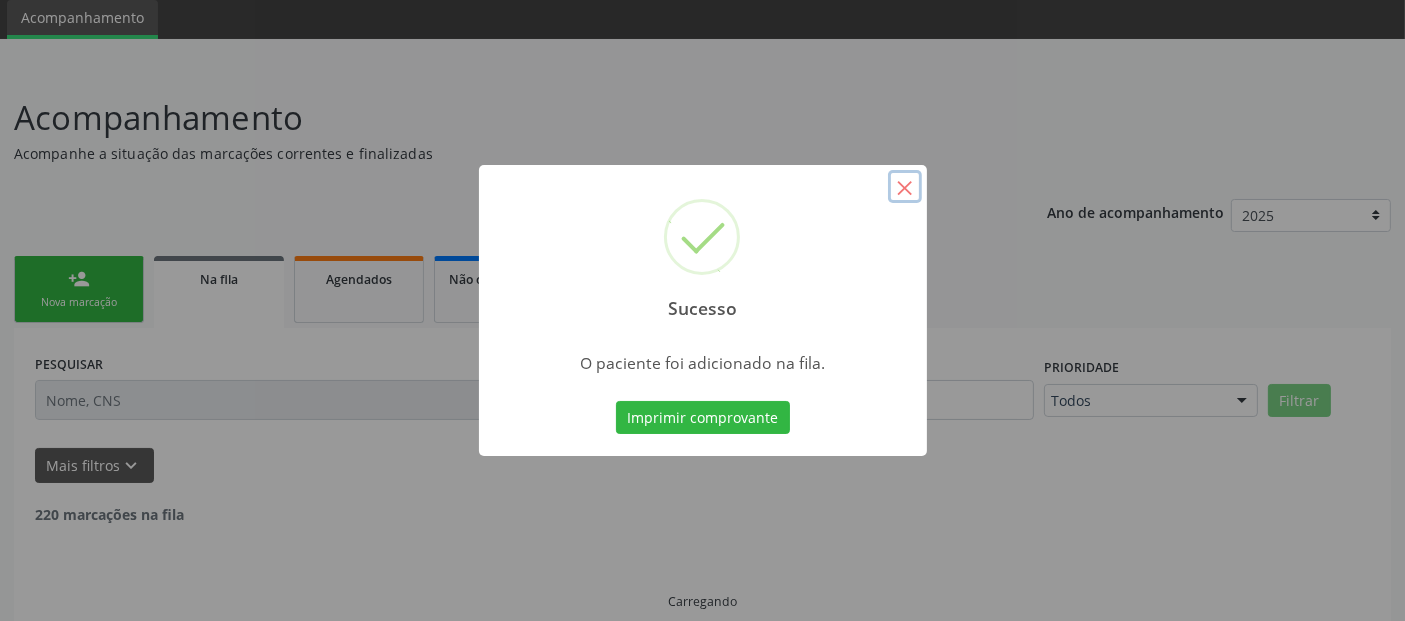 click on "×" at bounding box center (905, 187) 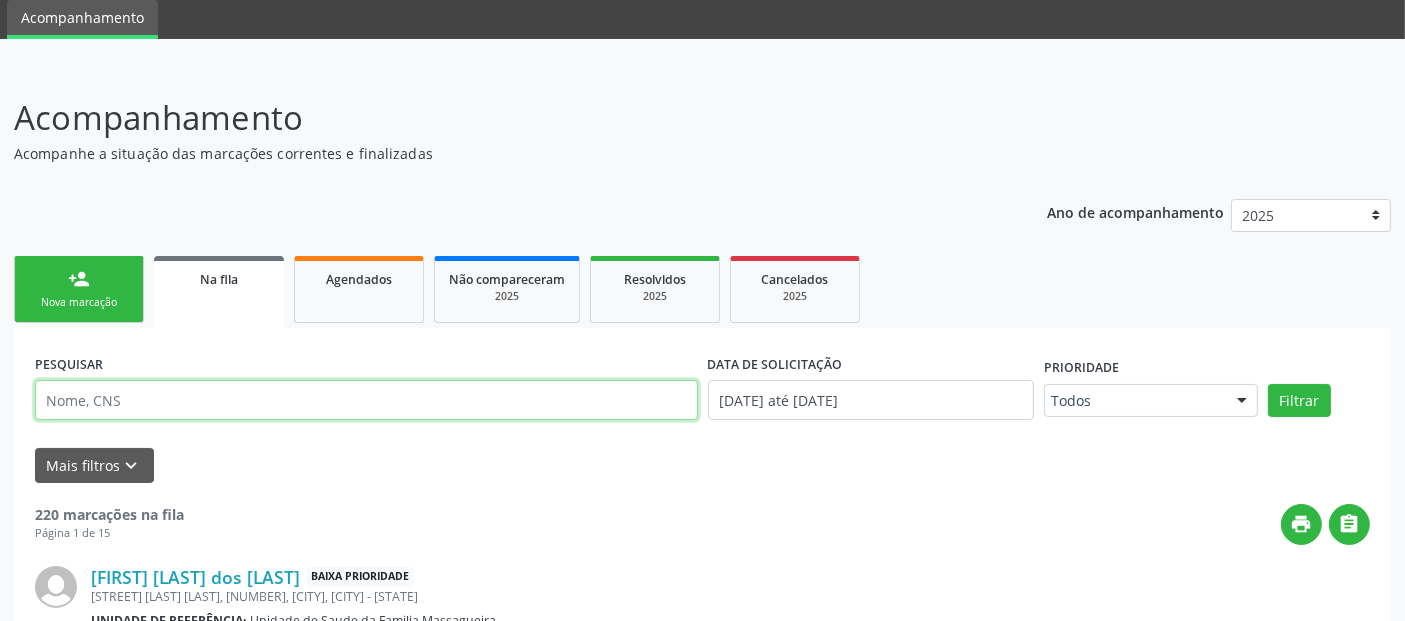 click at bounding box center (366, 400) 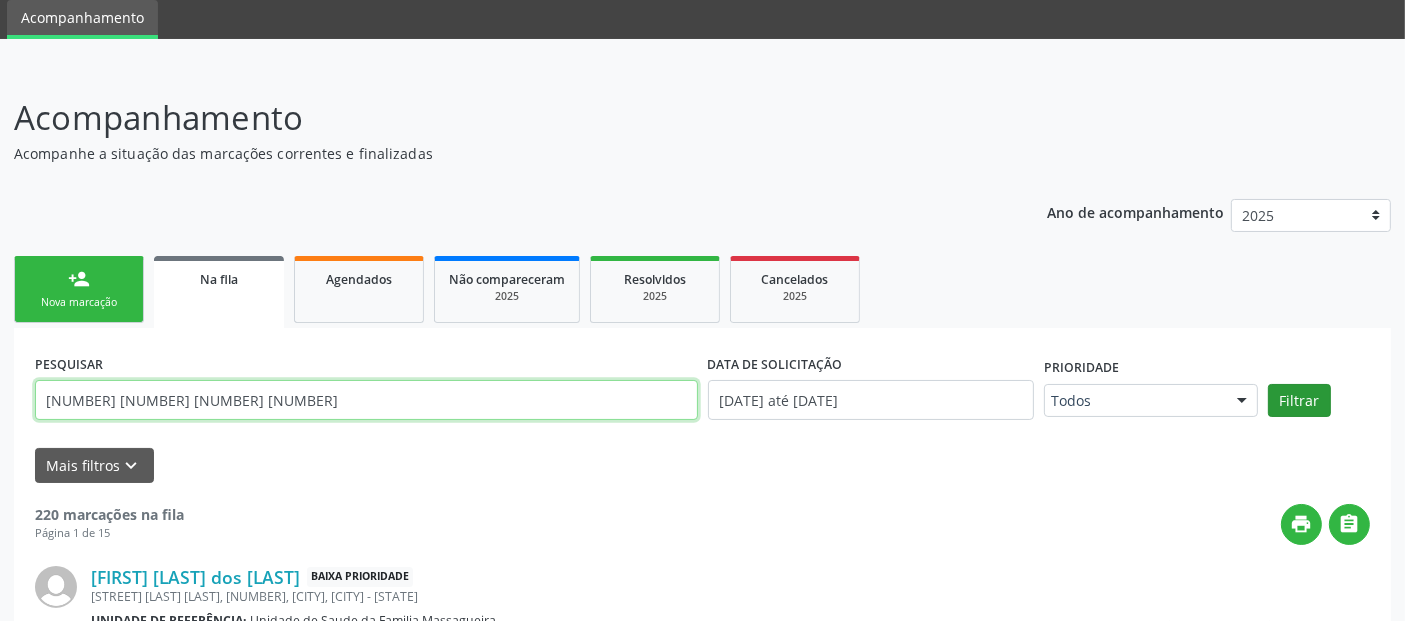type on "[NUMBER] [NUMBER] [NUMBER] [NUMBER]" 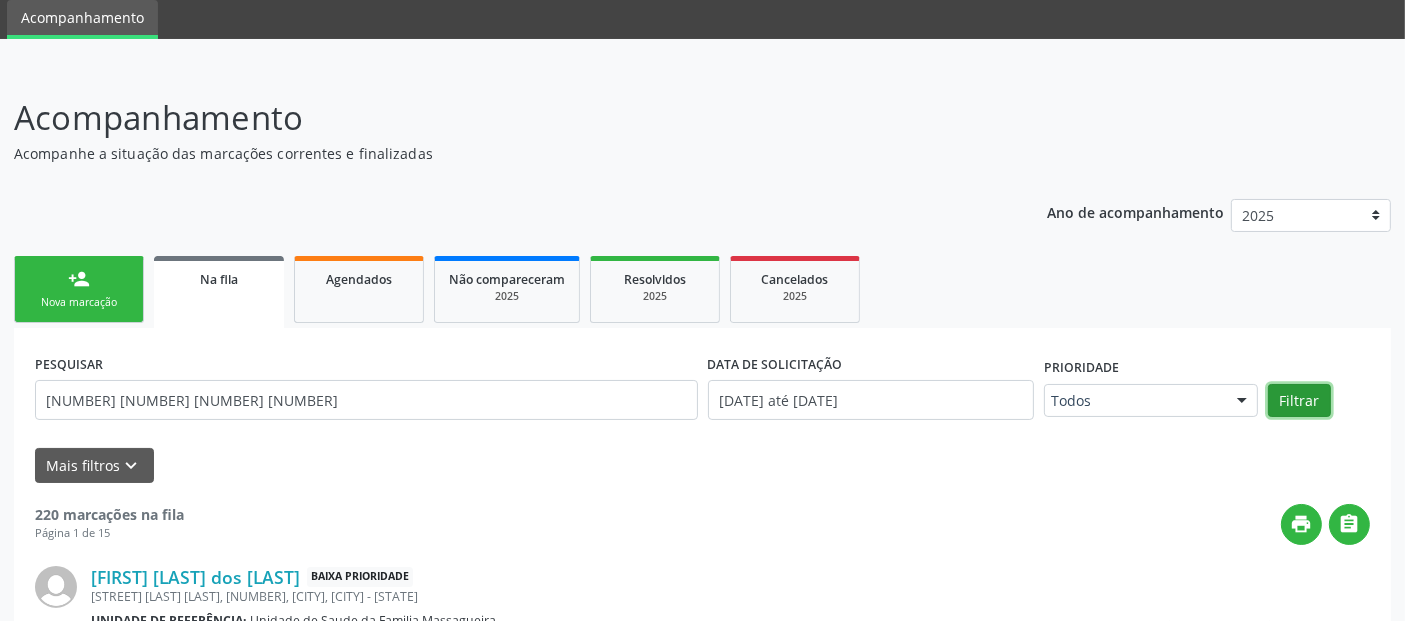 click on "Filtrar" at bounding box center (1299, 401) 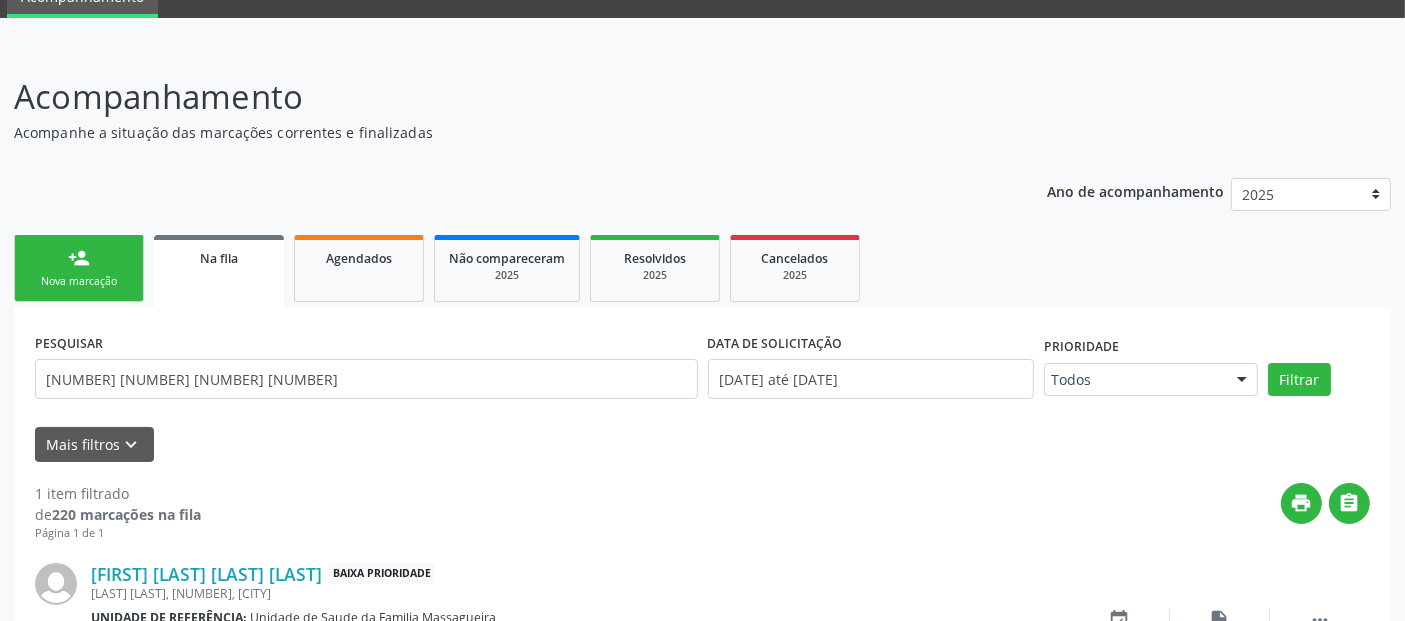 scroll, scrollTop: 222, scrollLeft: 0, axis: vertical 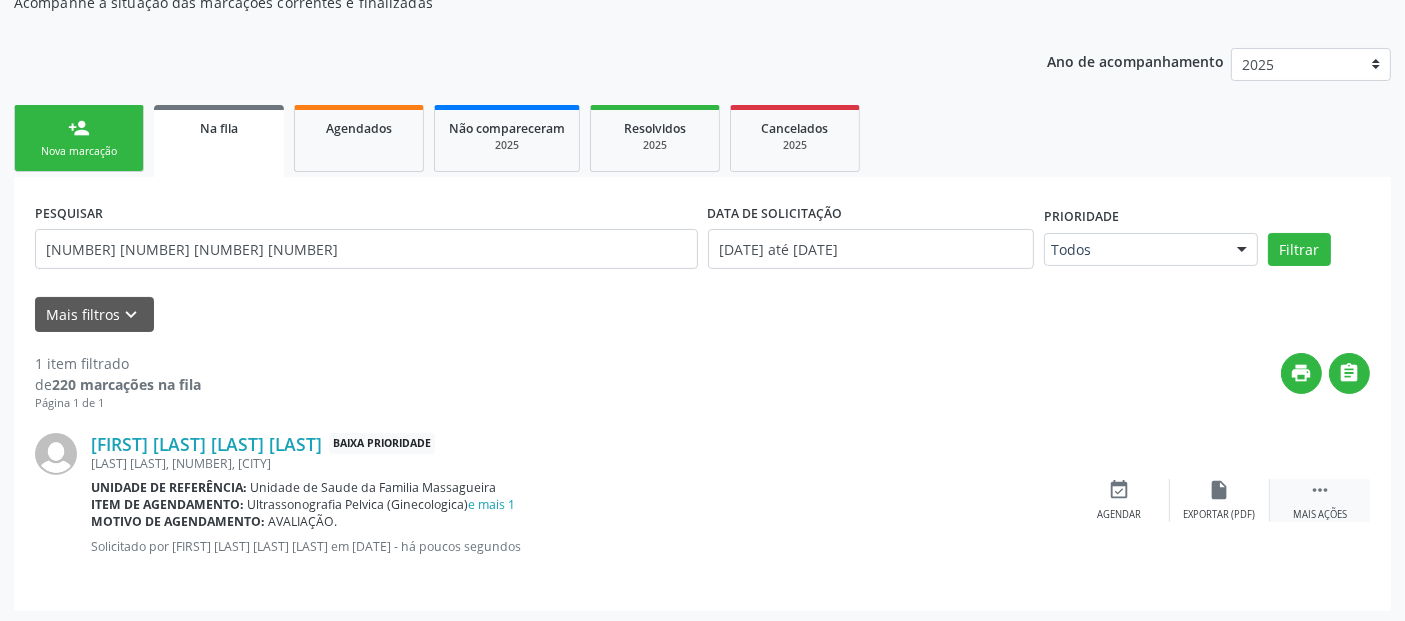 click on "
Mais ações" at bounding box center (1320, 500) 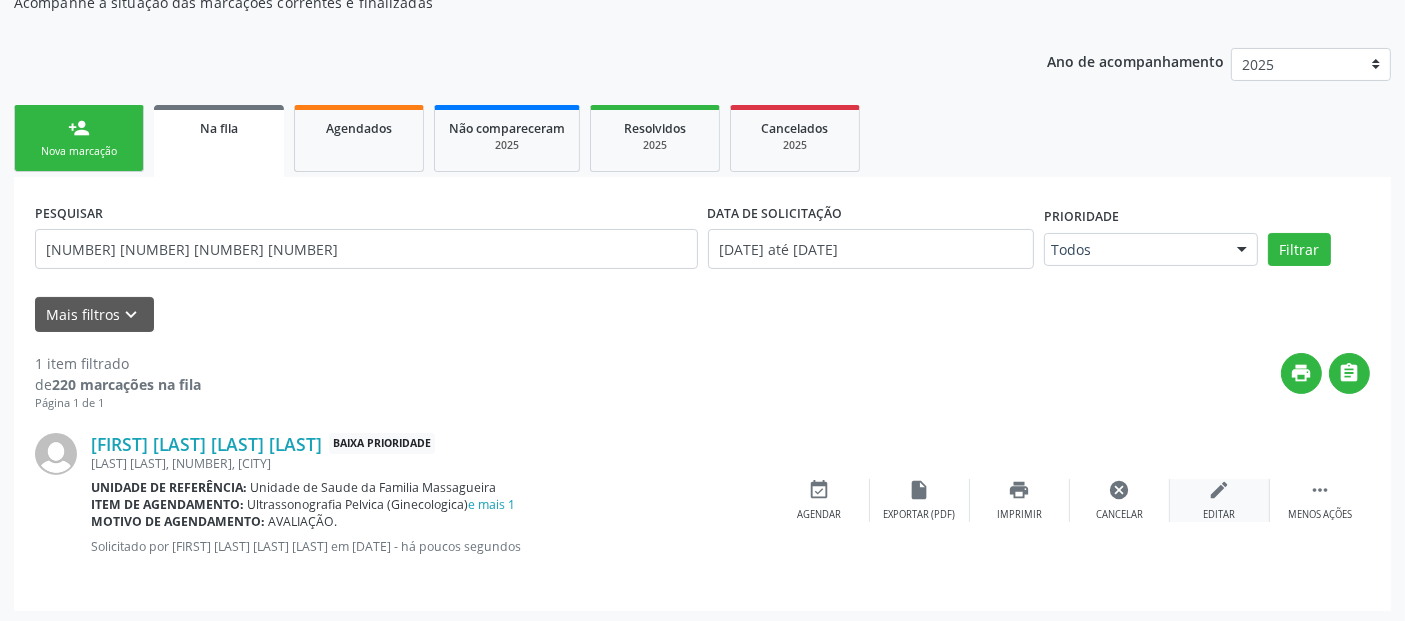 click on "edit" at bounding box center (1220, 490) 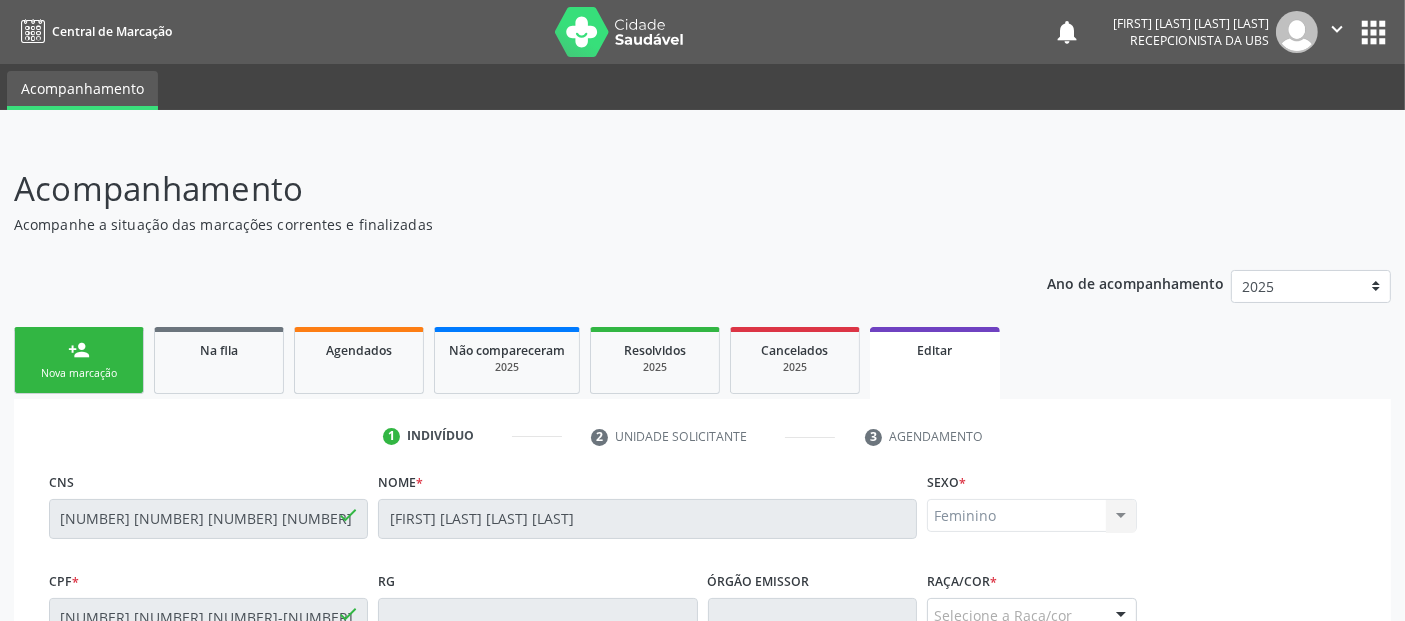 scroll, scrollTop: 514, scrollLeft: 0, axis: vertical 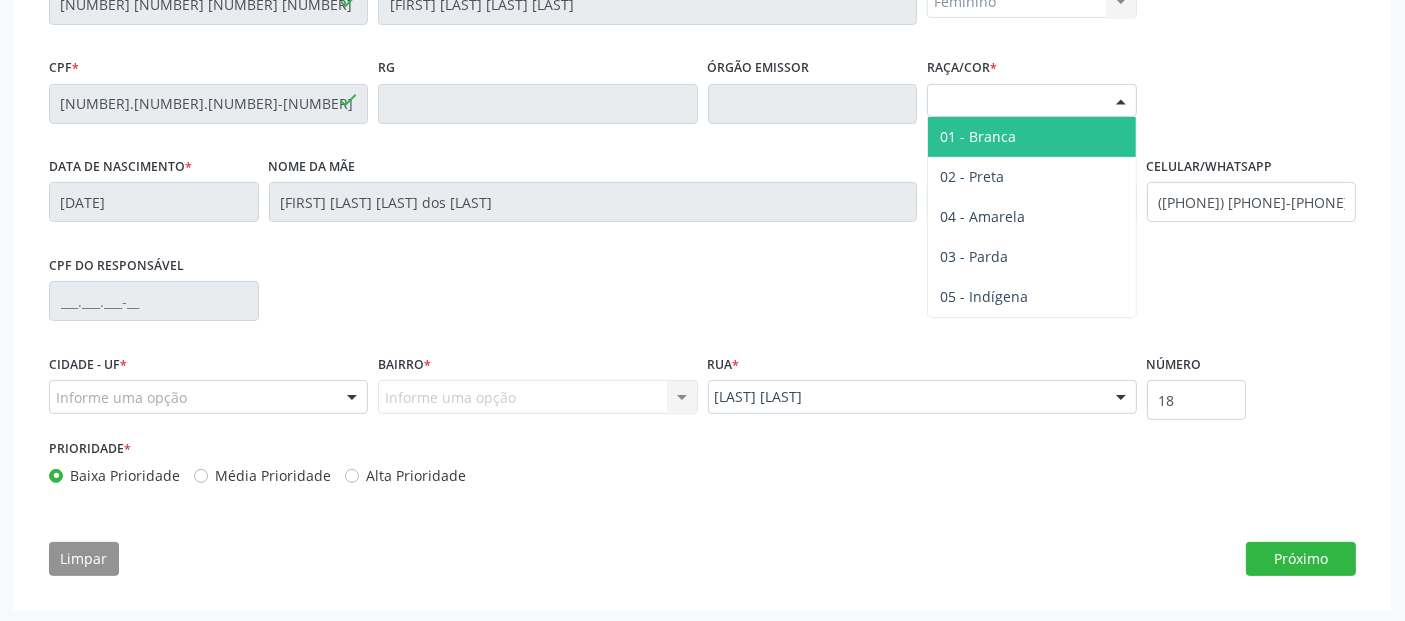 click on "Selecione a Raça/cor" at bounding box center [1032, 101] 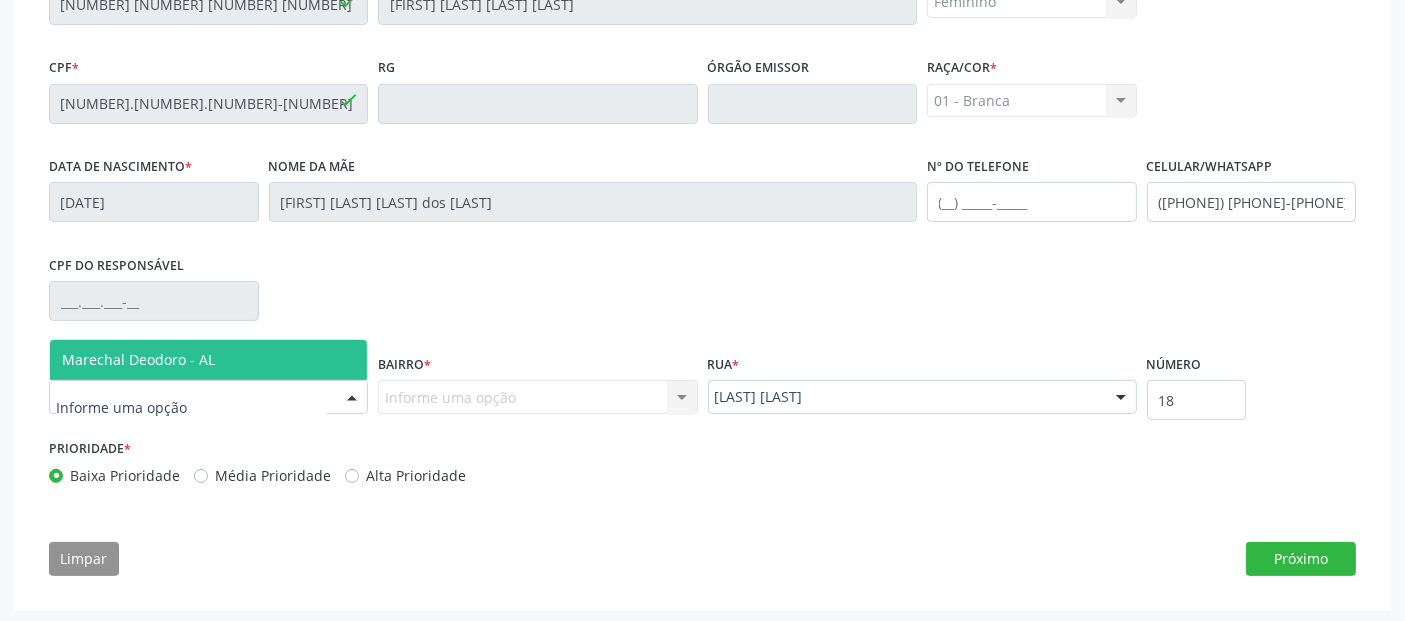 click on "Marechal Deodoro - AL" at bounding box center (138, 359) 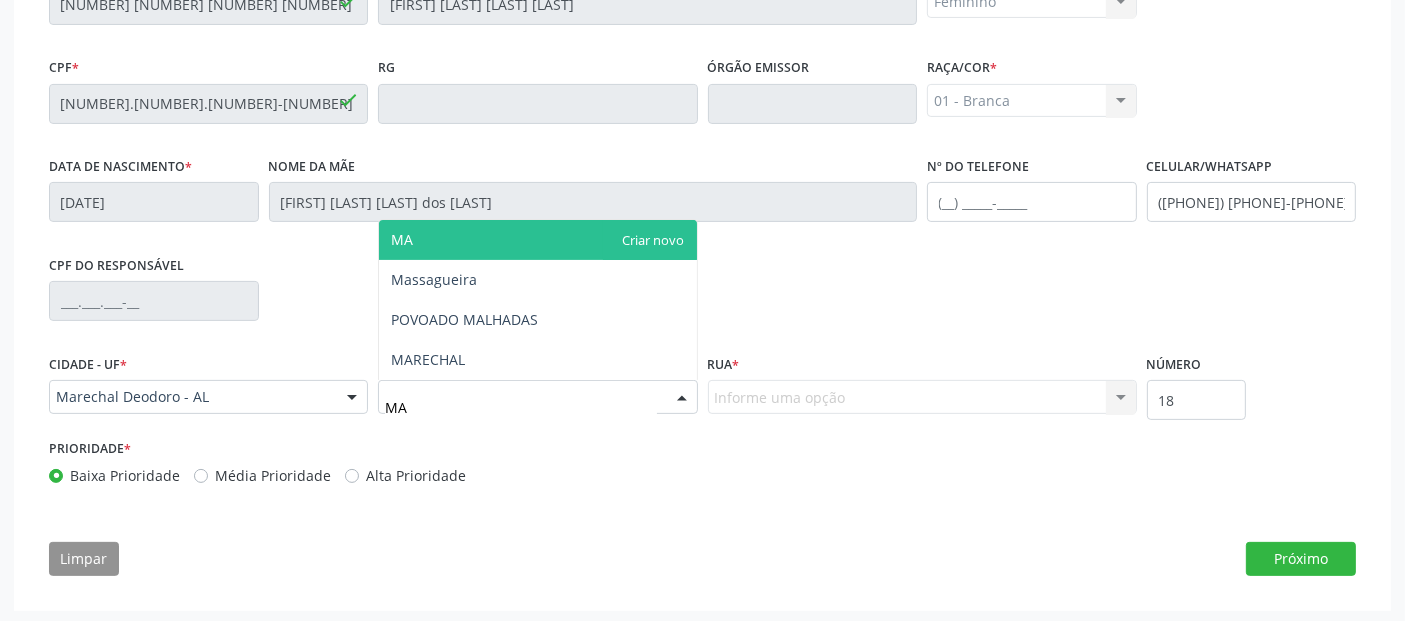 type on "MAS" 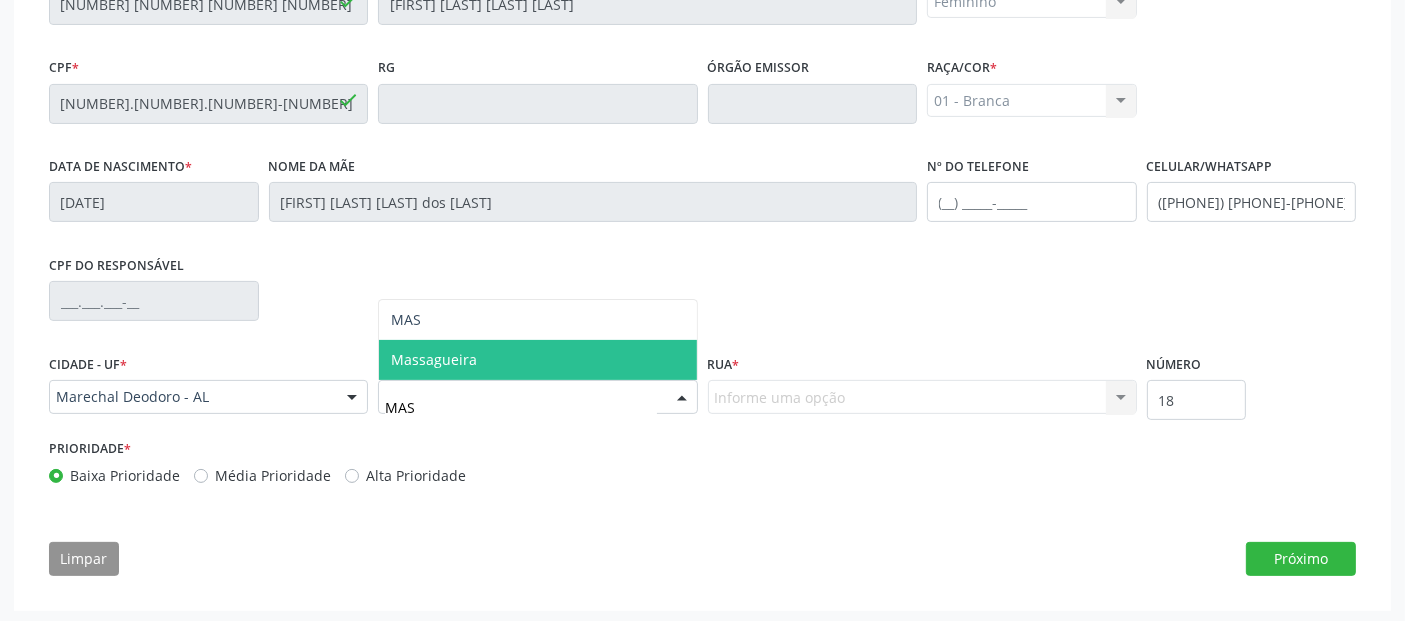 click on "Massagueira" at bounding box center [537, 360] 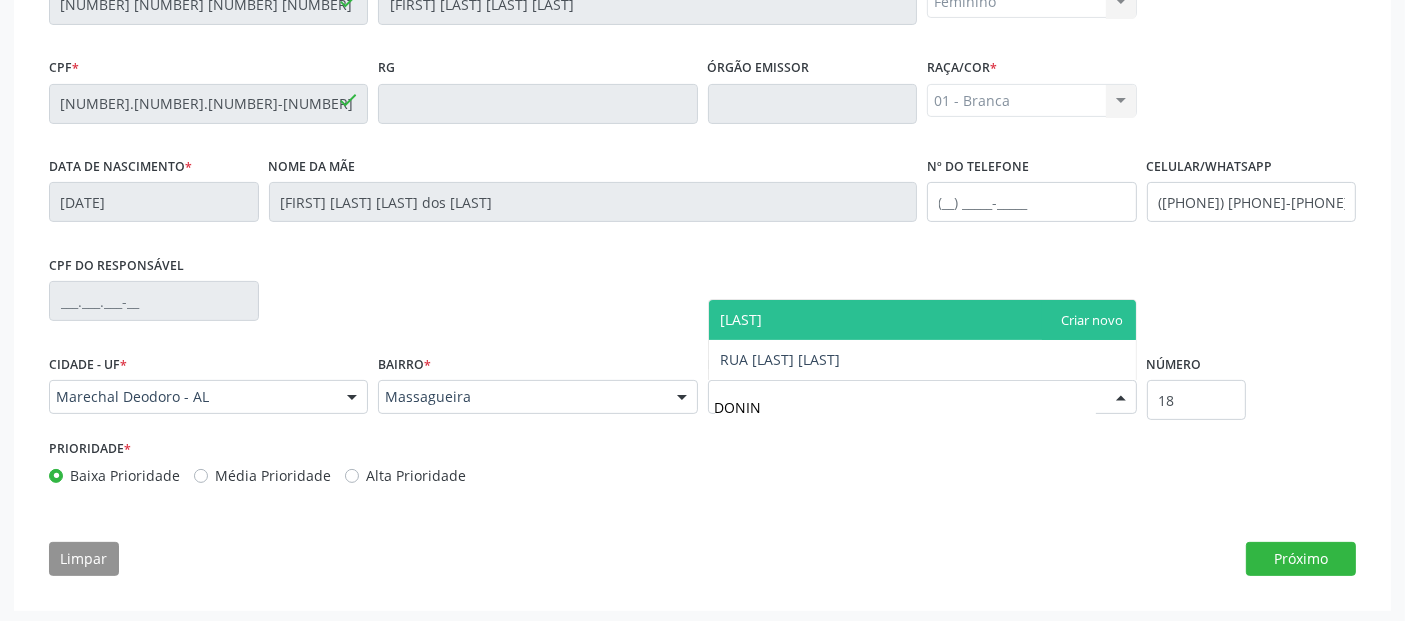 type on "[LAST]" 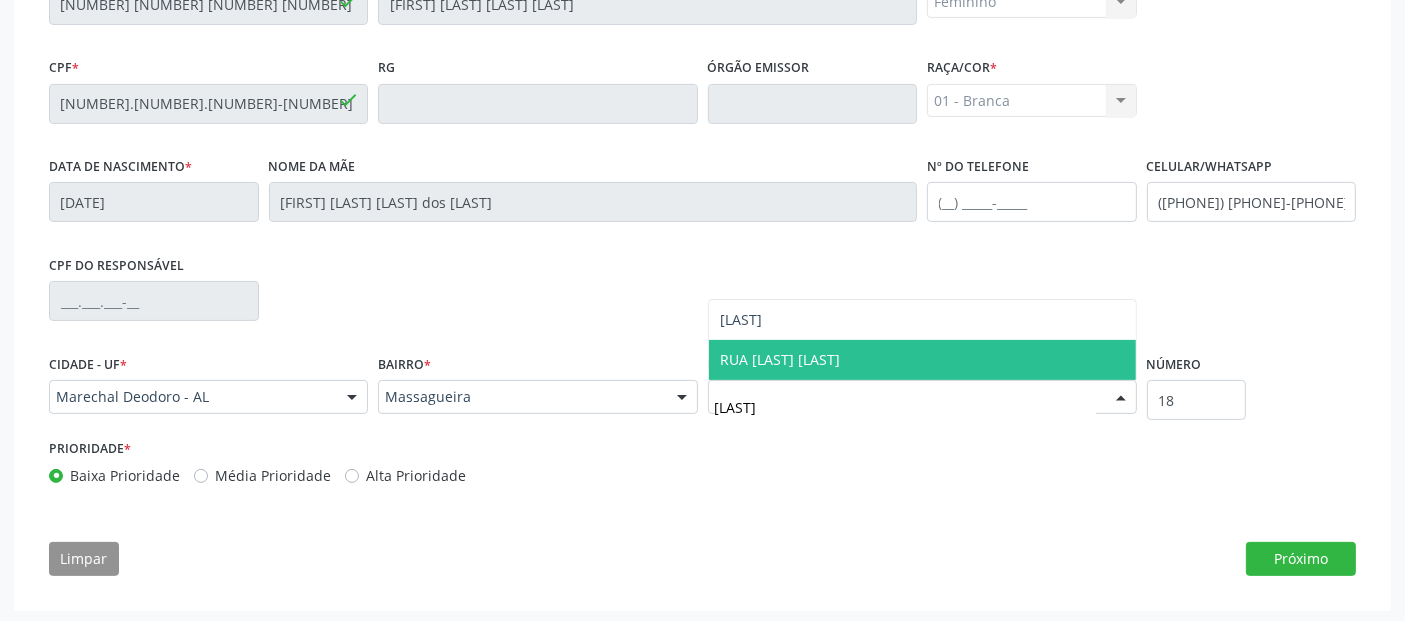 click on "RUA [LAST] [LAST]" at bounding box center [781, 359] 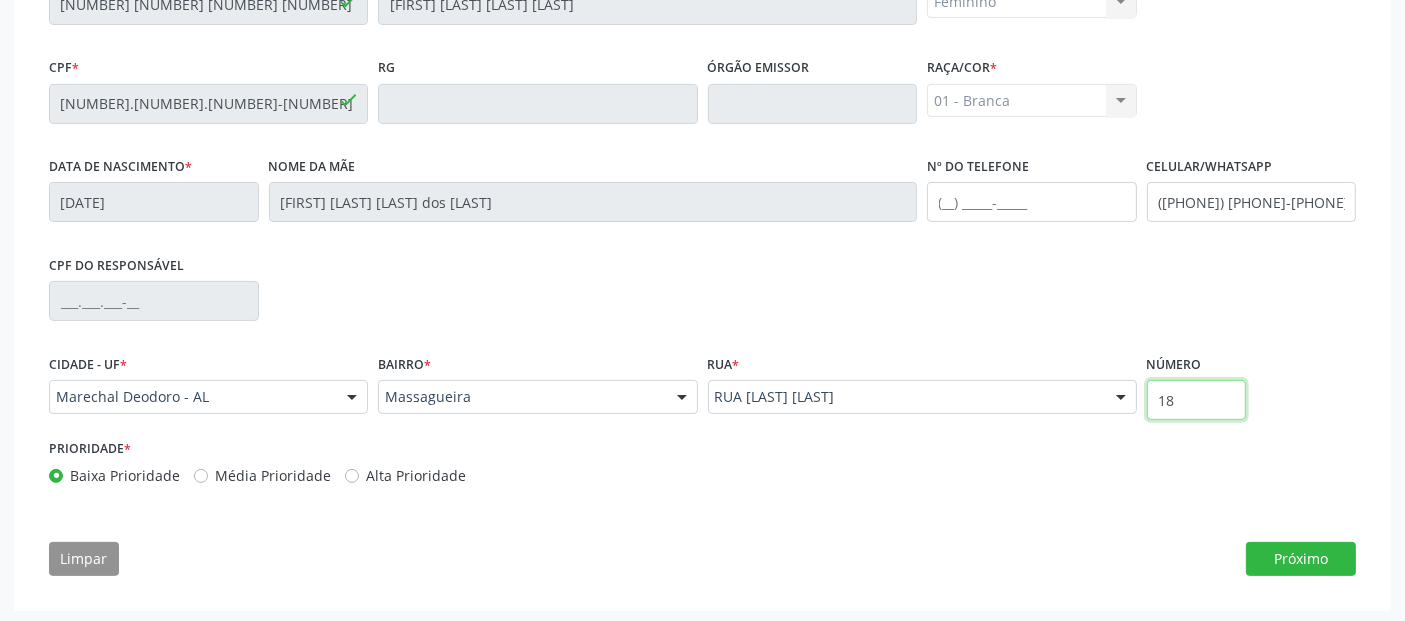 click on "18" at bounding box center [1197, 400] 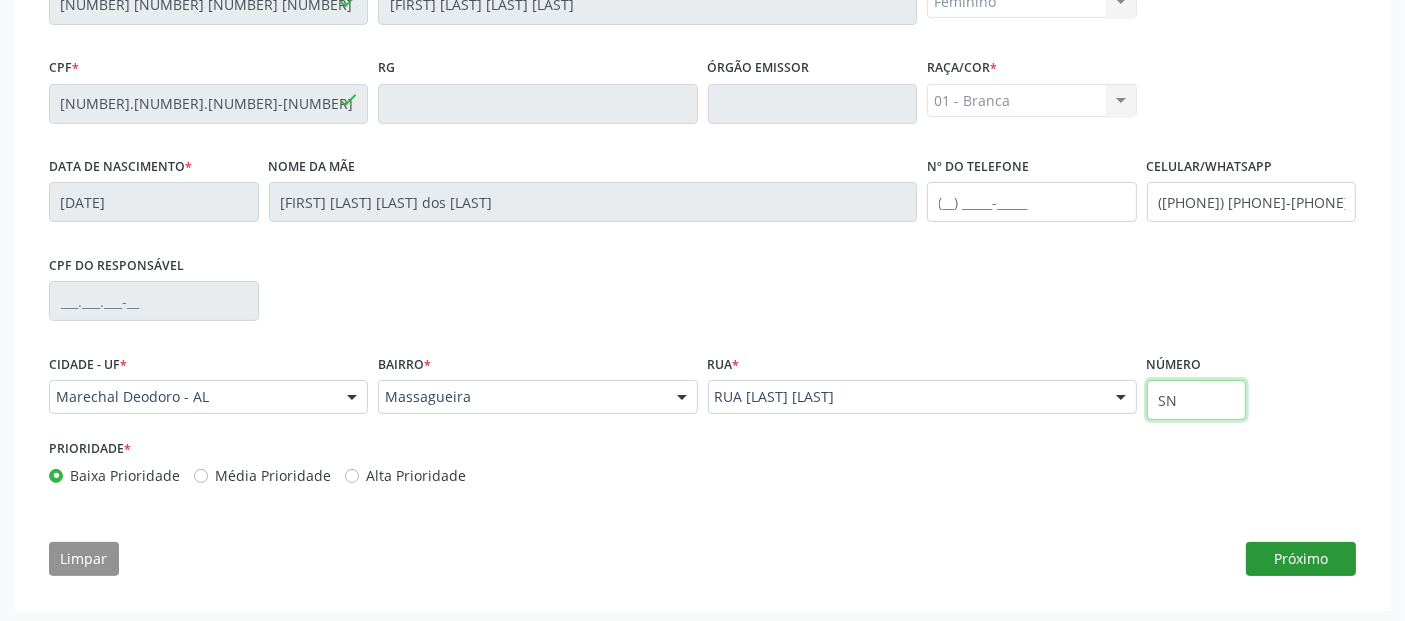 type on "SN" 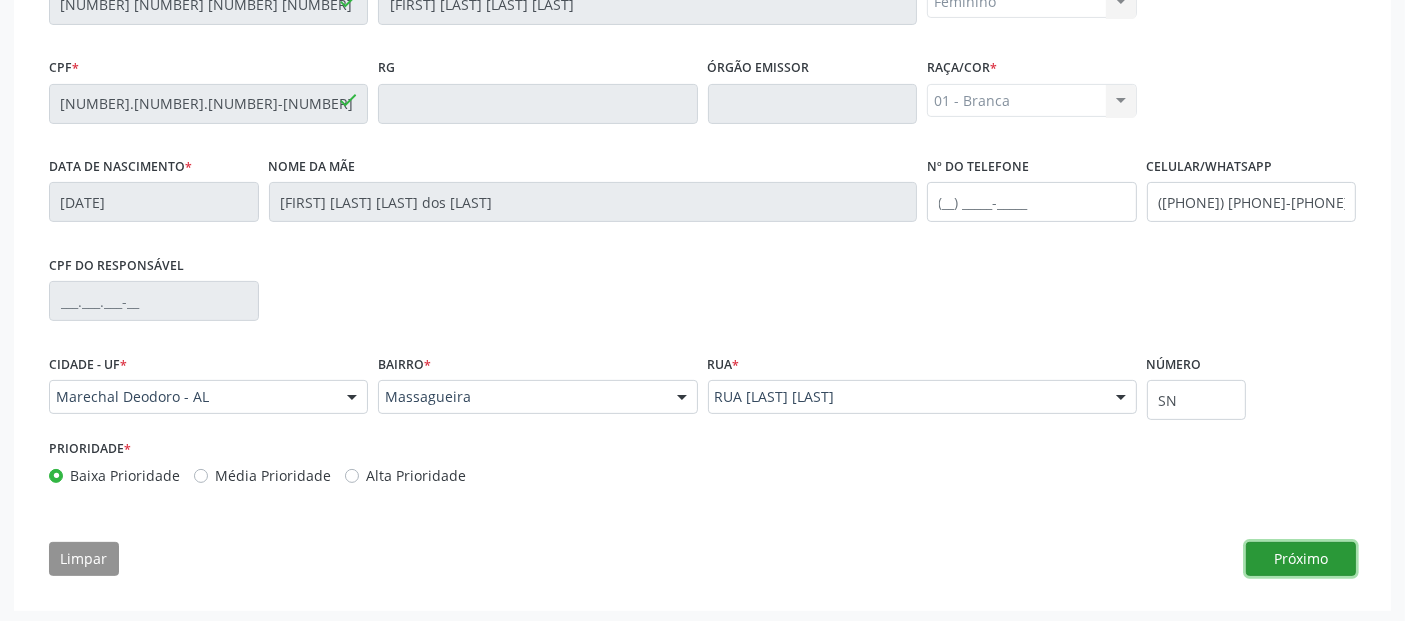 click on "Próximo" at bounding box center [1301, 559] 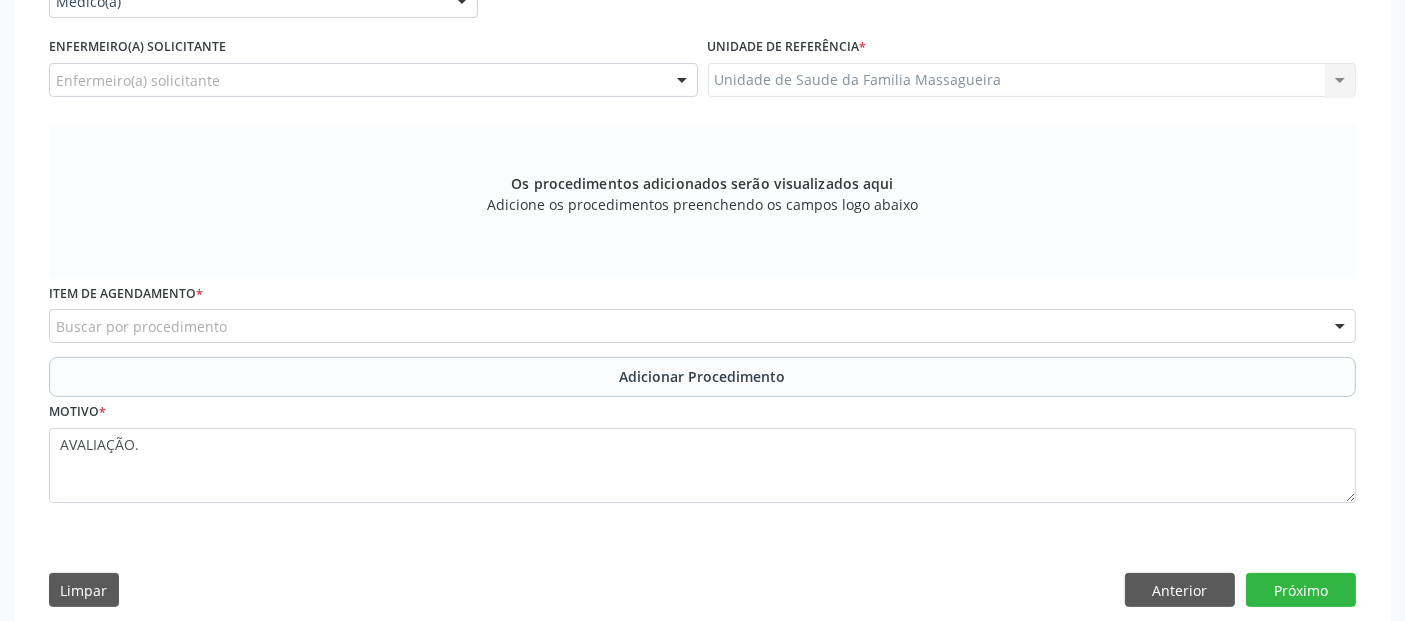 click on "[CITY] de [CITY]         [CITY] de [CITY]
Nenhum resultado encontrado para: "   "
Não há nenhuma opção para ser exibida." at bounding box center [1032, 80] 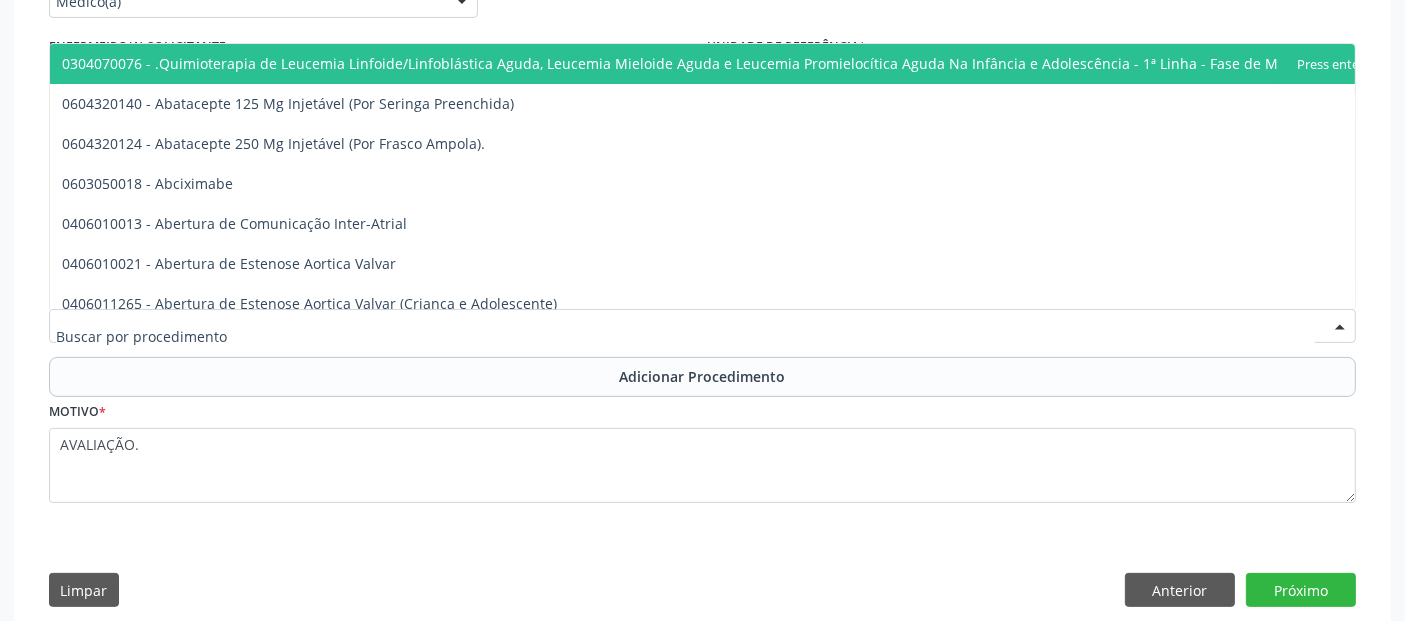 click at bounding box center (702, 326) 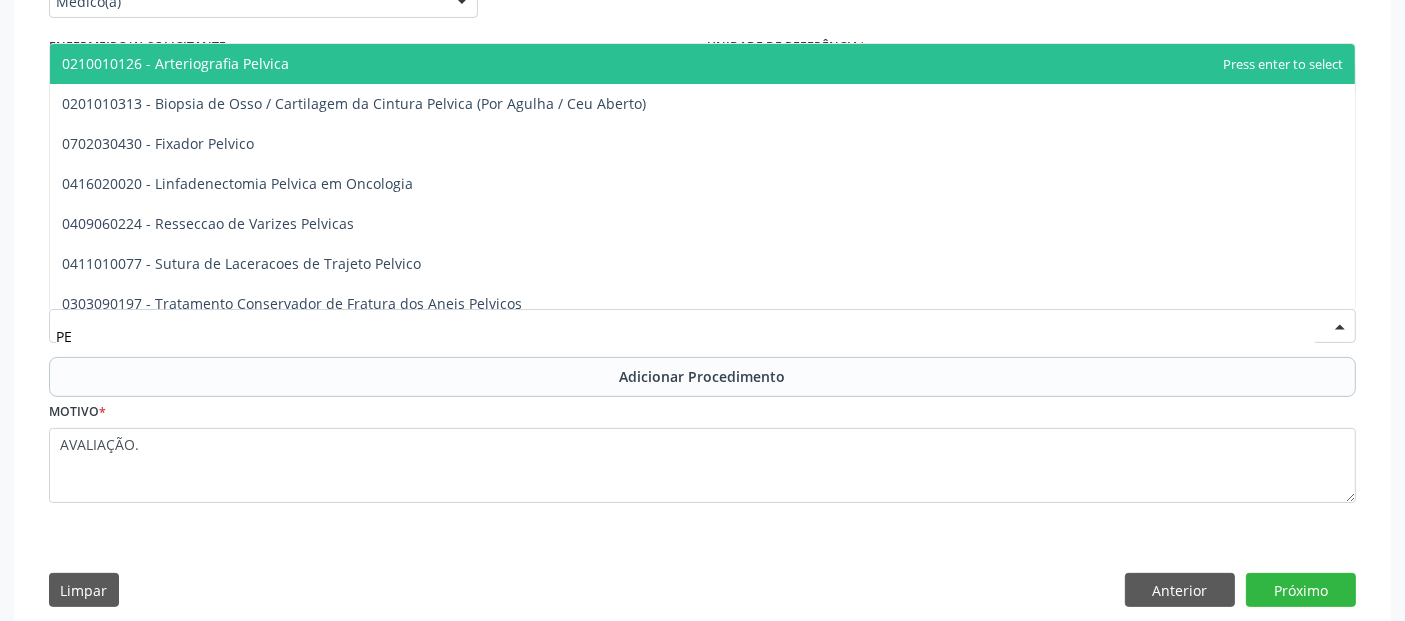 type on "P" 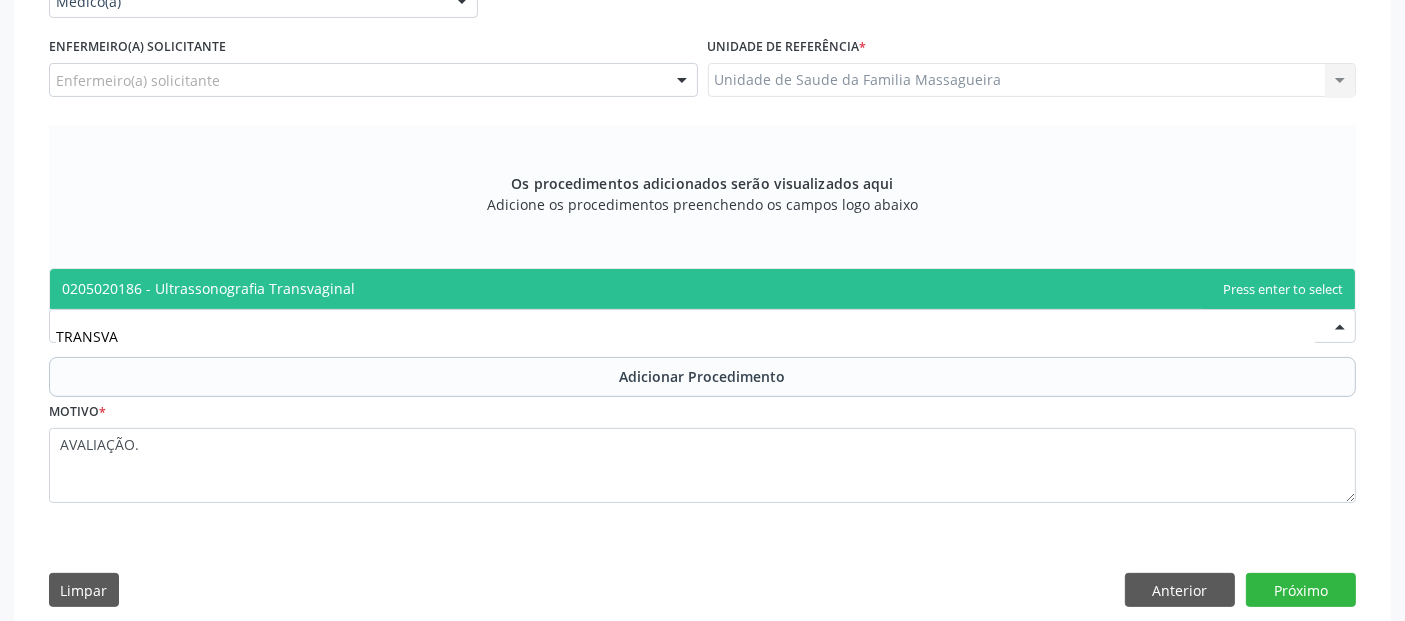 click on "0205020186 - Ultrassonografia Transvaginal" at bounding box center [702, 289] 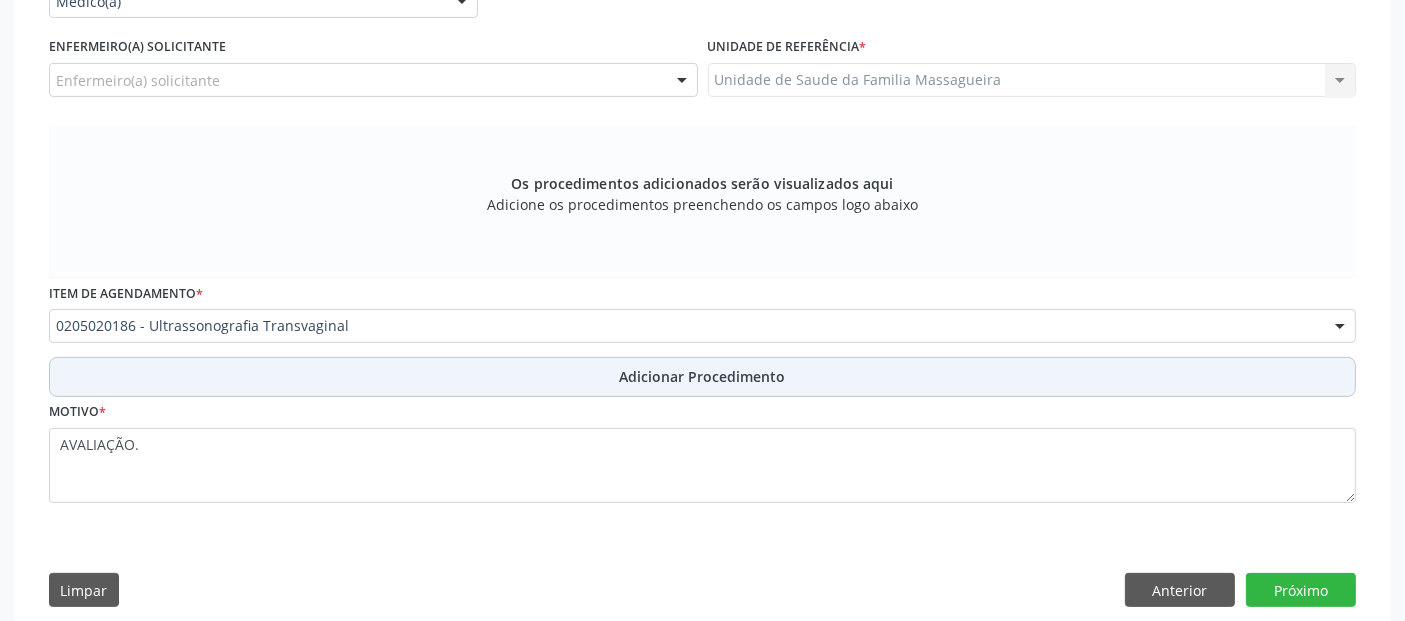 click on "Adicionar Procedimento" at bounding box center [702, 377] 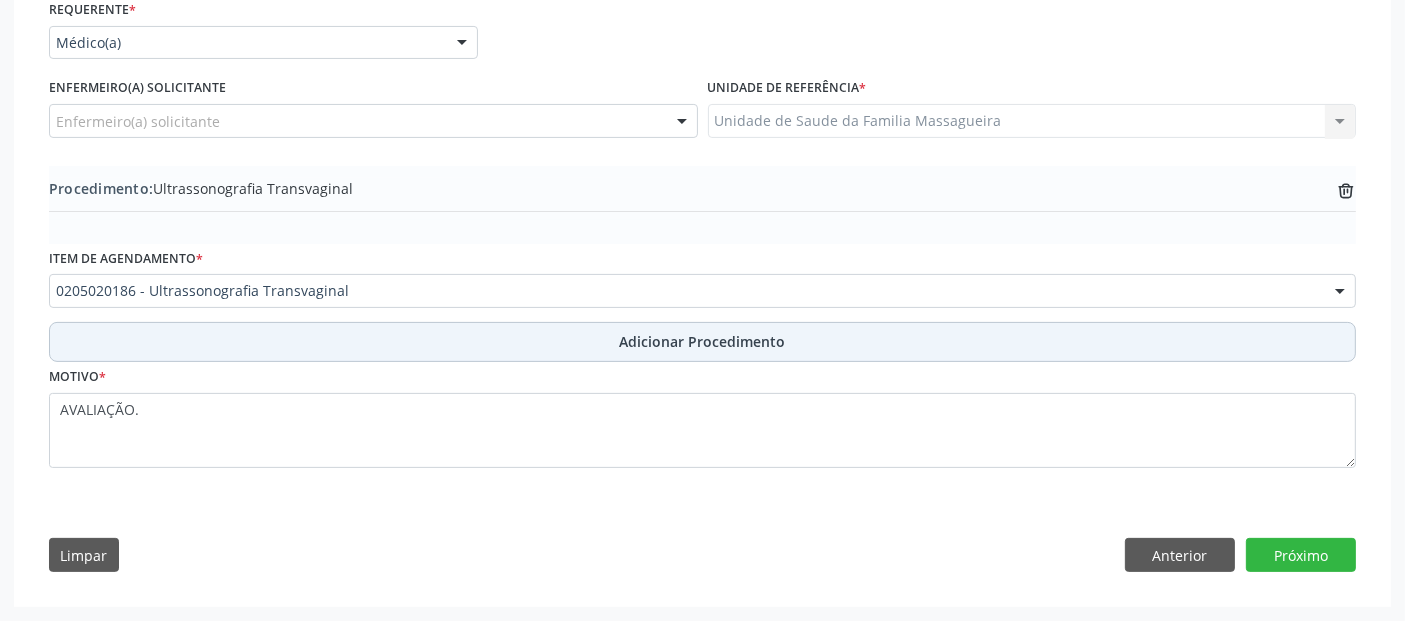 scroll, scrollTop: 469, scrollLeft: 0, axis: vertical 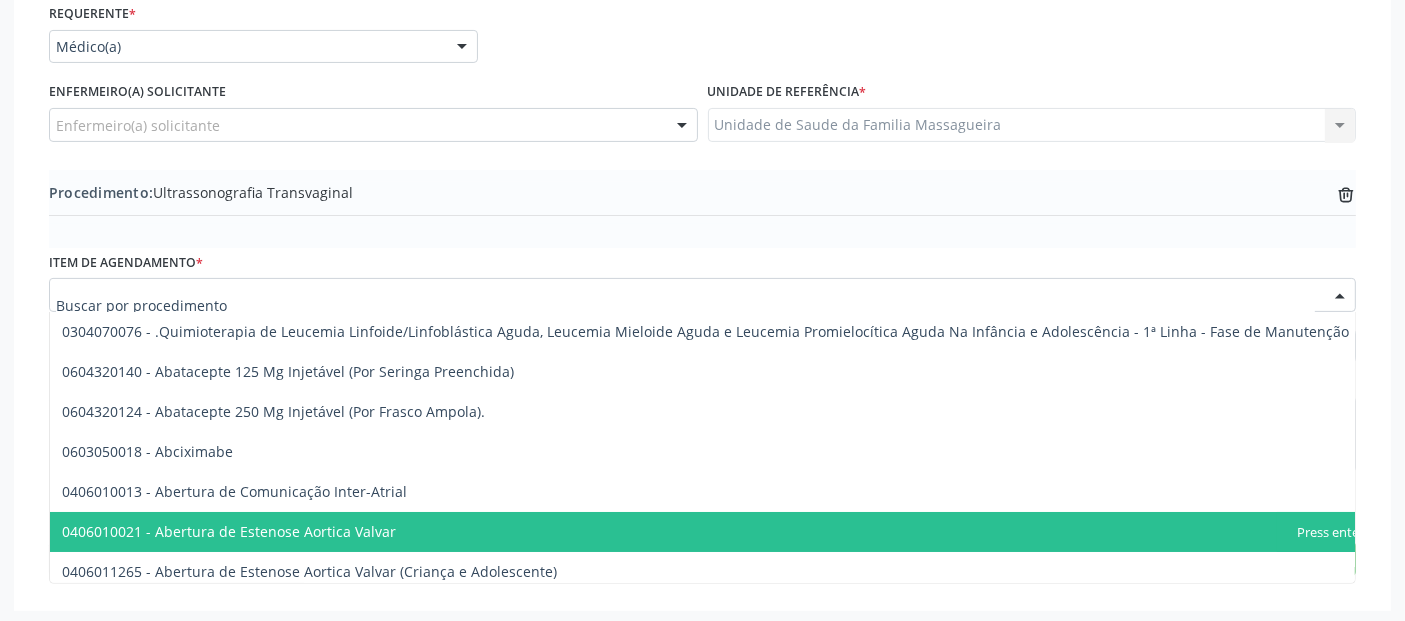 click at bounding box center [685, 305] 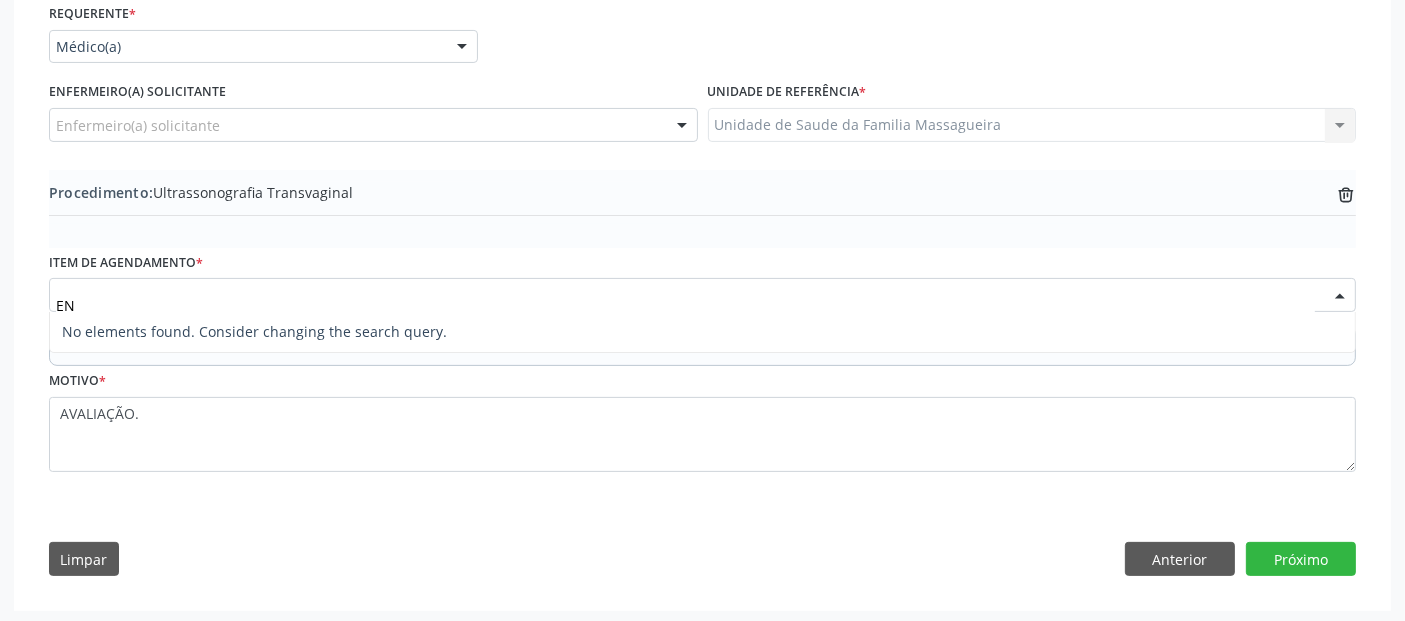 type on "E" 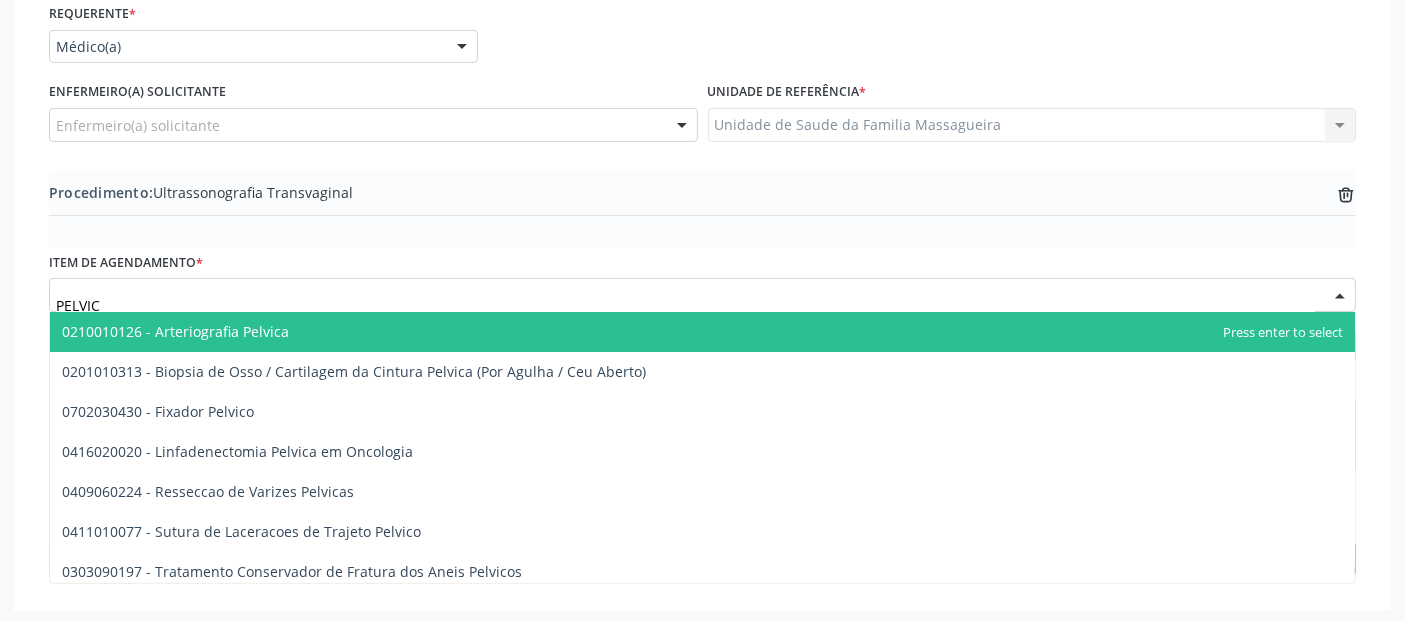 type on "PELVICA" 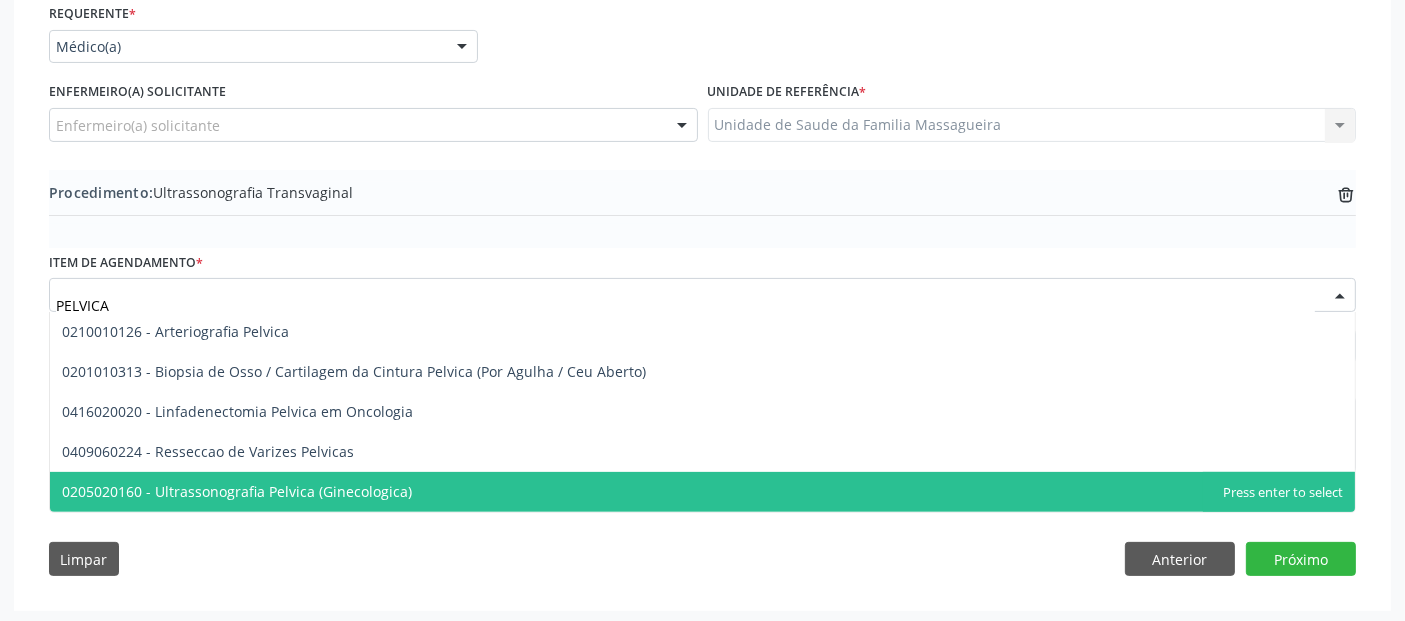 click on "0205020160 - Ultrassonografia Pelvica (Ginecologica)" at bounding box center [237, 491] 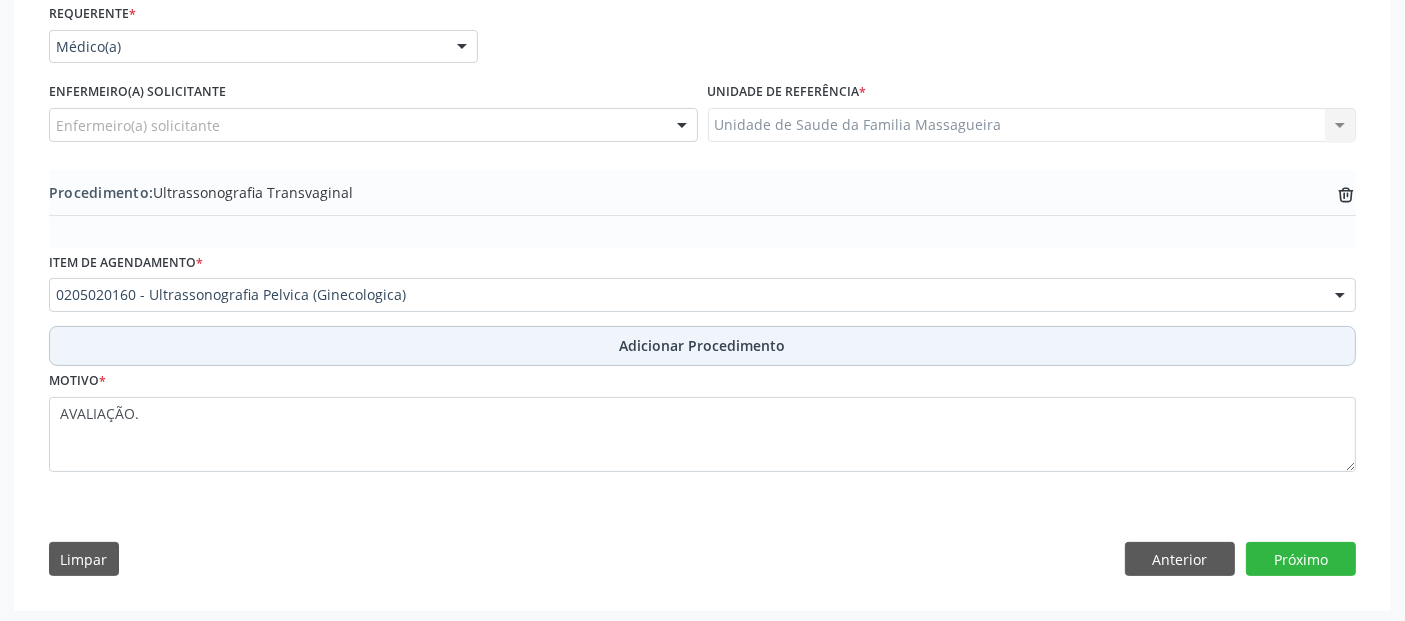 click on "Adicionar Procedimento" at bounding box center [702, 346] 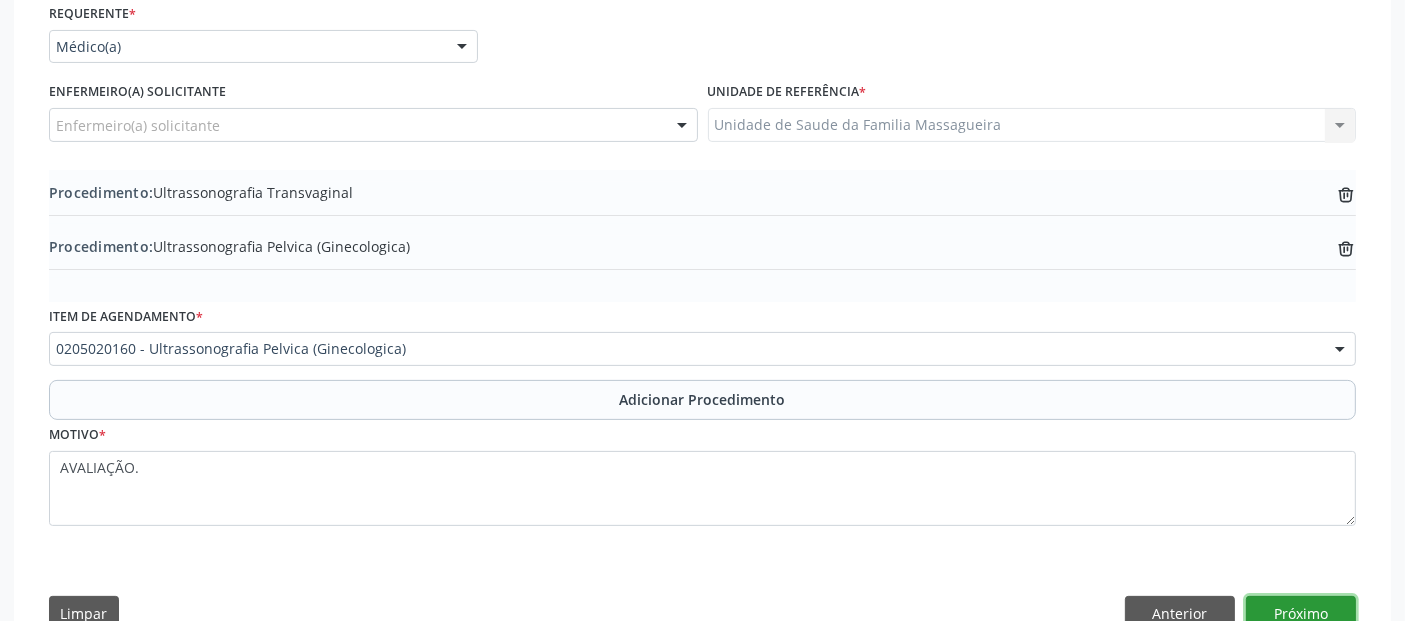 click on "Próximo" at bounding box center (1301, 613) 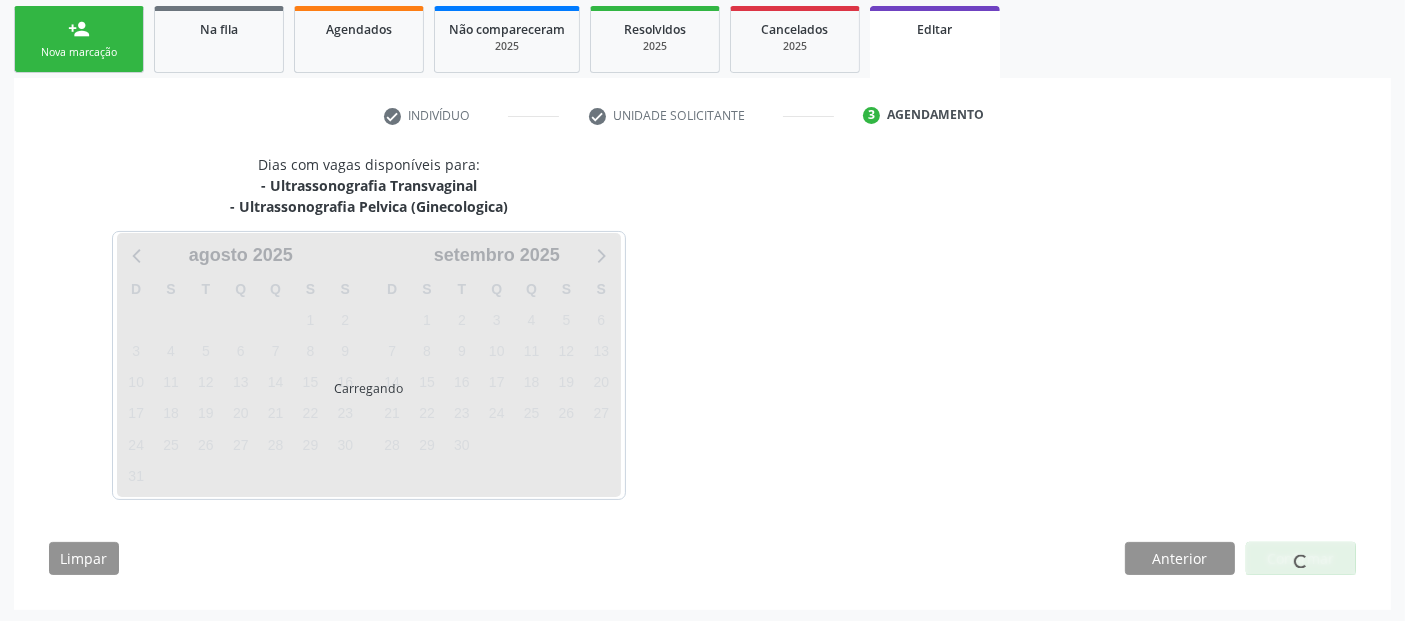 scroll, scrollTop: 380, scrollLeft: 0, axis: vertical 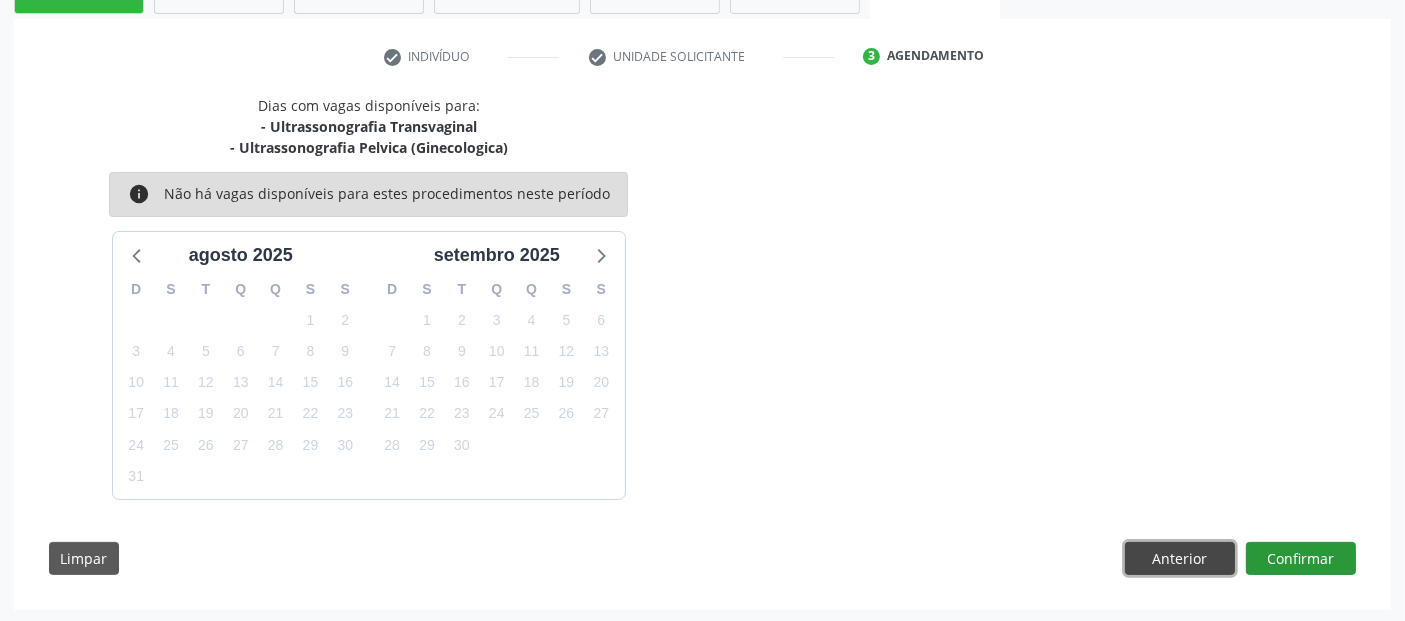 drag, startPoint x: 1165, startPoint y: 569, endPoint x: 1280, endPoint y: 562, distance: 115.212845 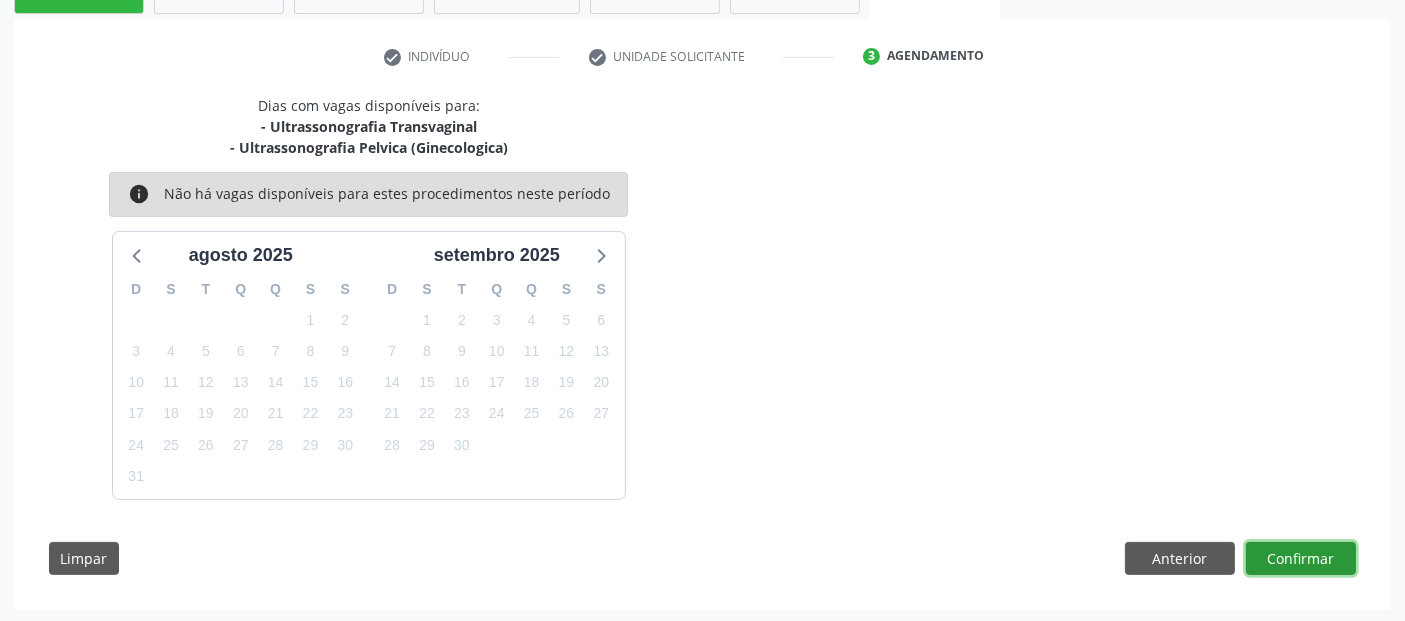click on "Confirmar" at bounding box center (1301, 559) 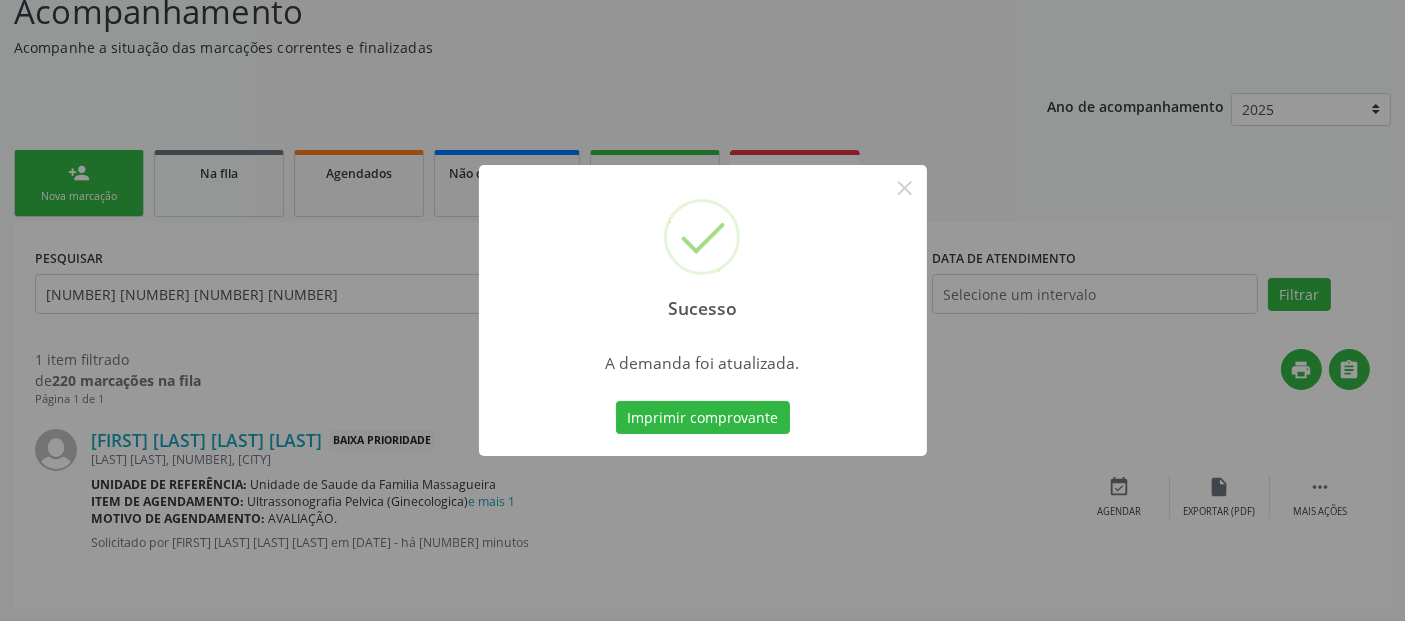 scroll, scrollTop: 0, scrollLeft: 0, axis: both 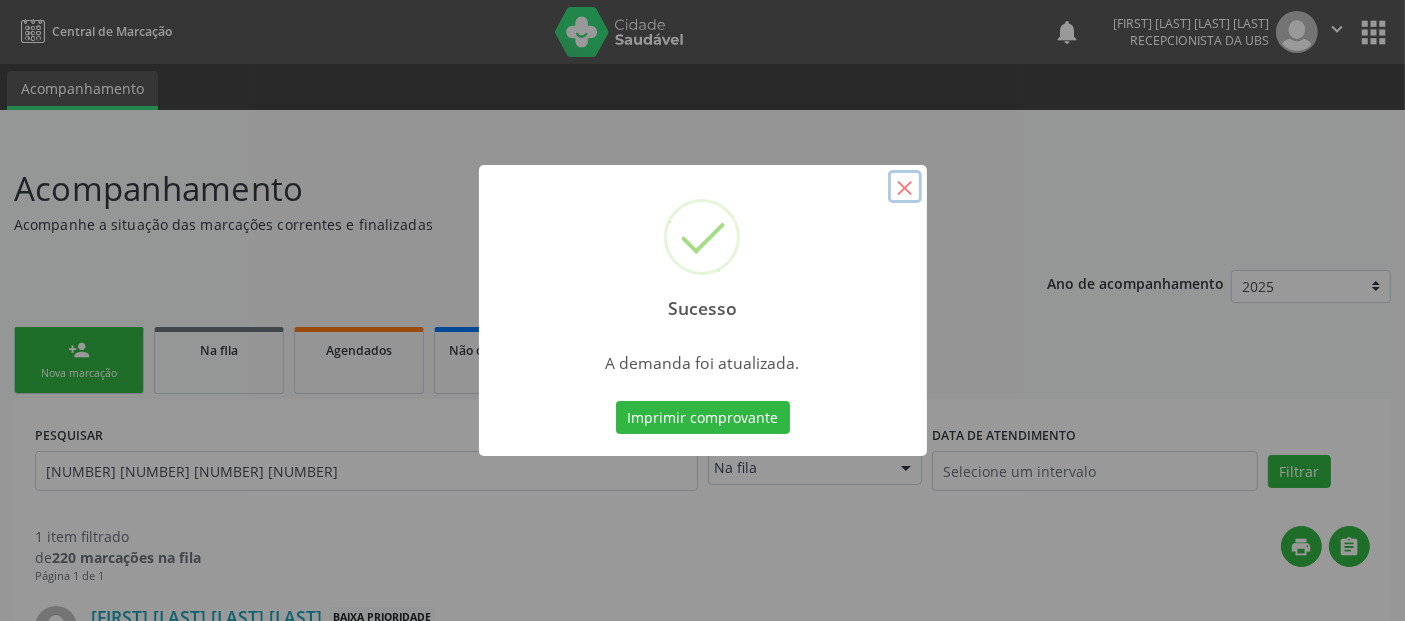 click on "×" at bounding box center (905, 187) 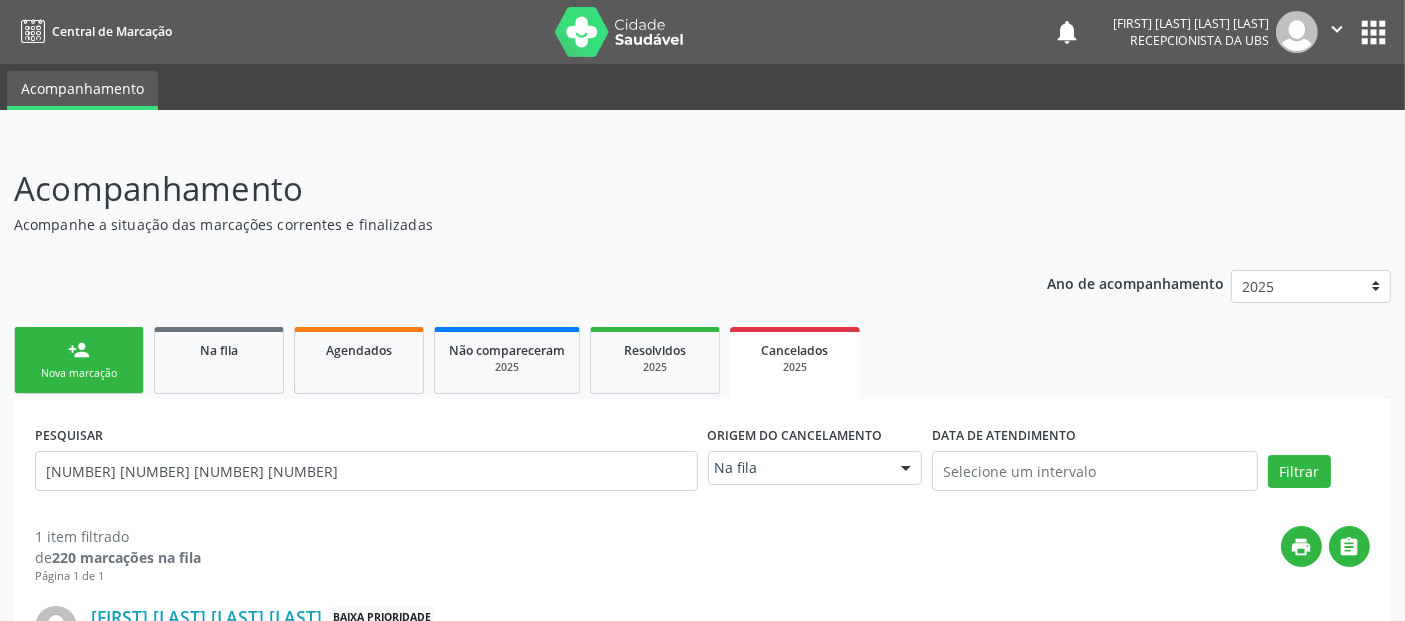 click on "person_add
Nova marcação" at bounding box center (79, 360) 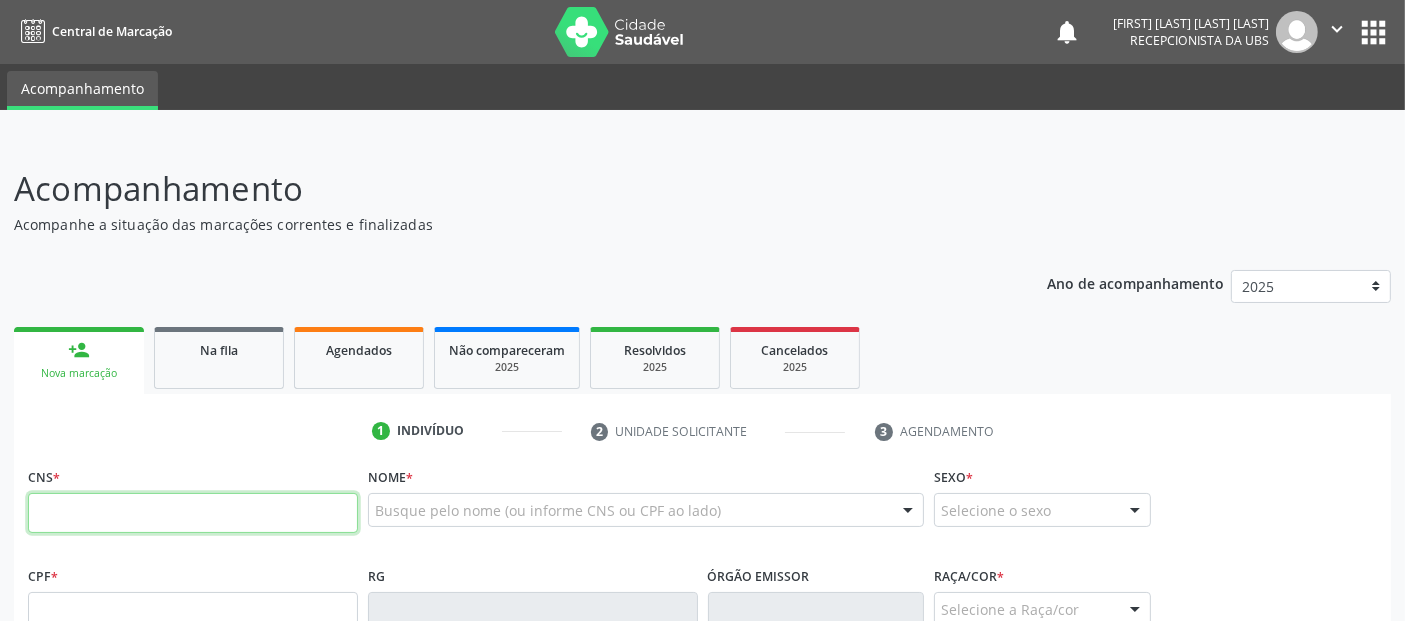 click at bounding box center (193, 513) 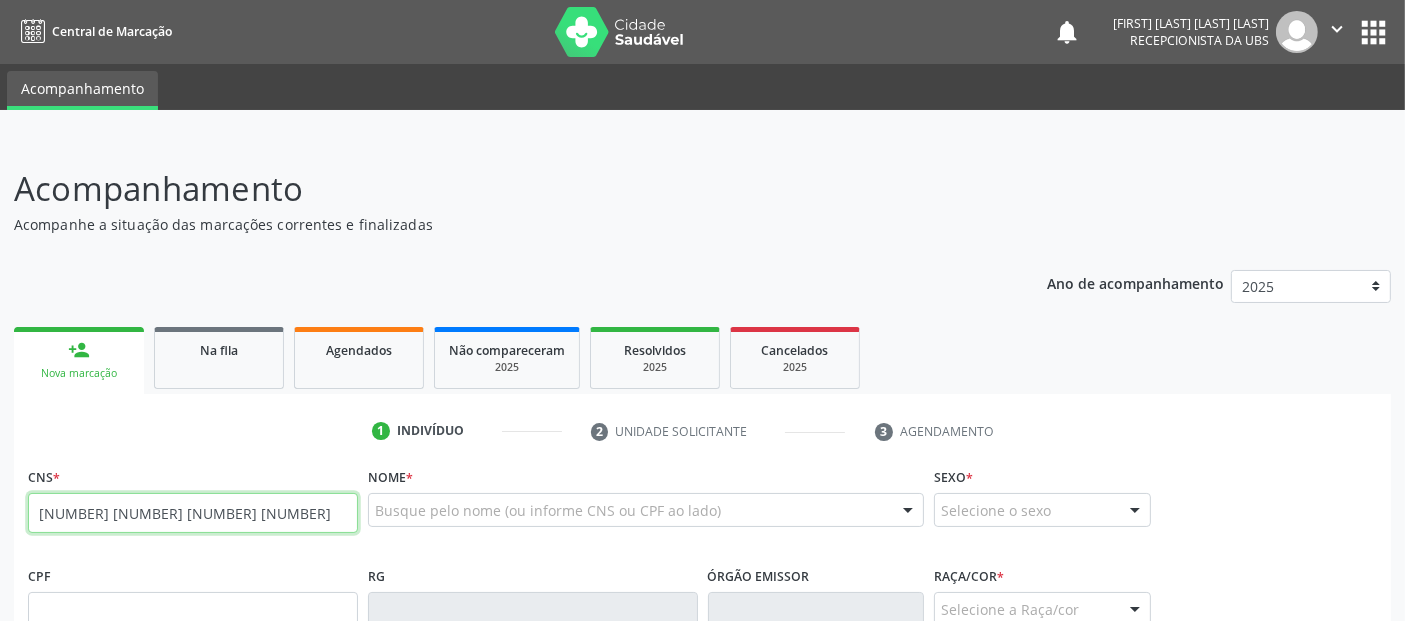 type on "[NUMBER] [NUMBER] [NUMBER] [NUMBER]" 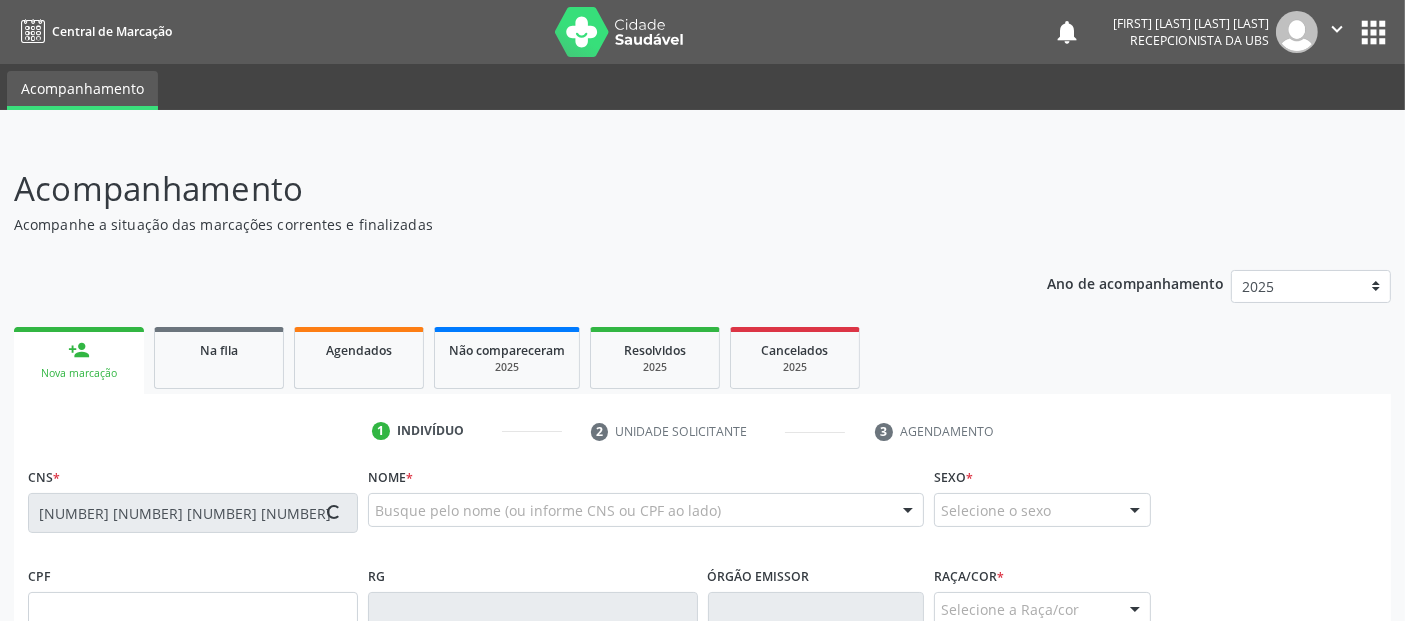 type on "[NUMBER].[NUMBER].[NUMBER]-[NUMBER]" 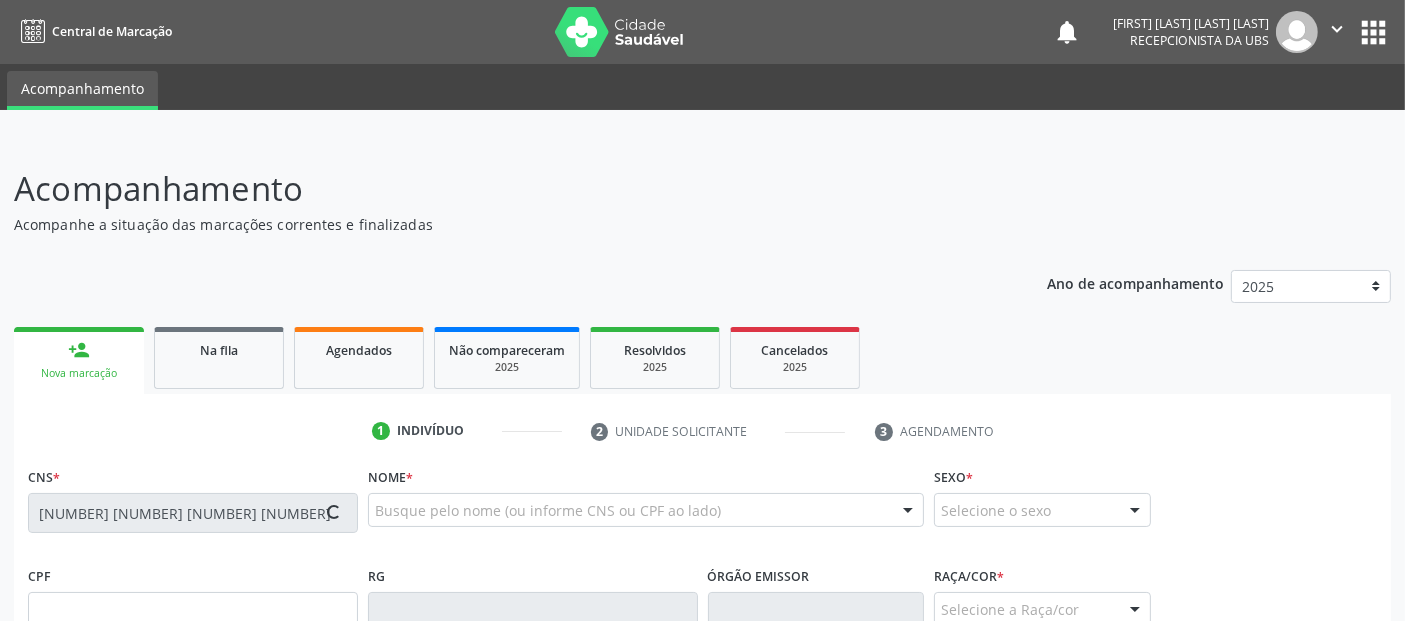 type on "[DATE]" 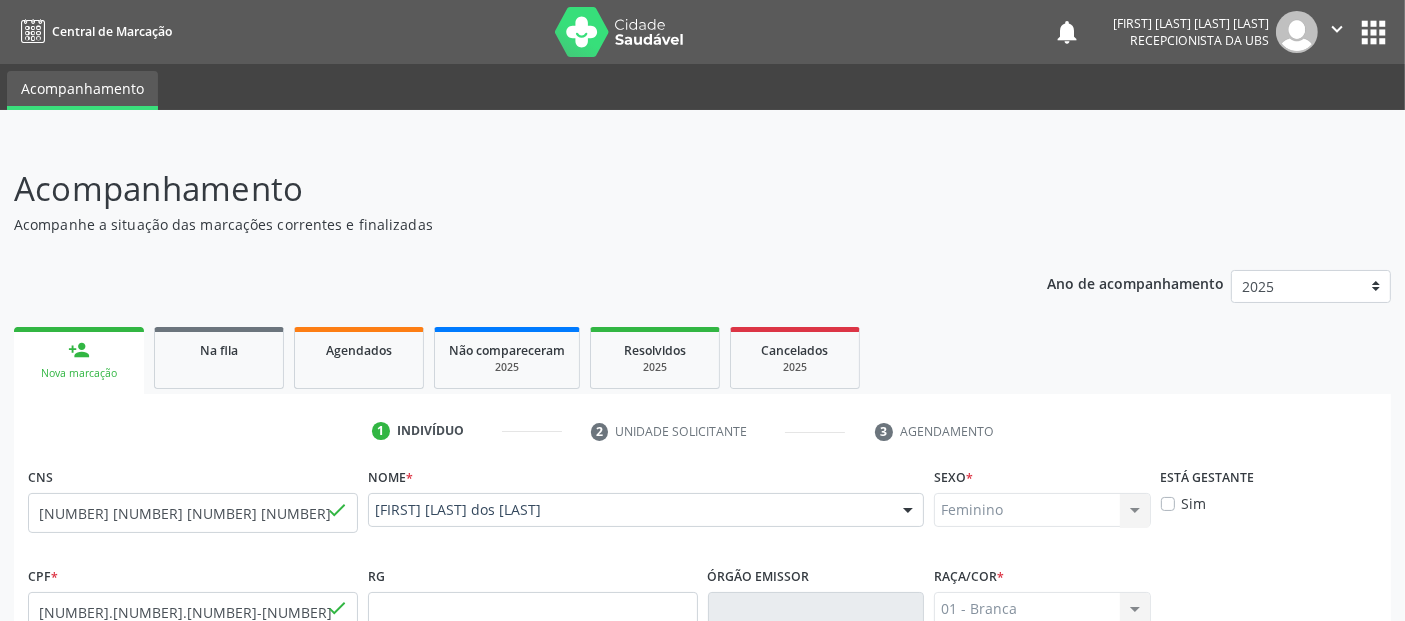 scroll, scrollTop: 489, scrollLeft: 0, axis: vertical 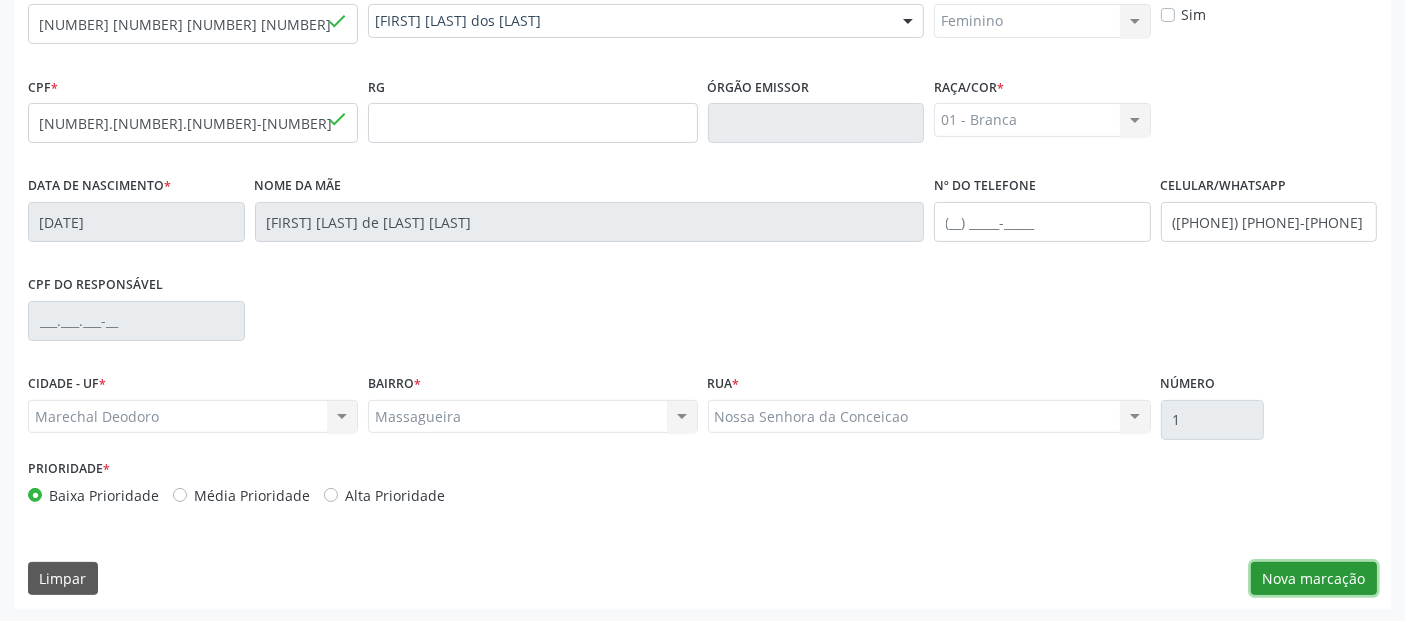 click on "Nova marcação" at bounding box center [1314, 579] 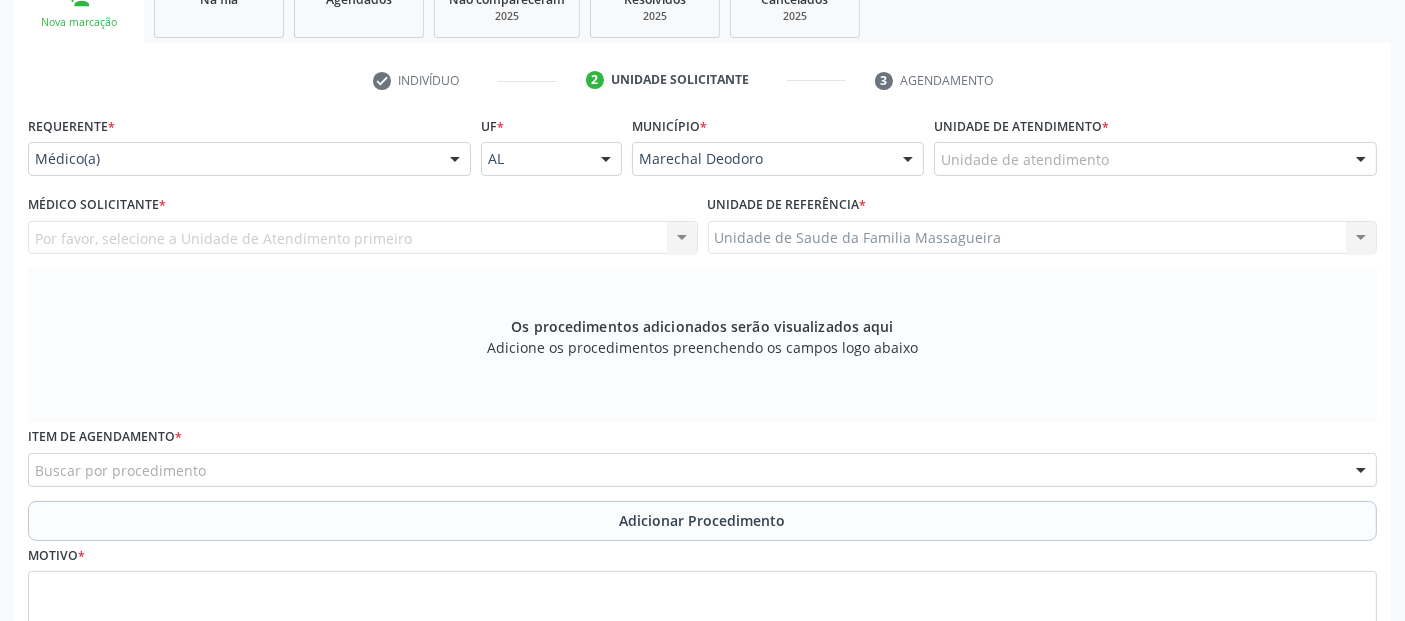 scroll, scrollTop: 323, scrollLeft: 0, axis: vertical 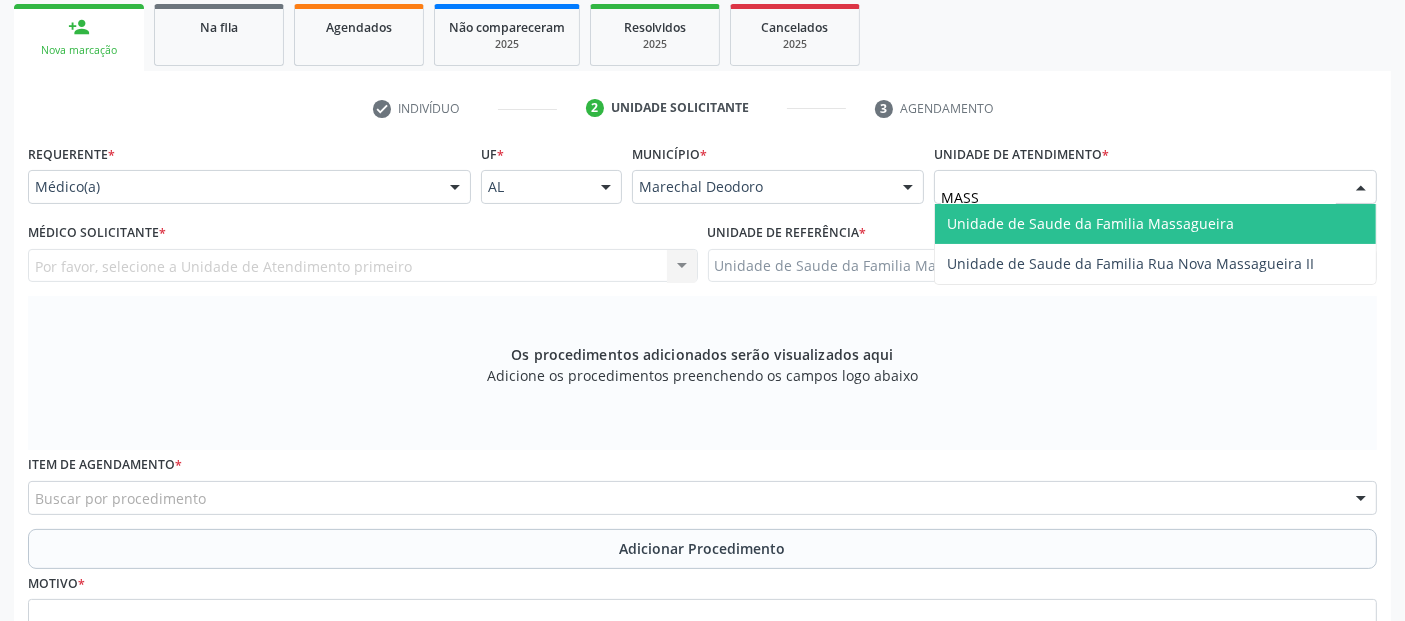 type on "MASSA" 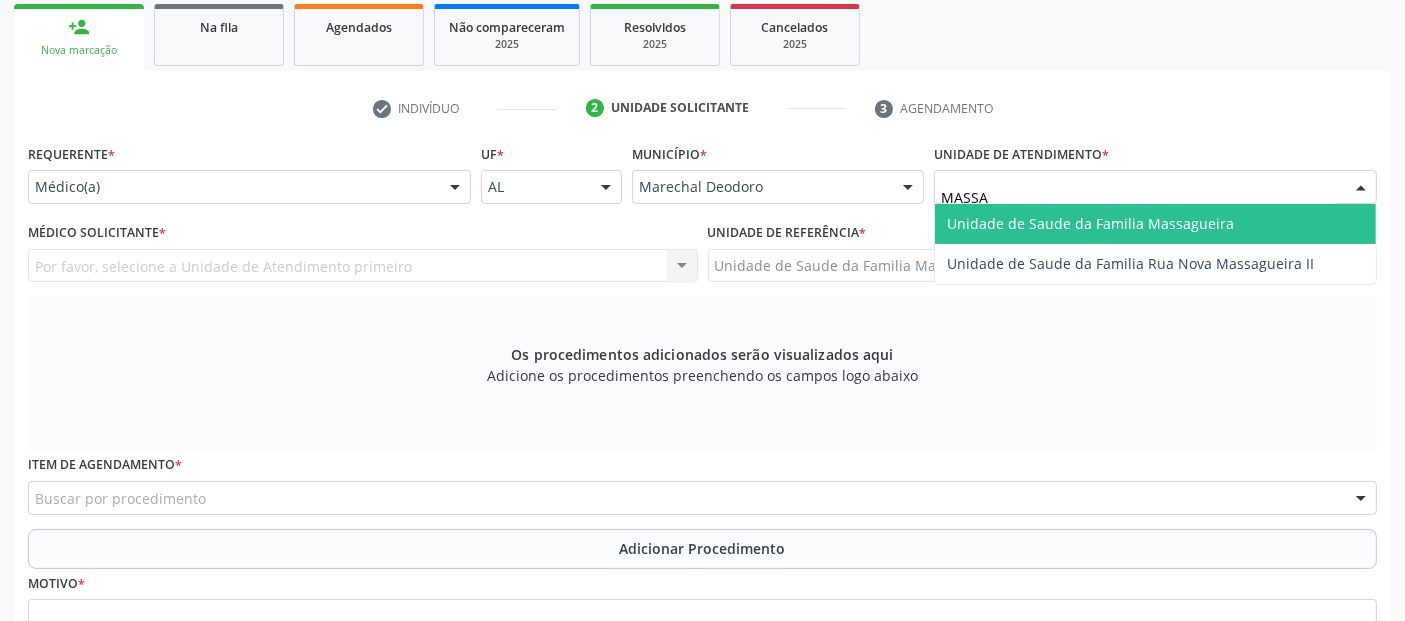 click on "Unidade de Saude da Familia Massagueira" at bounding box center (1090, 223) 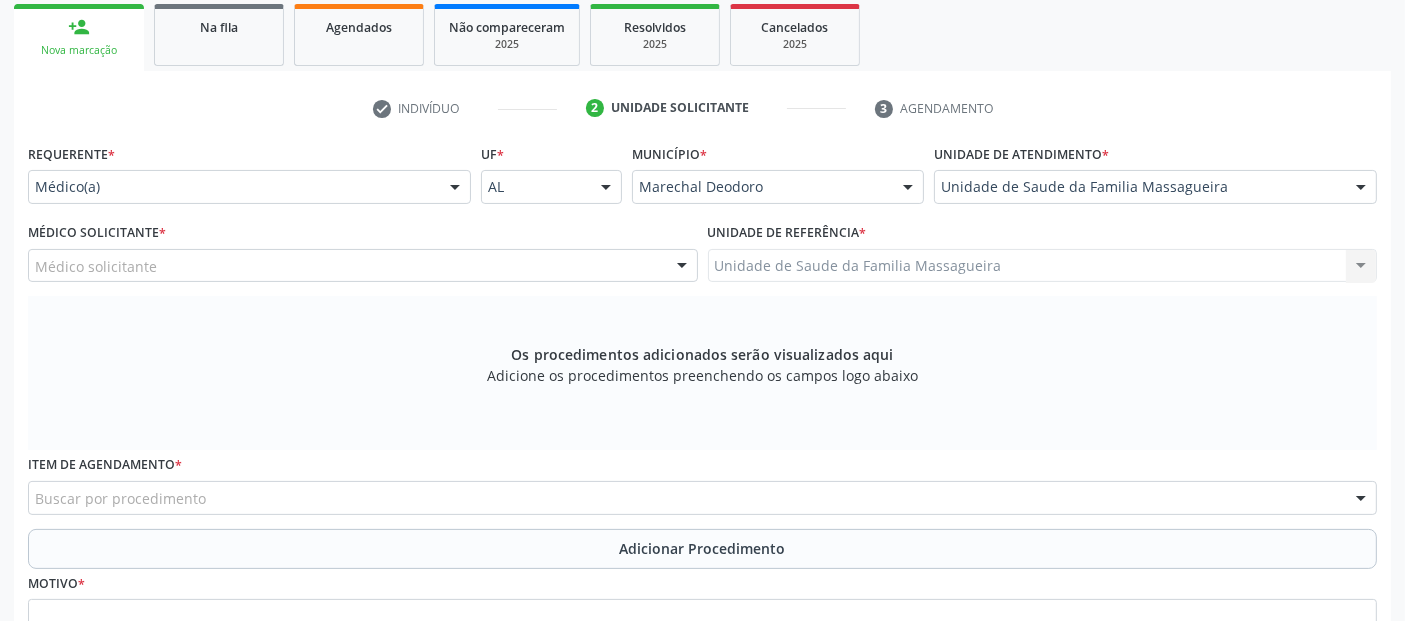 click on "Médico solicitante" at bounding box center (363, 266) 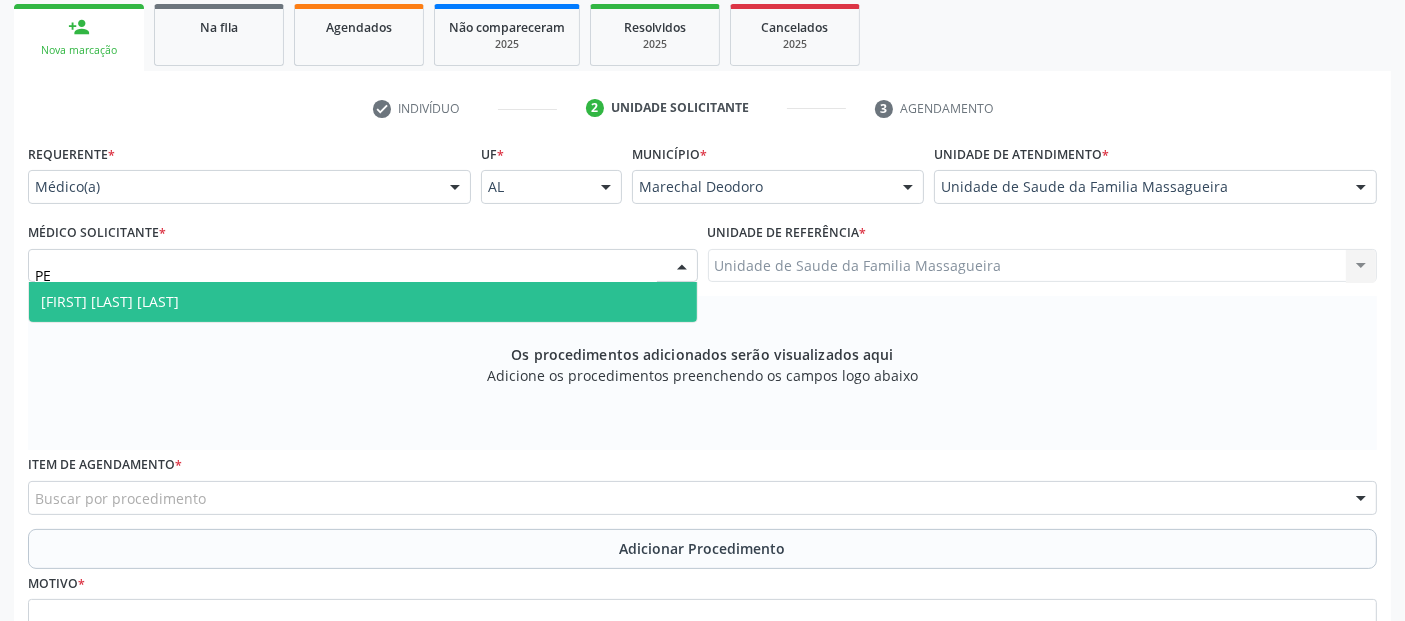 type on "PED" 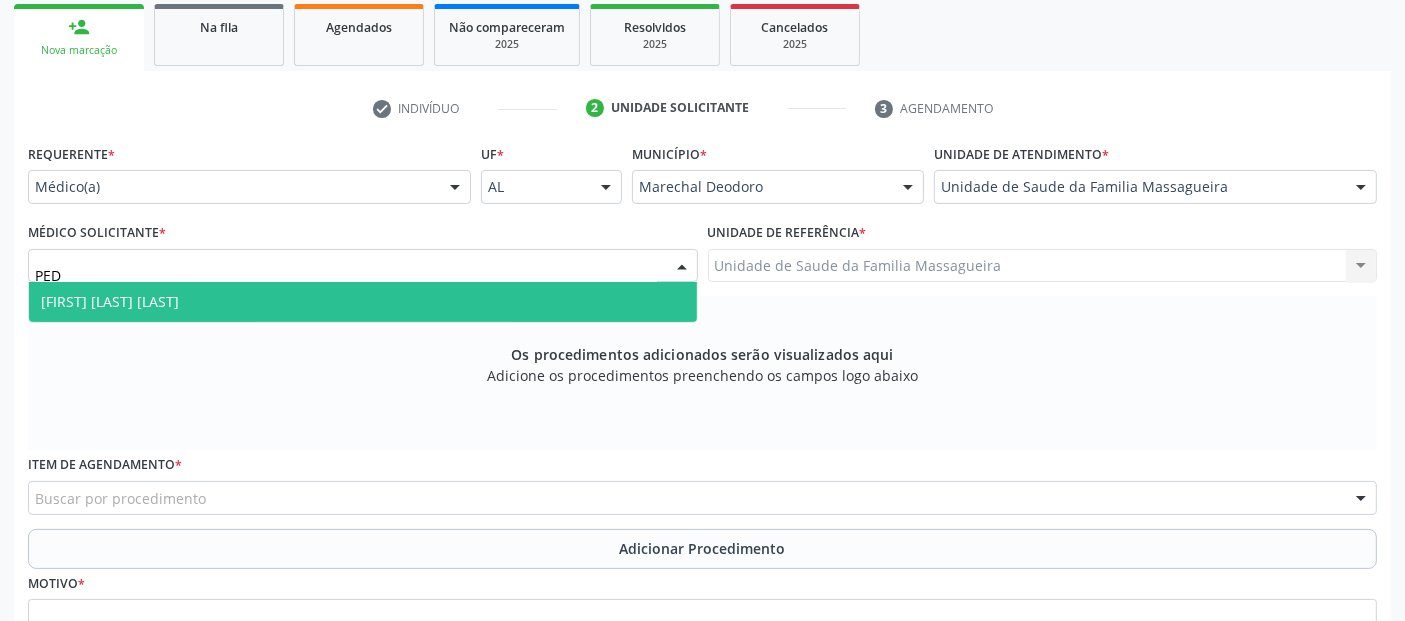 click on "[FIRST] [LAST] [LAST]" at bounding box center (110, 301) 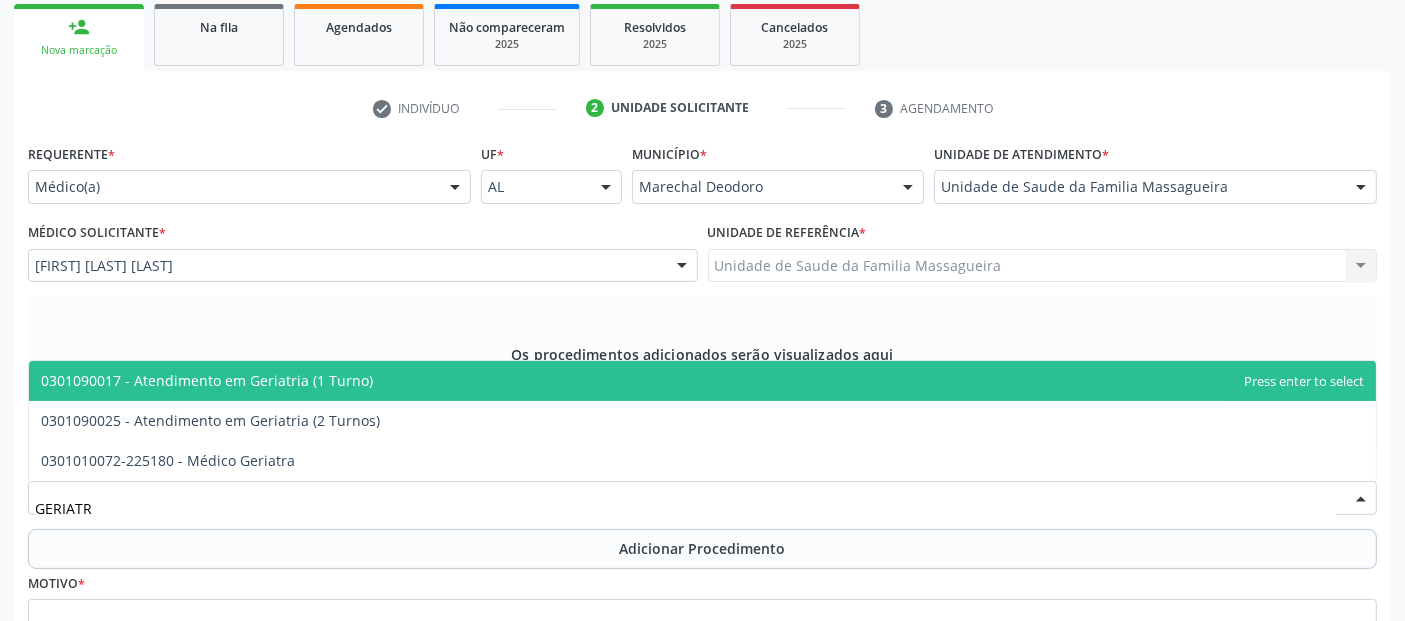 type on "GERIATRA" 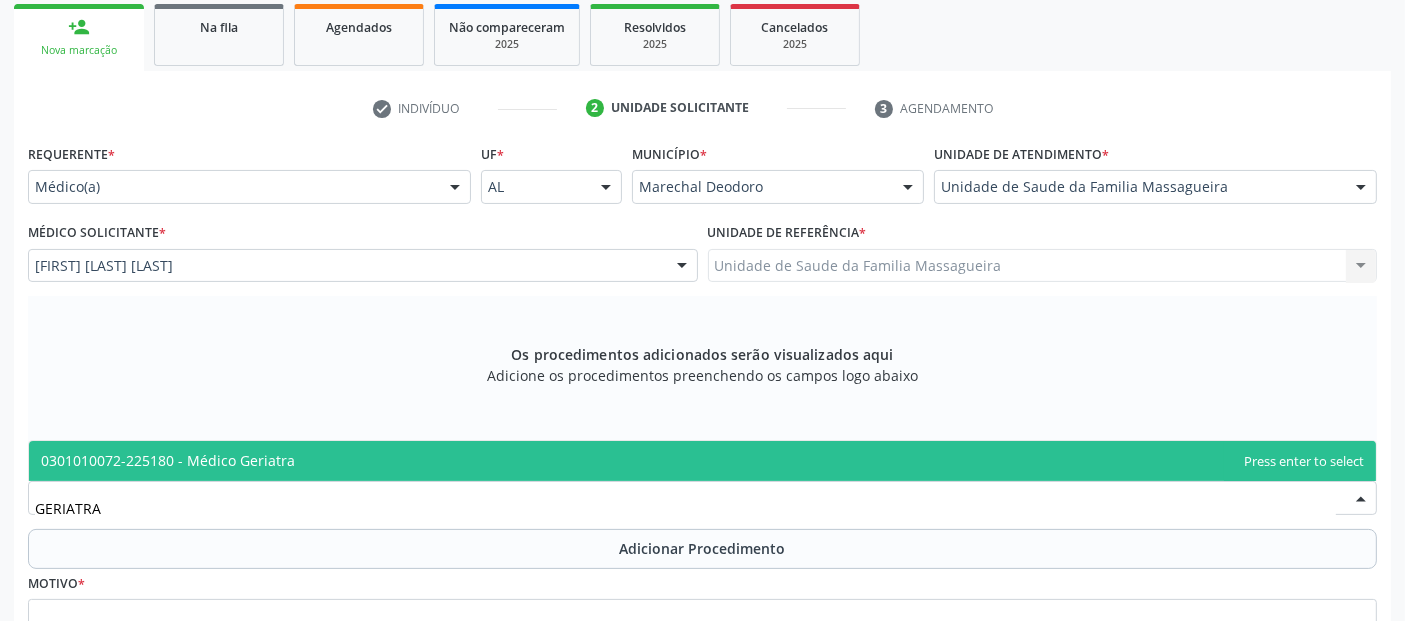 click on "0301010072-225180 - Médico Geriatra" at bounding box center [702, 461] 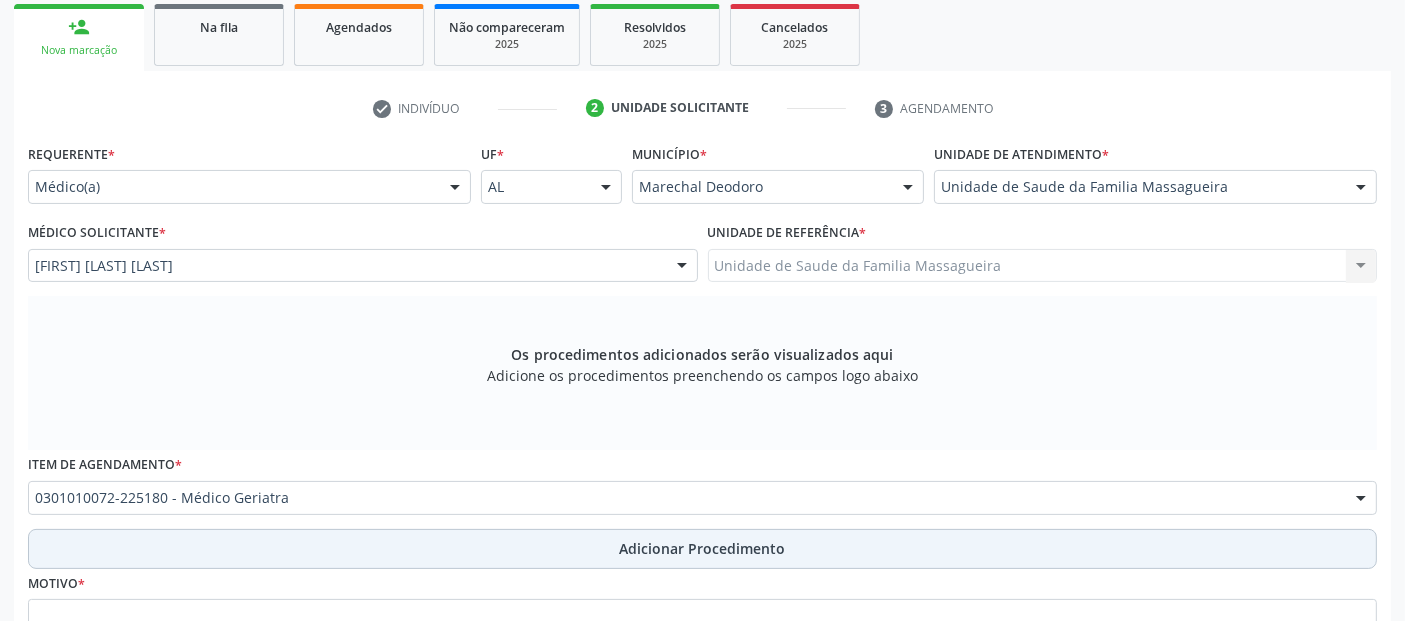 click on "Adicionar Procedimento" at bounding box center (702, 549) 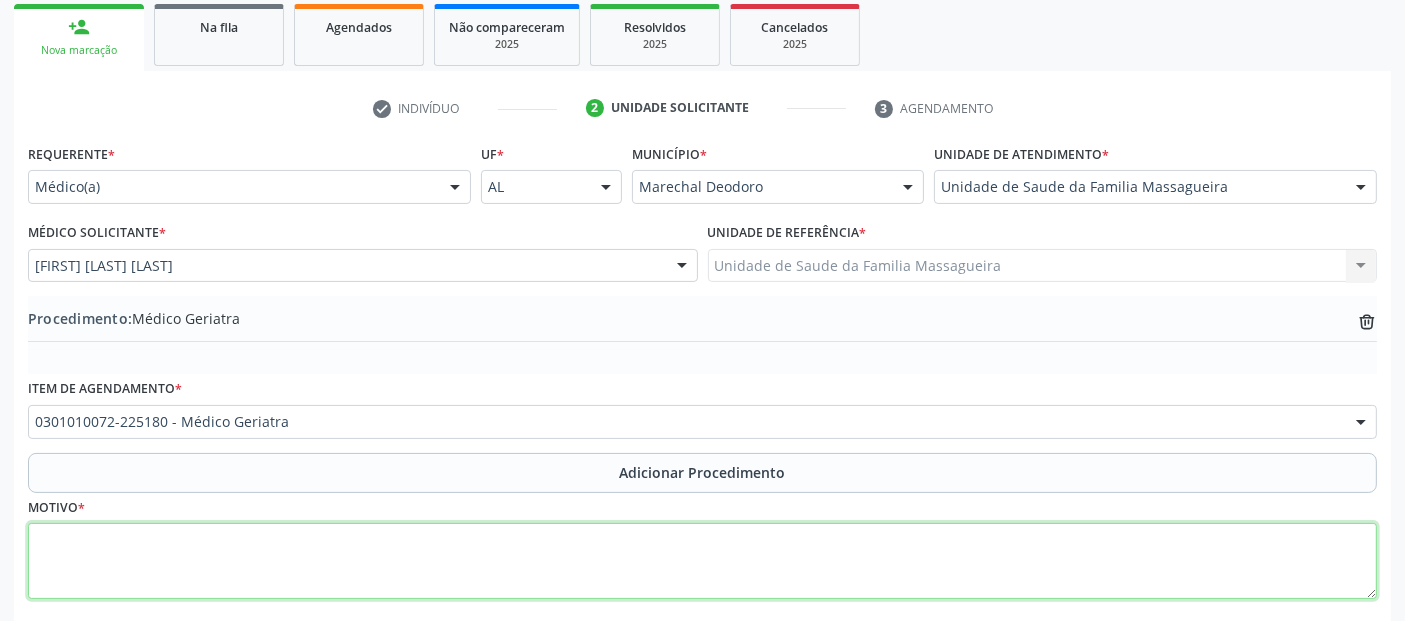 click at bounding box center [702, 561] 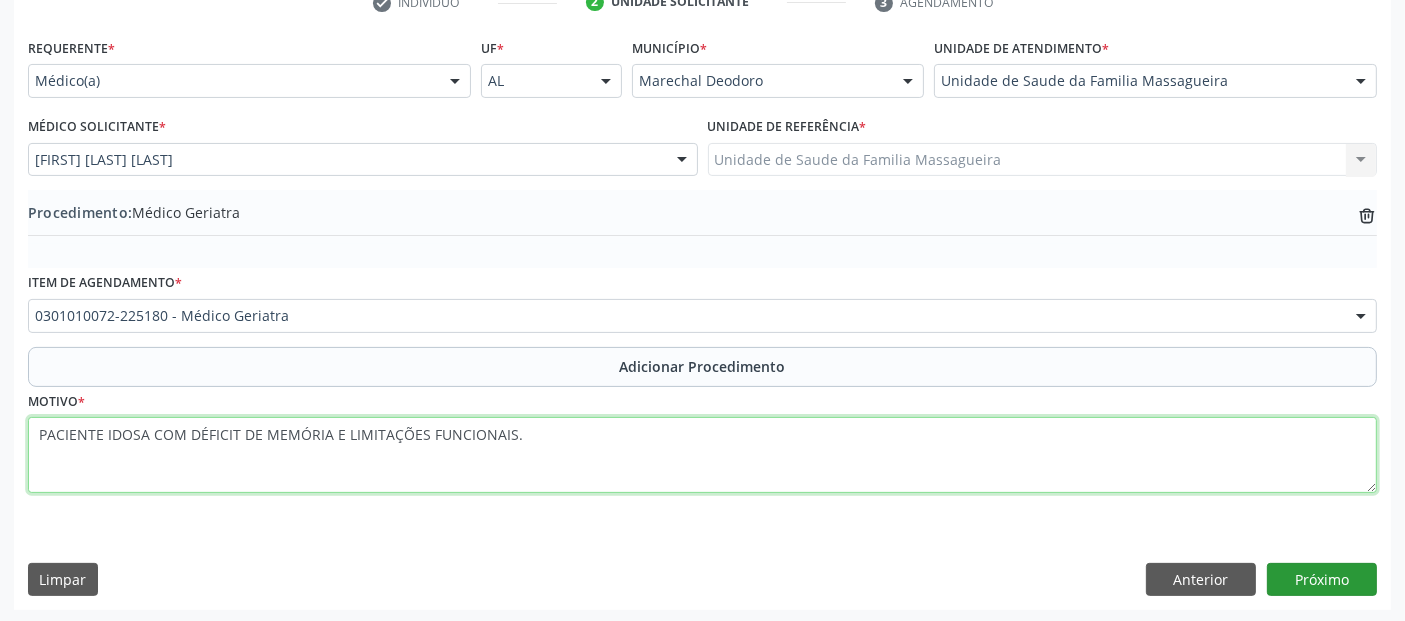 type on "PACIENTE IDOSA COM DÉFICIT DE MEMÓRIA E LIMITAÇÕES FUNCIONAIS." 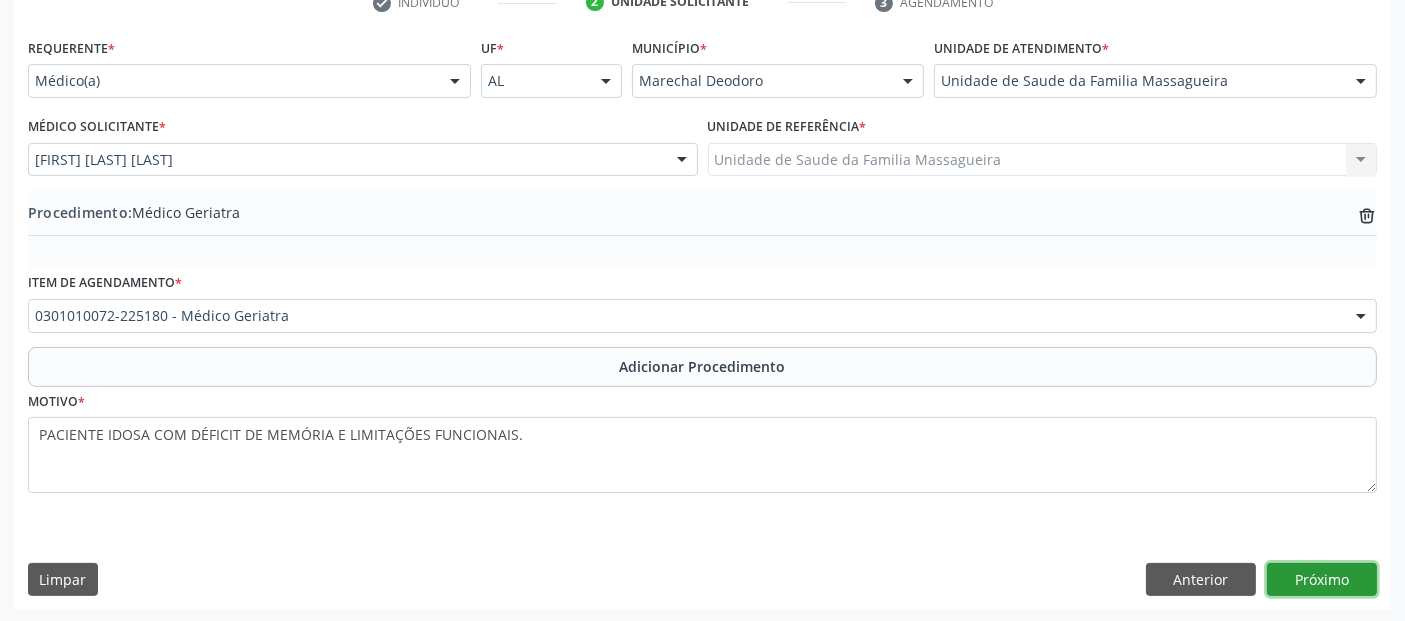 click on "Próximo" at bounding box center [1322, 580] 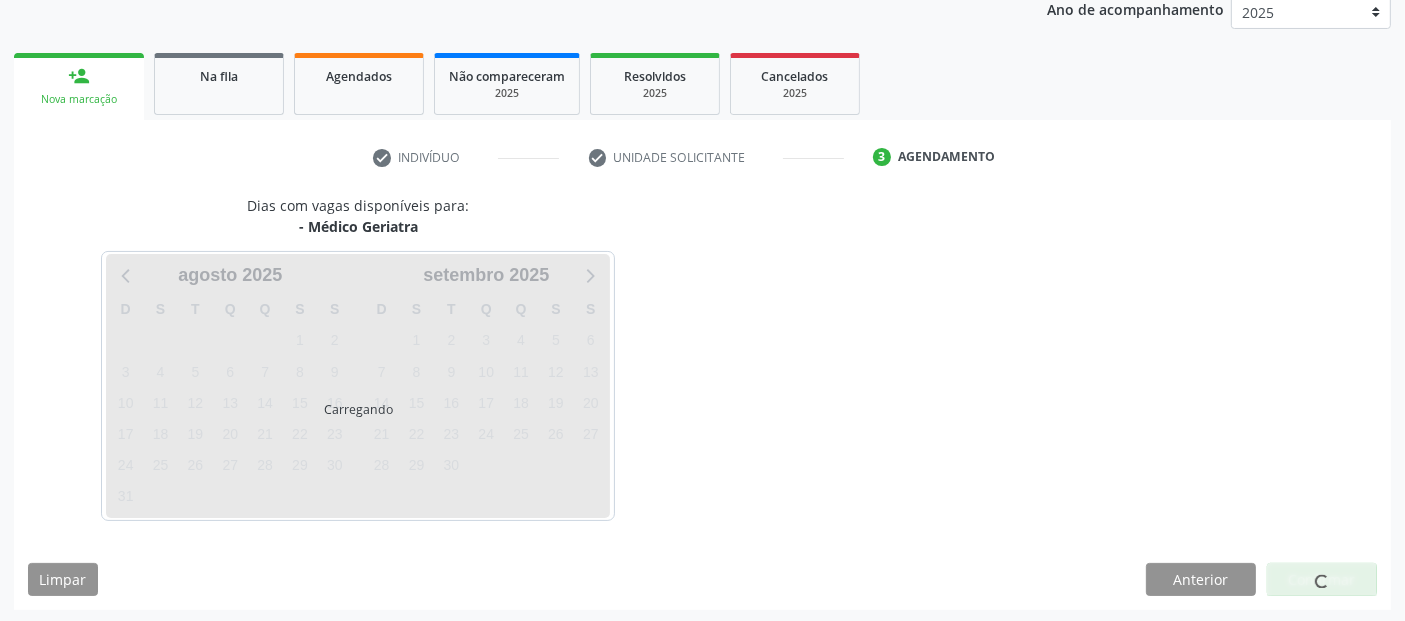 scroll, scrollTop: 333, scrollLeft: 0, axis: vertical 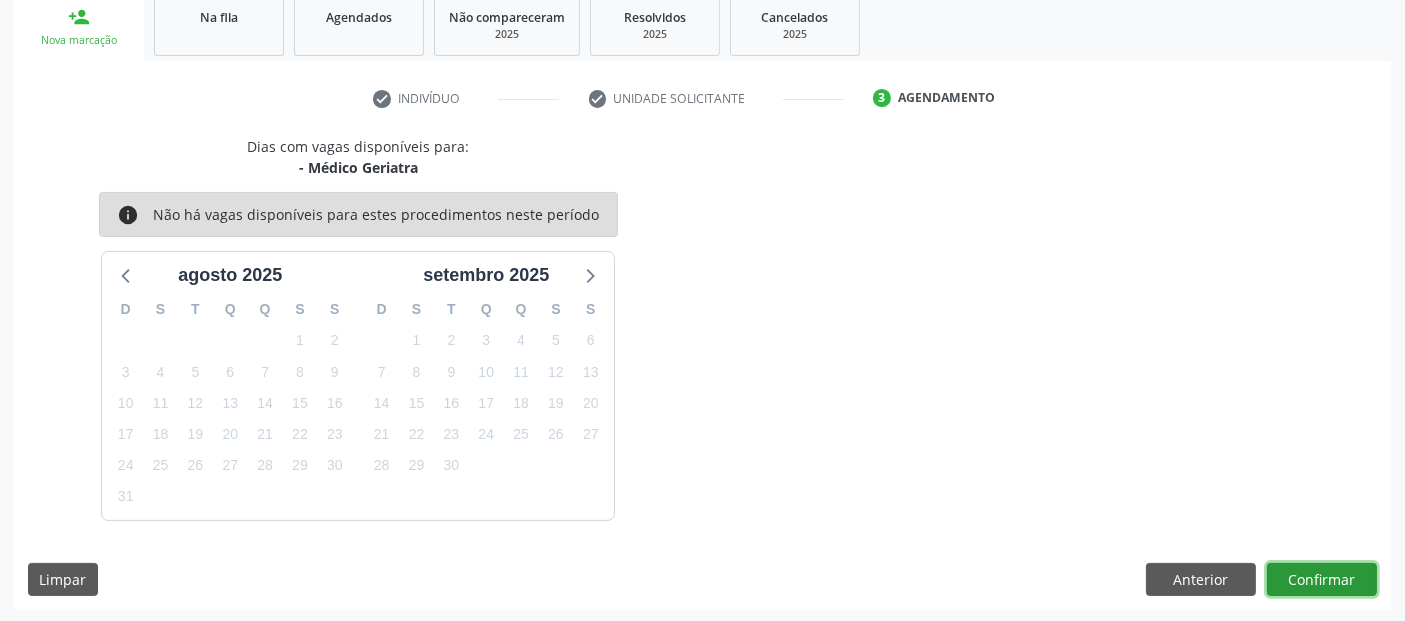 click on "Confirmar" at bounding box center [1322, 580] 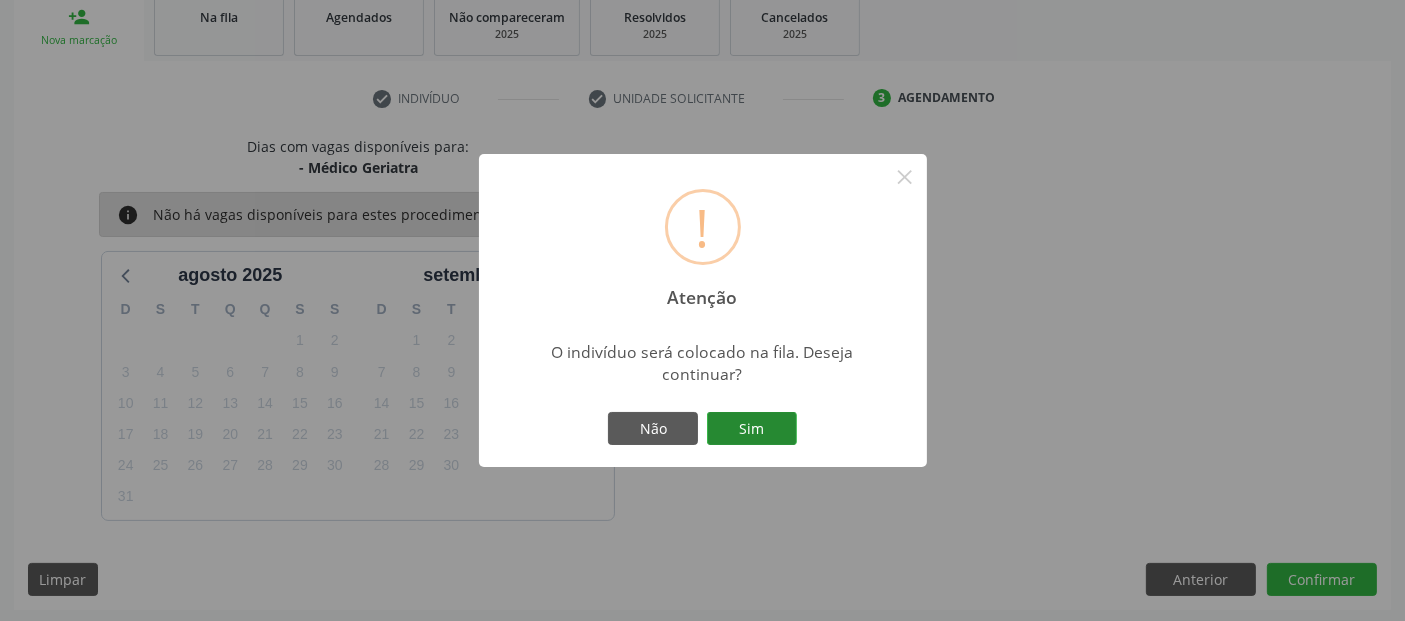 click on "Sim" at bounding box center [752, 429] 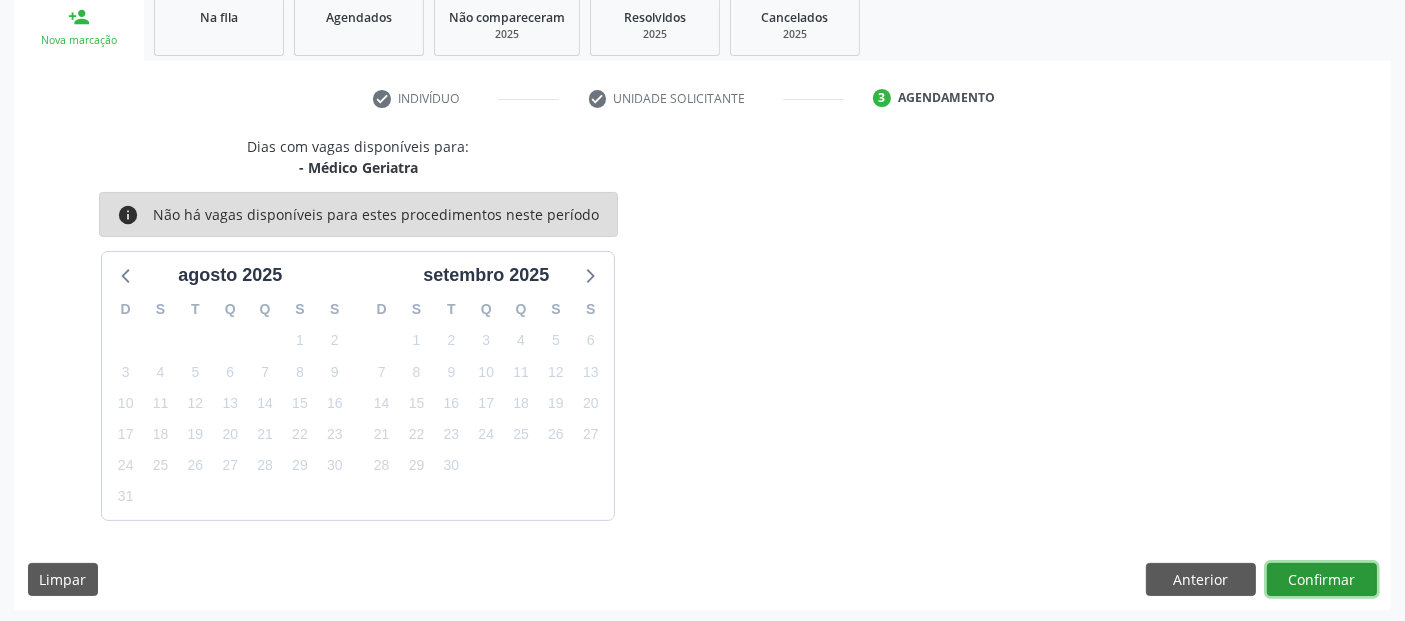 click on "Confirmar" at bounding box center (1322, 580) 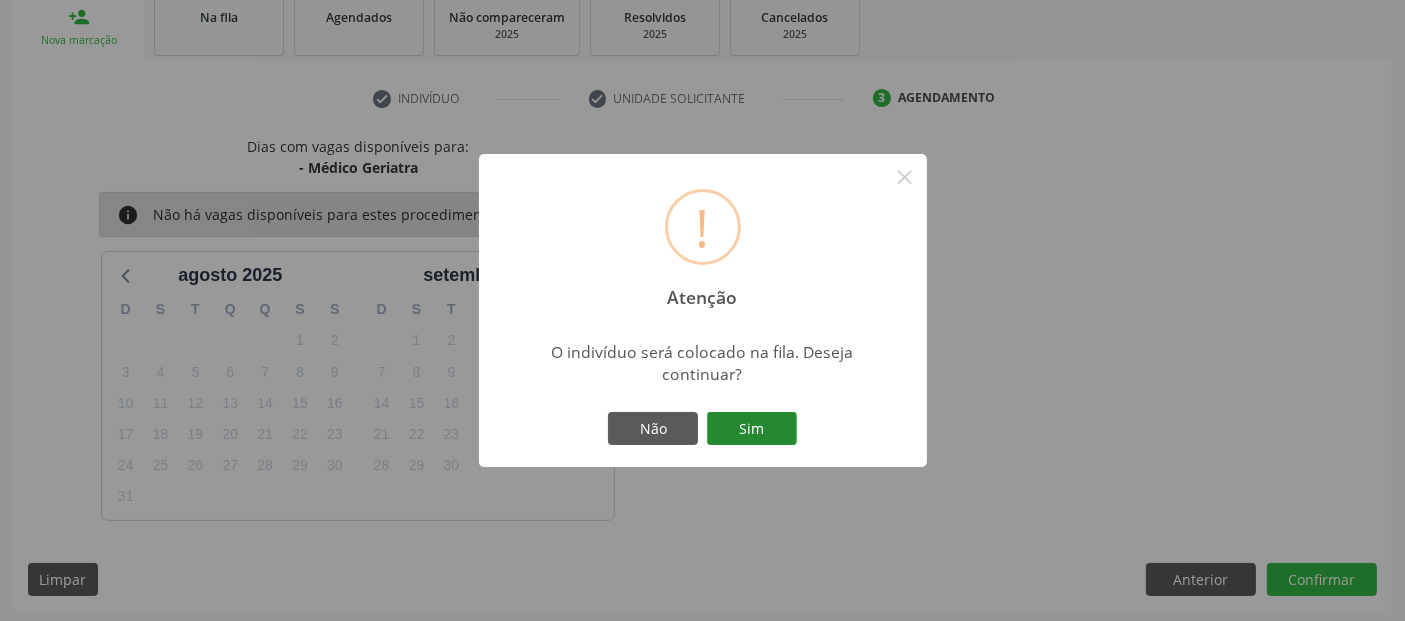 click on "Sim" at bounding box center [752, 429] 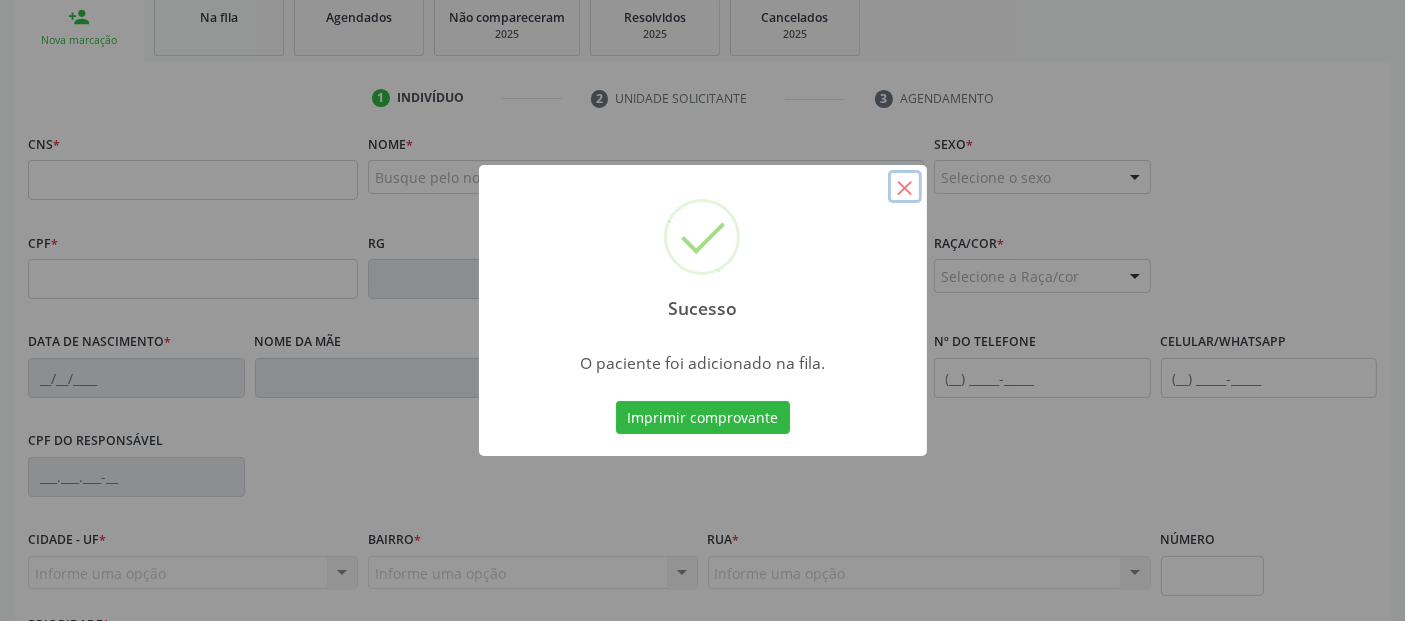 click on "×" at bounding box center (905, 187) 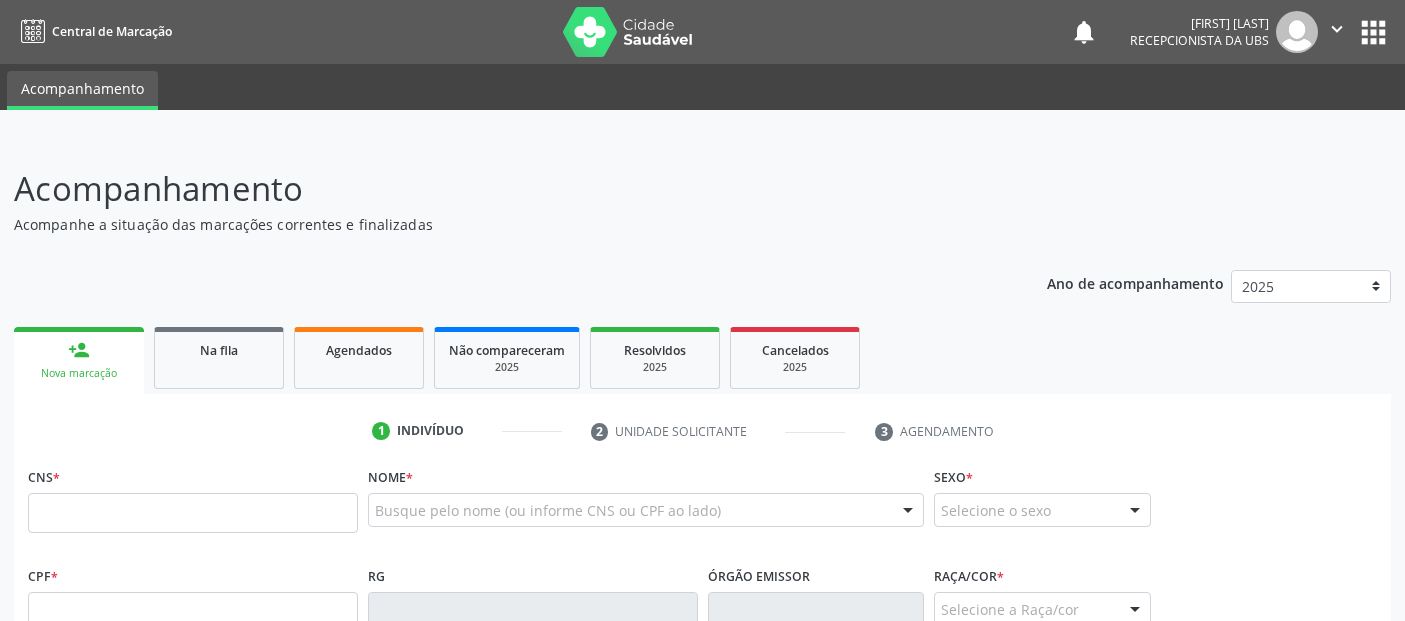 scroll, scrollTop: 0, scrollLeft: 0, axis: both 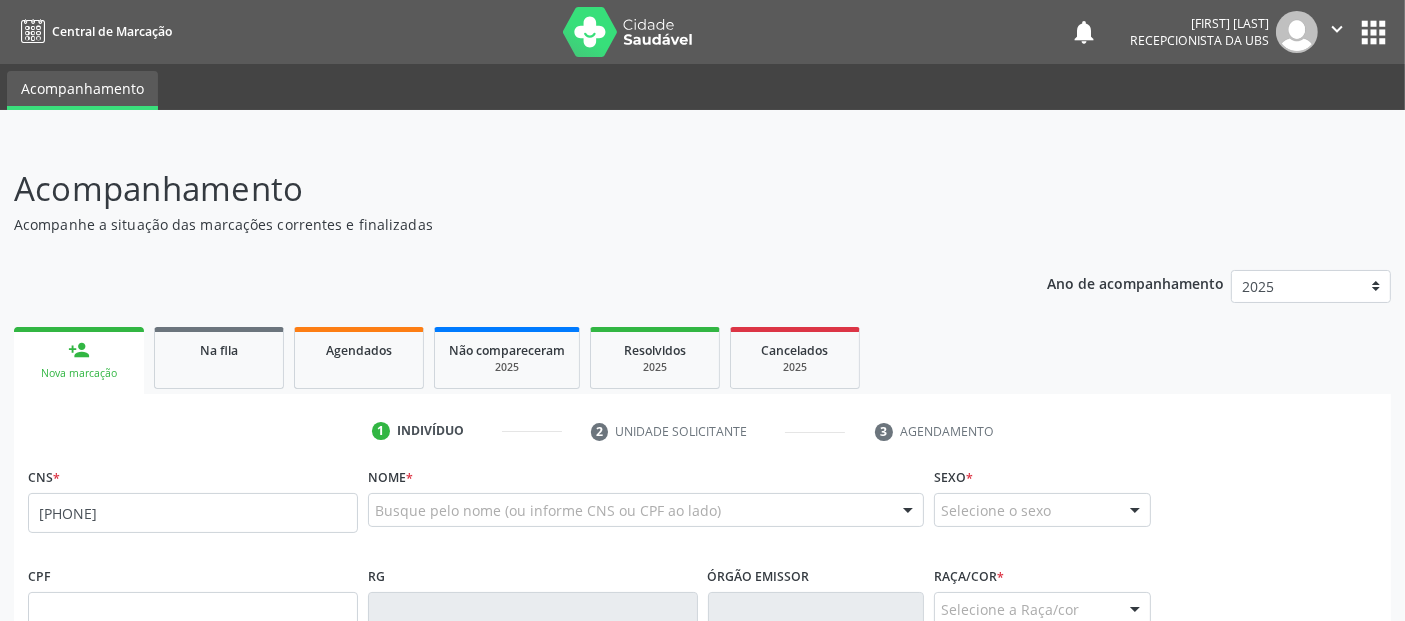 type on "700 6019 6758 9266" 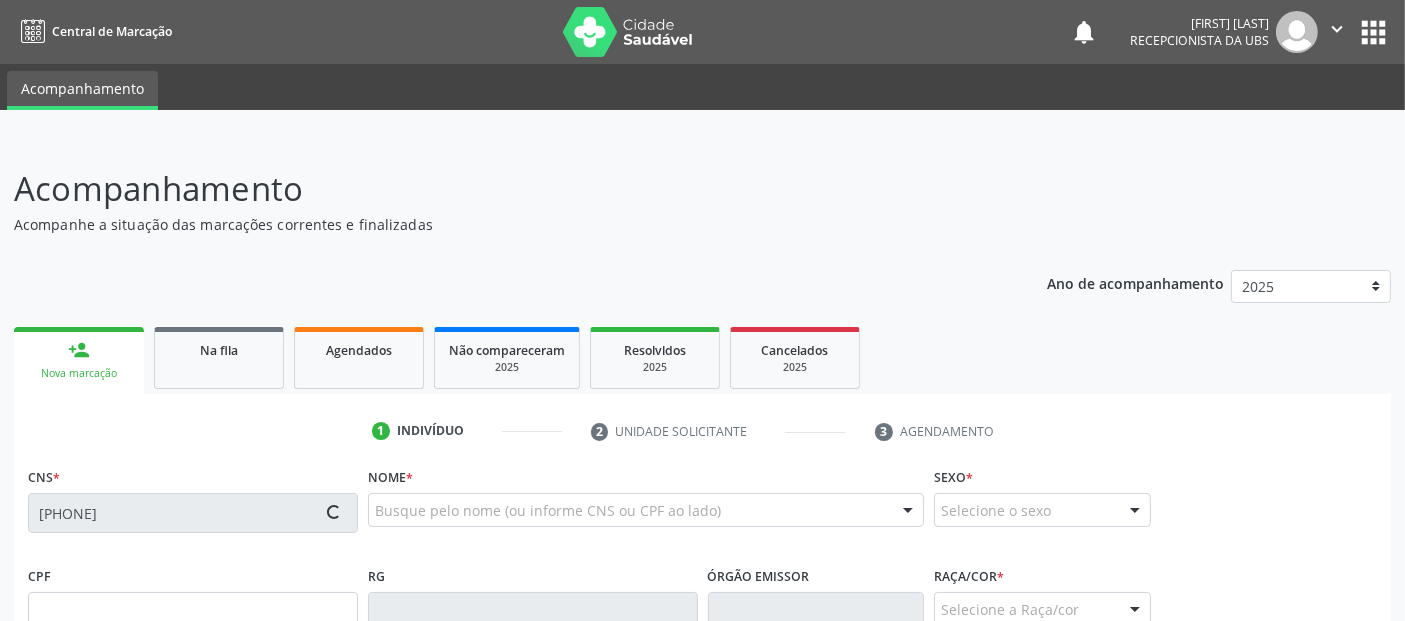 type on "158.453.738-83" 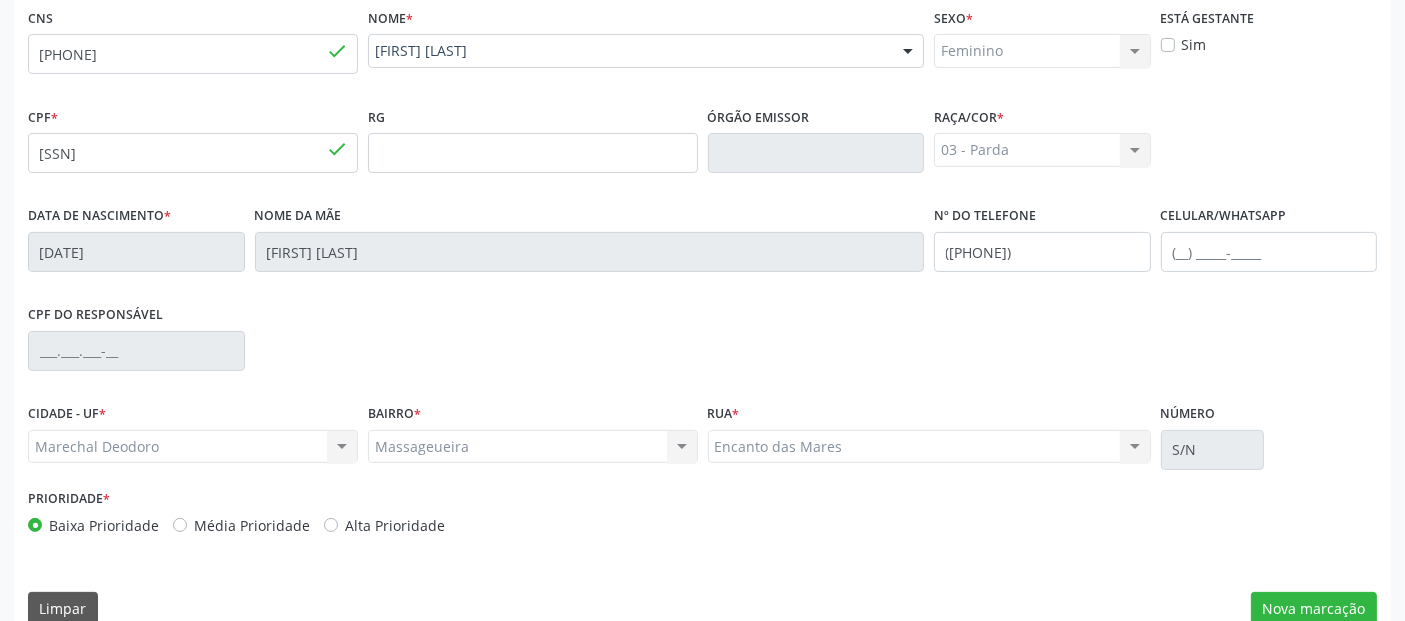 scroll, scrollTop: 489, scrollLeft: 0, axis: vertical 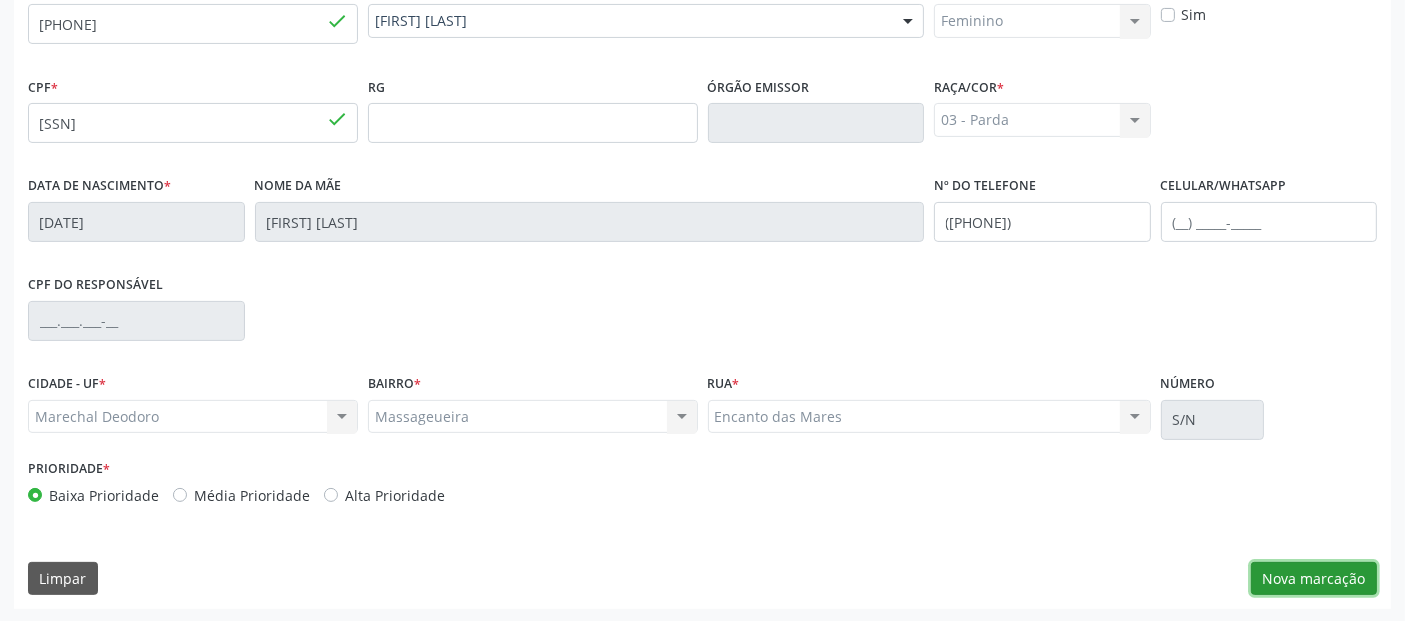 click on "Nova marcação" at bounding box center [1314, 579] 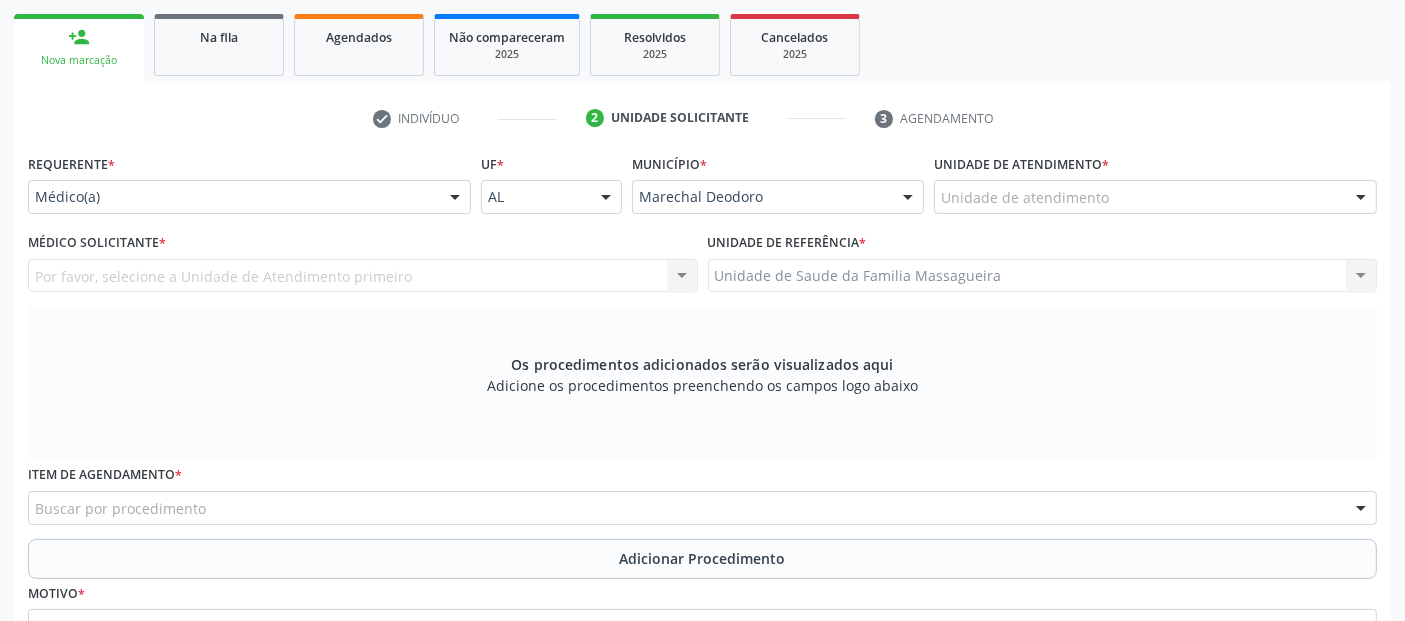scroll, scrollTop: 234, scrollLeft: 0, axis: vertical 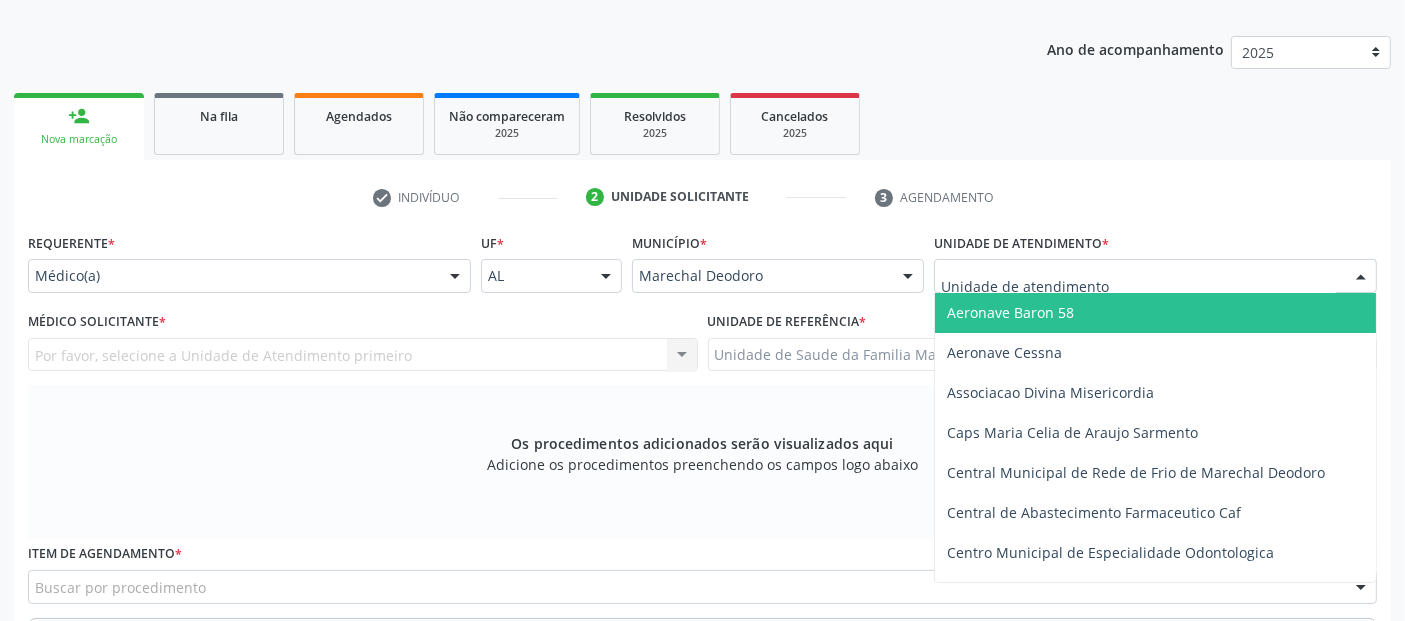 click at bounding box center (1155, 276) 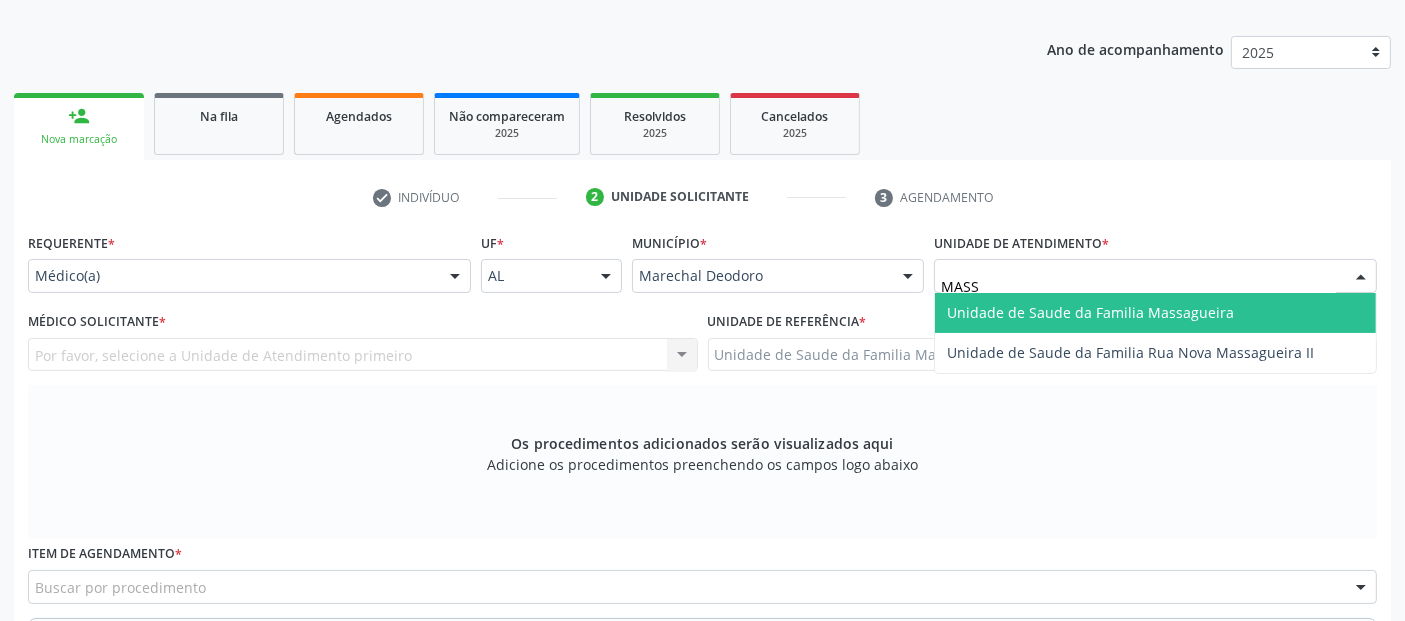 type on "MASSA" 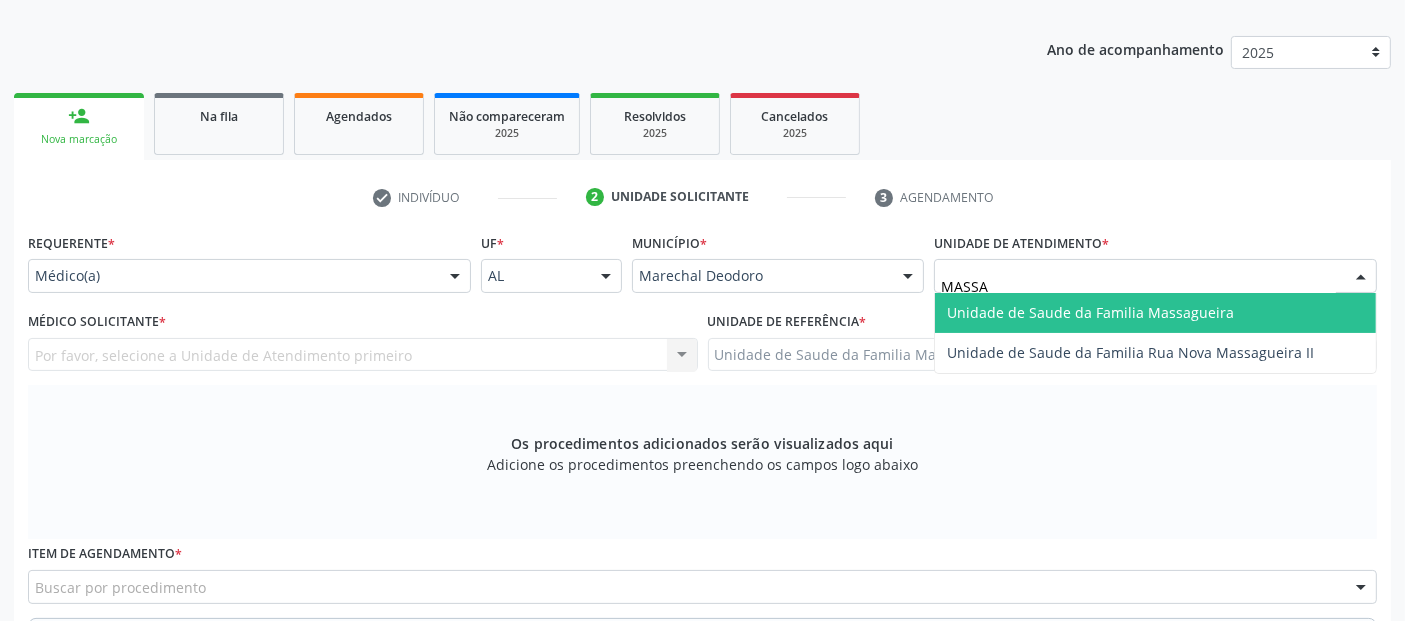 click on "Unidade de Saude da Familia Massagueira" at bounding box center (1090, 312) 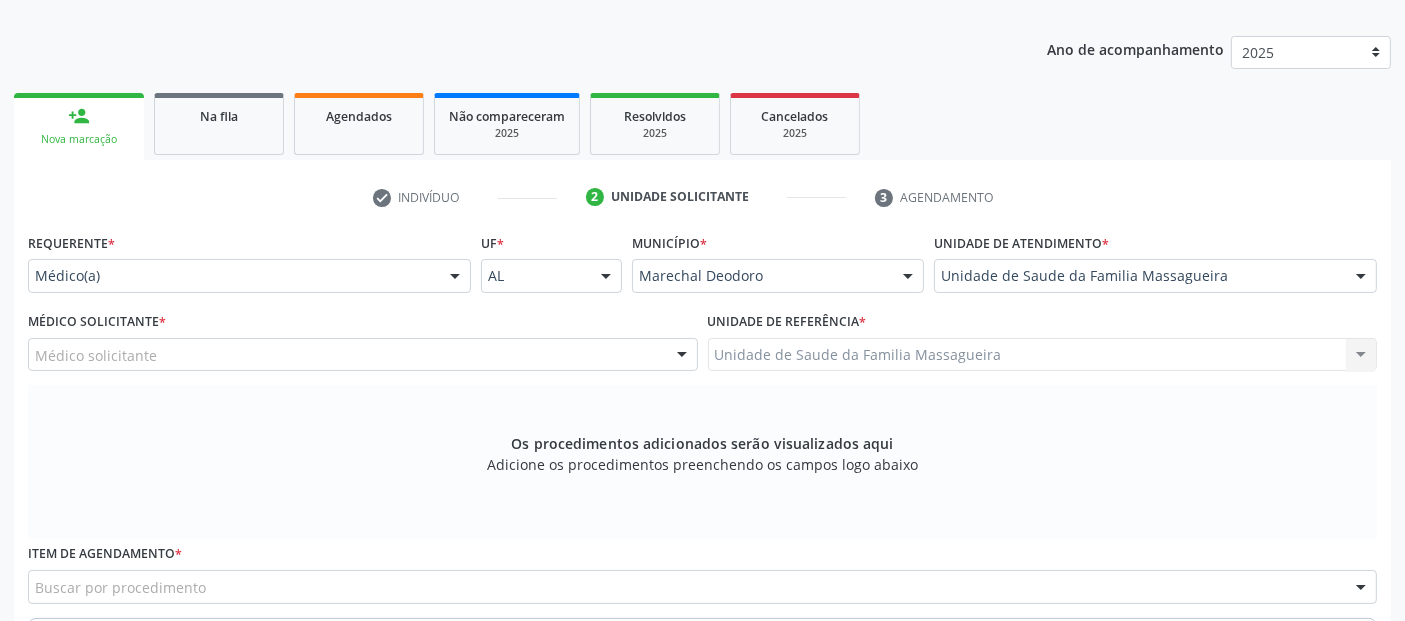 click on "Médico solicitante" at bounding box center (363, 355) 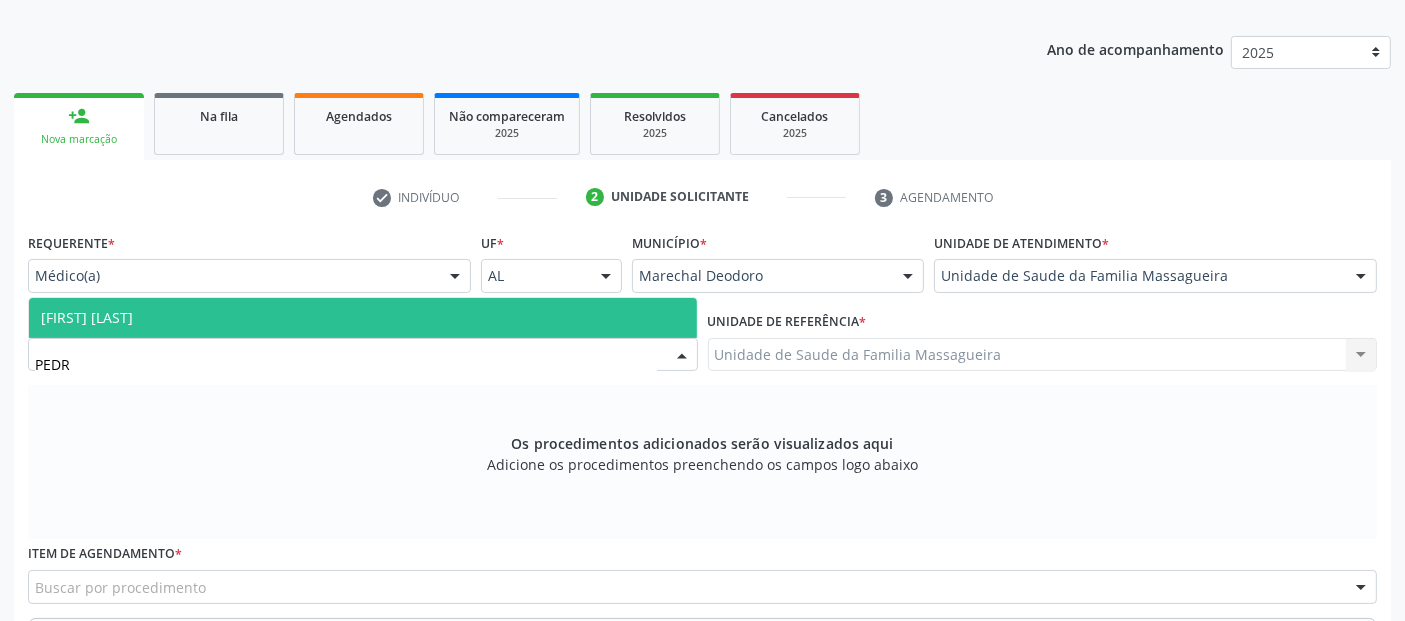 type on "PEDRO" 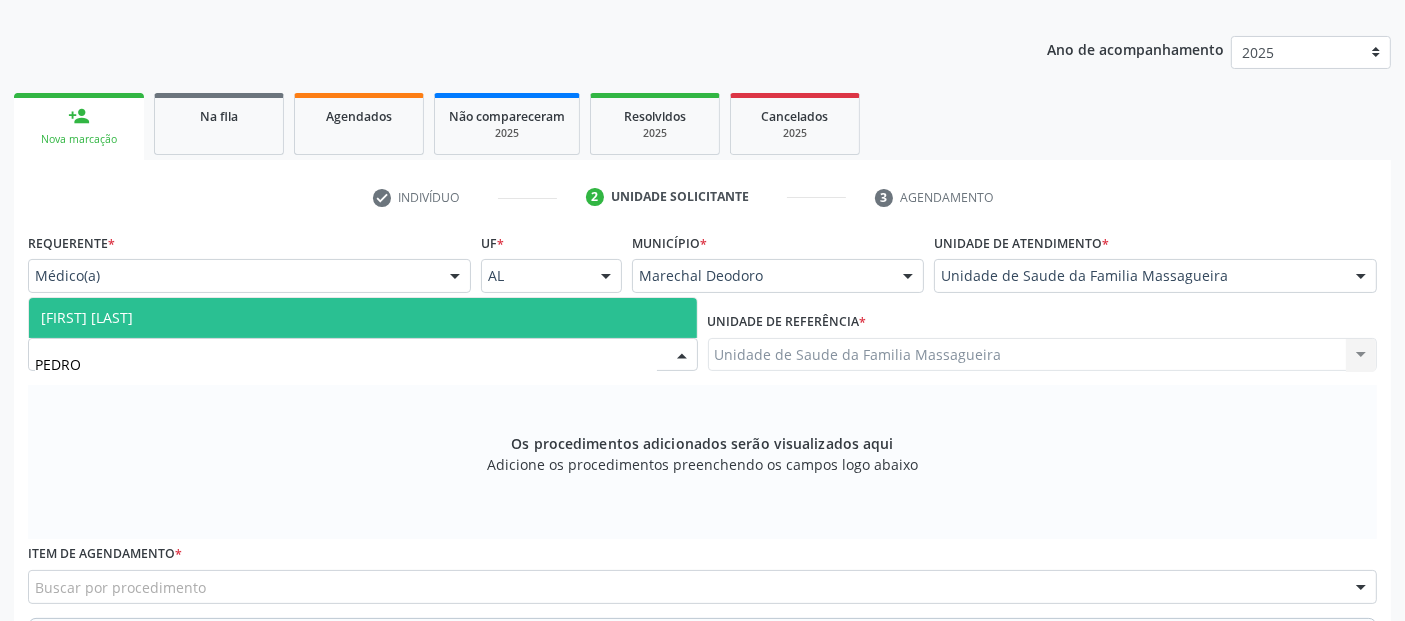 click on "[FIRST] [LAST] [LAST]" at bounding box center [363, 318] 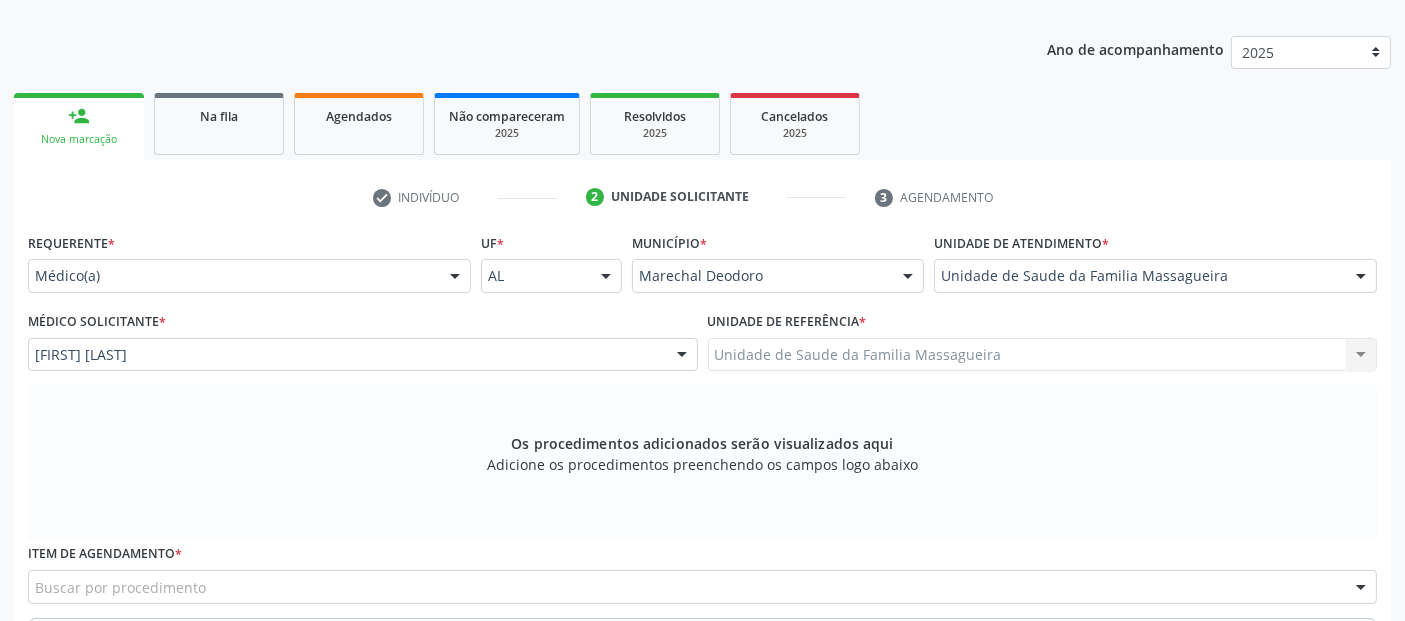 scroll, scrollTop: 505, scrollLeft: 0, axis: vertical 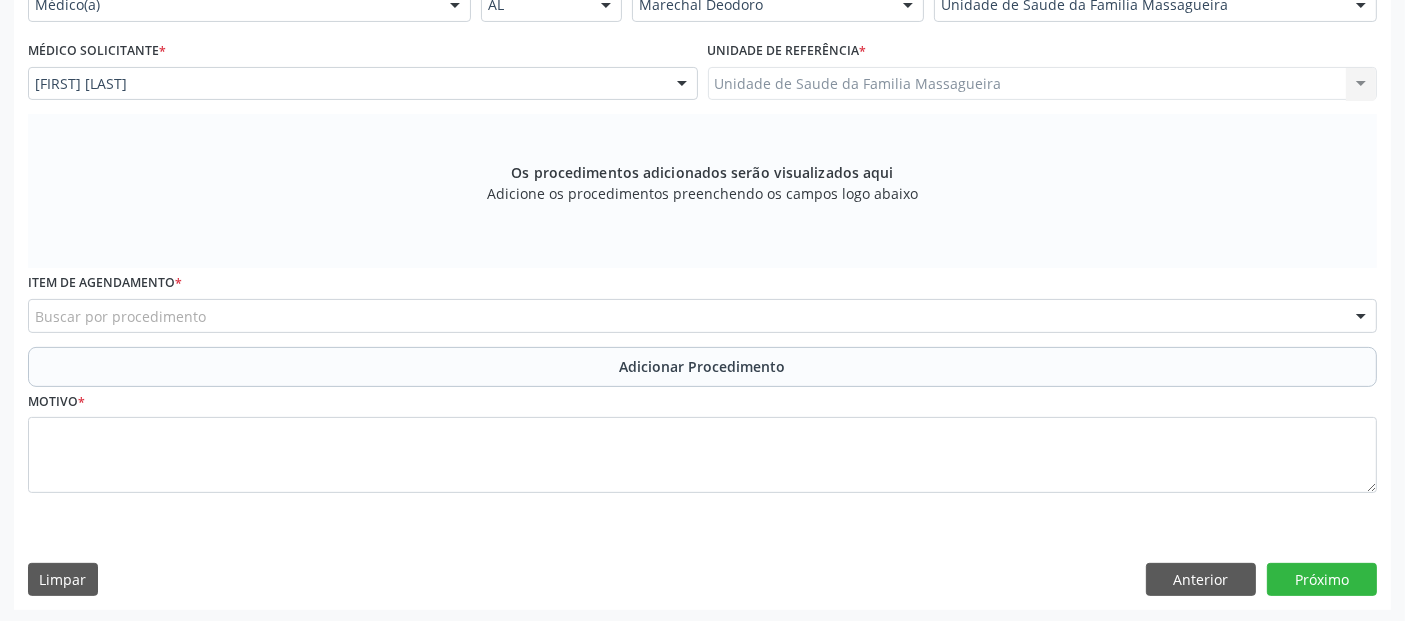 click on "Buscar por procedimento" at bounding box center (702, 316) 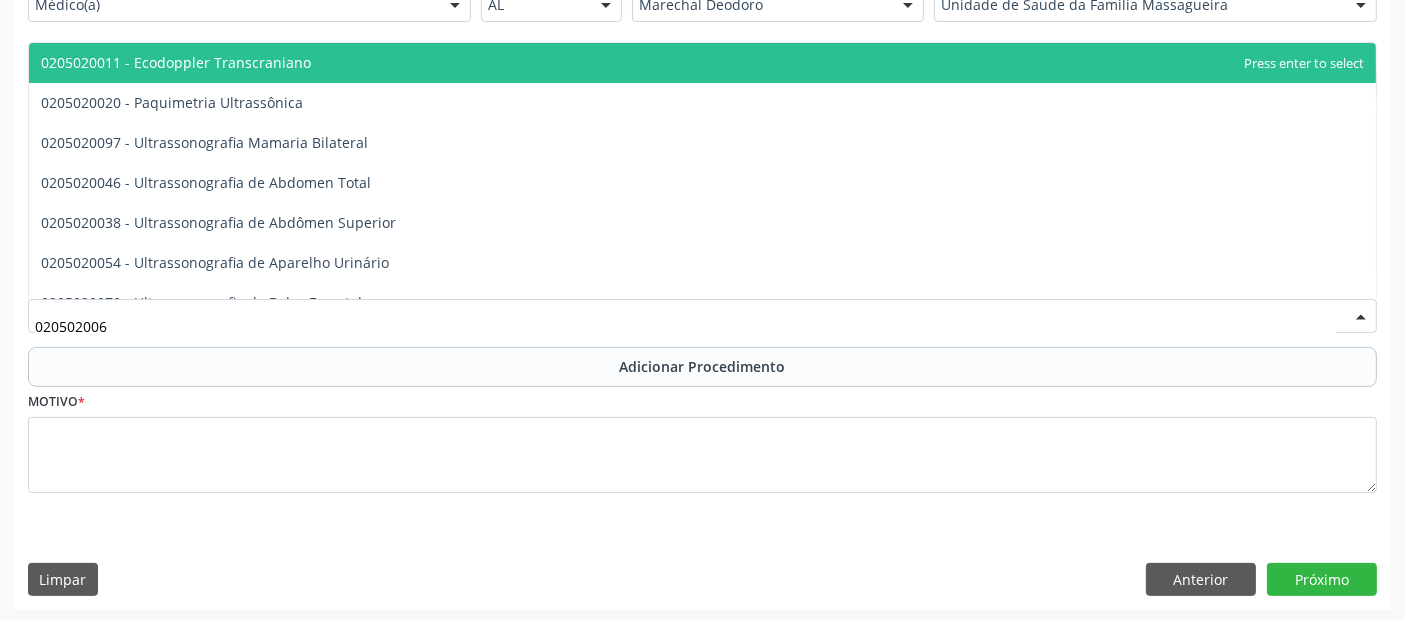 type on "0205020062" 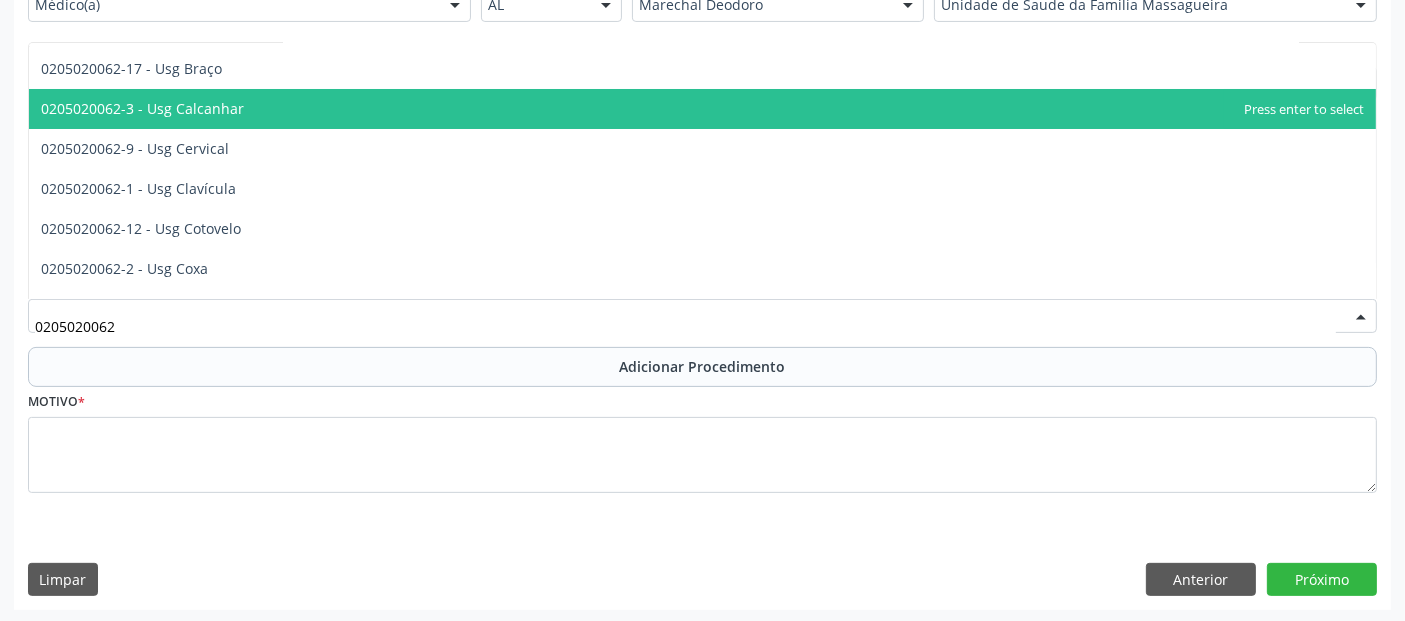 scroll, scrollTop: 55, scrollLeft: 0, axis: vertical 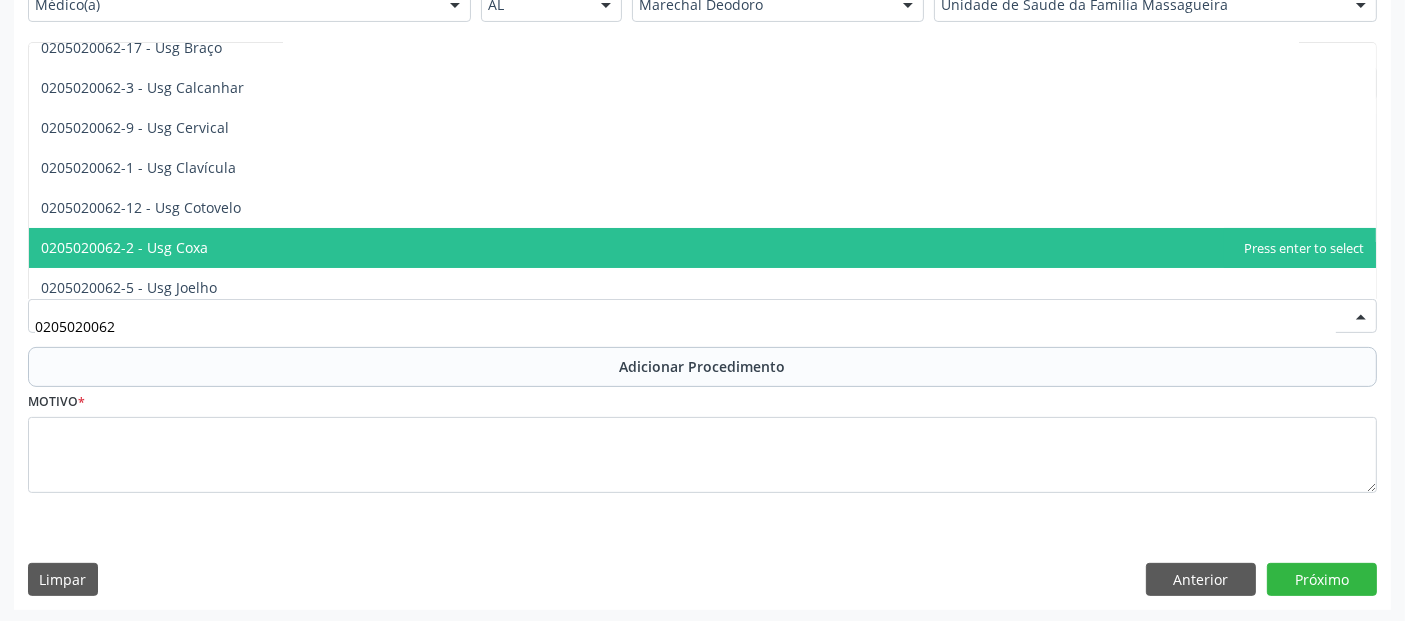click on "0205020062-2 - Usg Coxa" at bounding box center (702, 248) 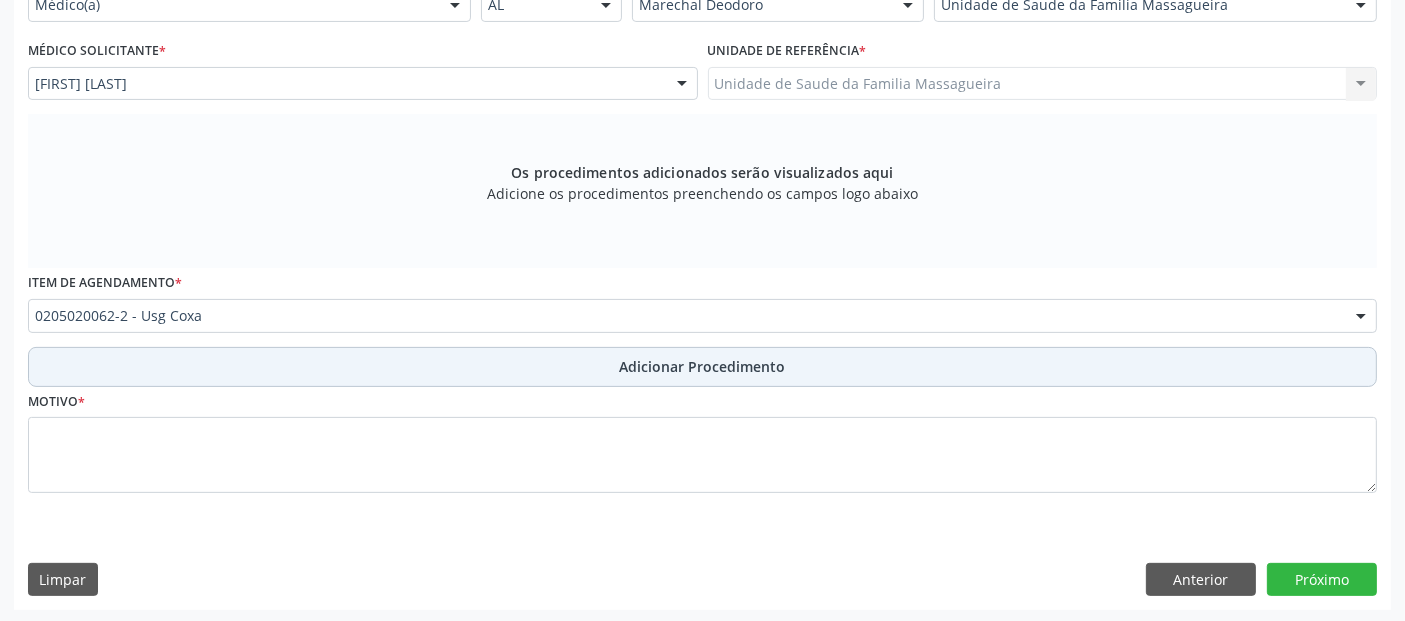 click on "Adicionar Procedimento" at bounding box center (702, 367) 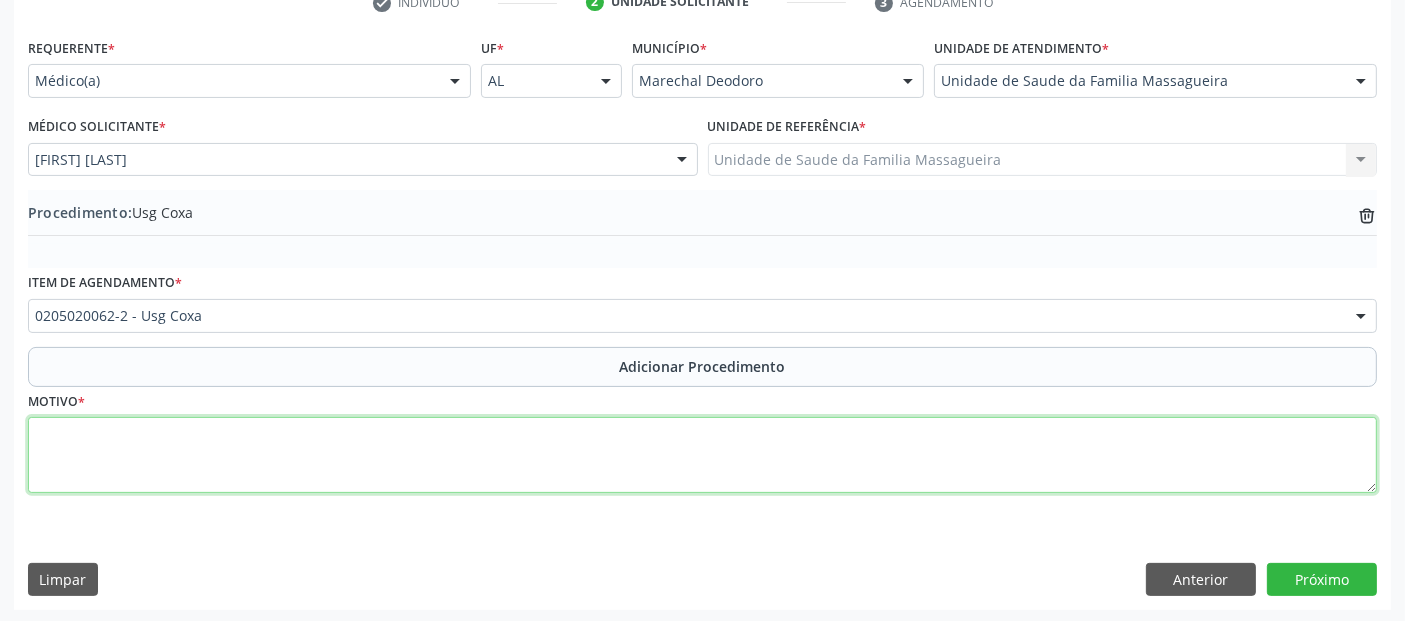 click at bounding box center (702, 455) 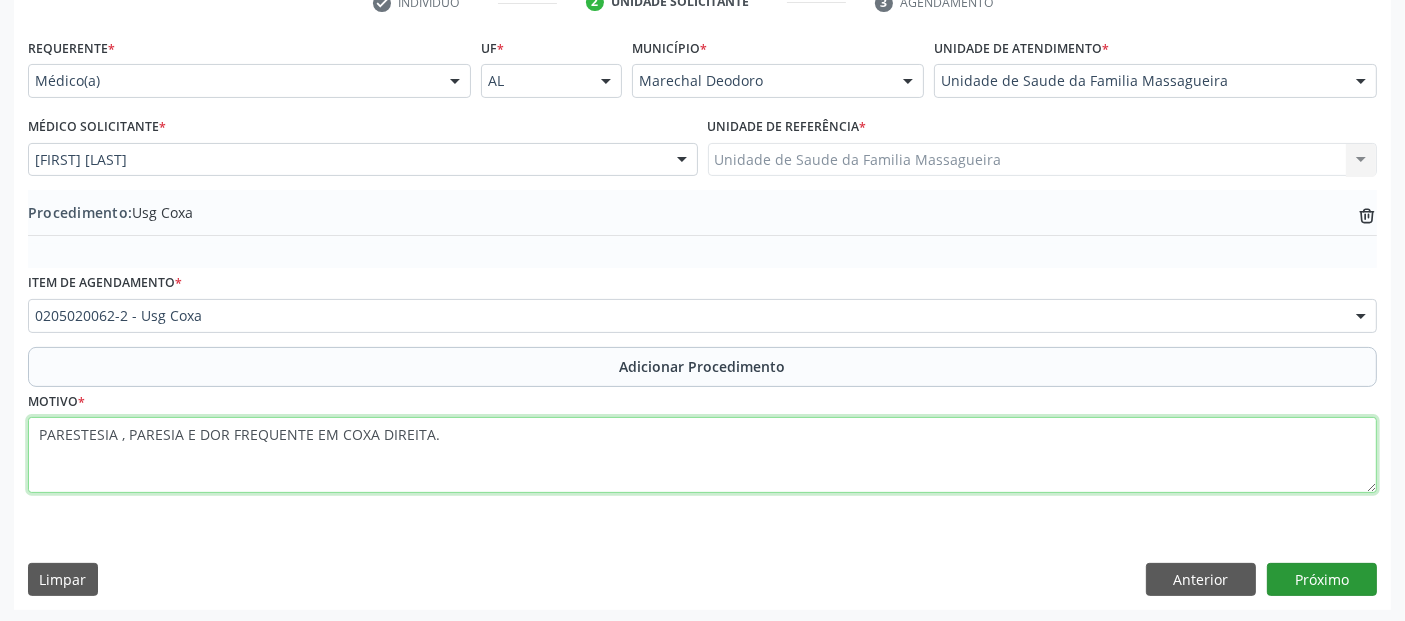 type on "PARESTESIA , PARESIA E DOR FREQUENTE EM COXA DIREITA." 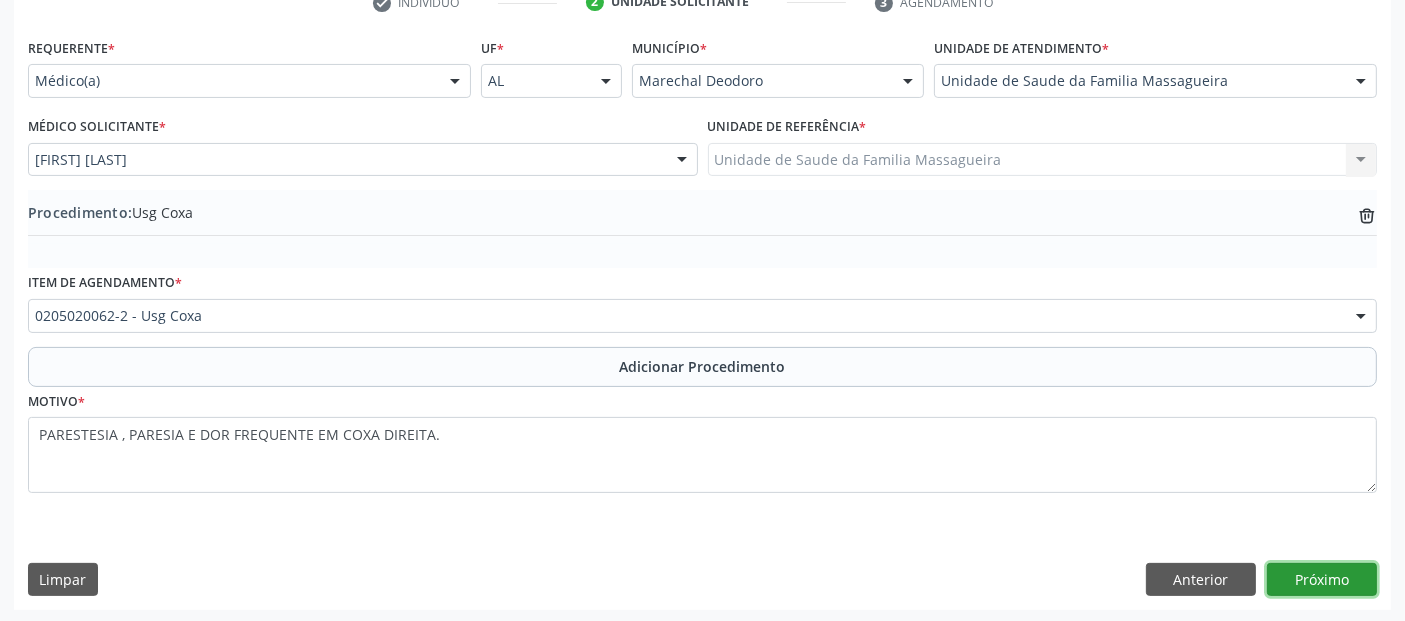 click on "Próximo" at bounding box center (1322, 580) 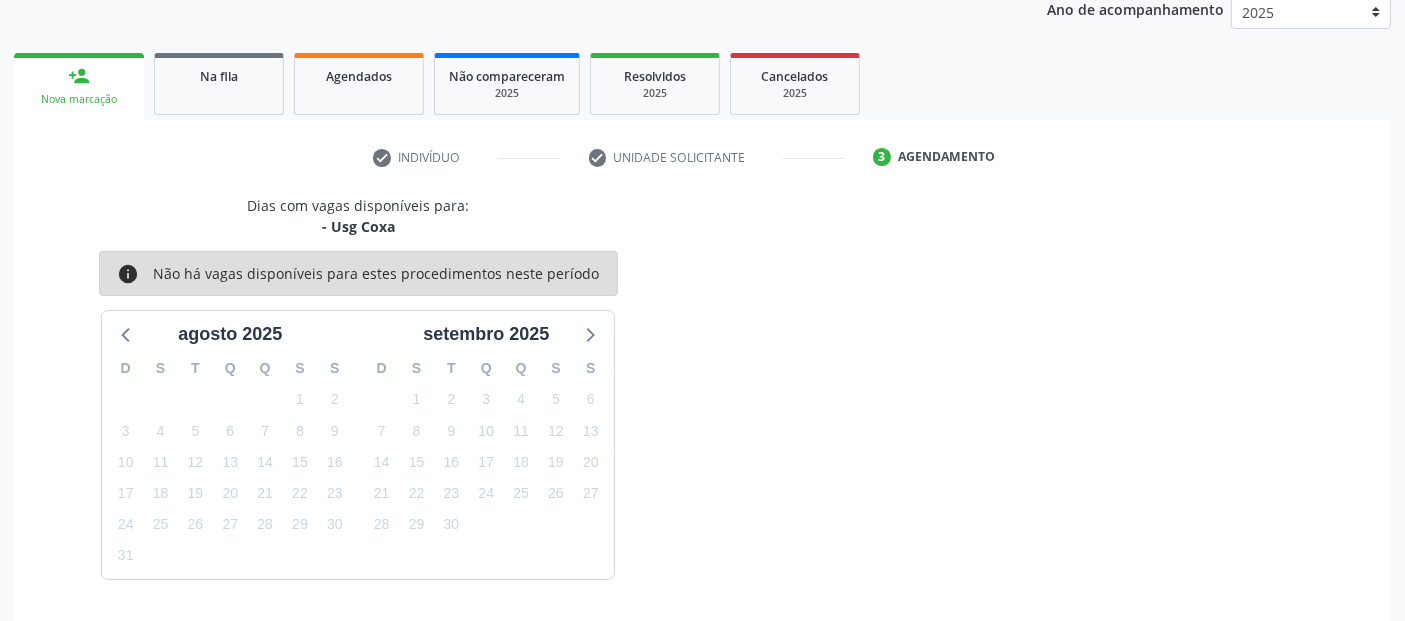 scroll, scrollTop: 333, scrollLeft: 0, axis: vertical 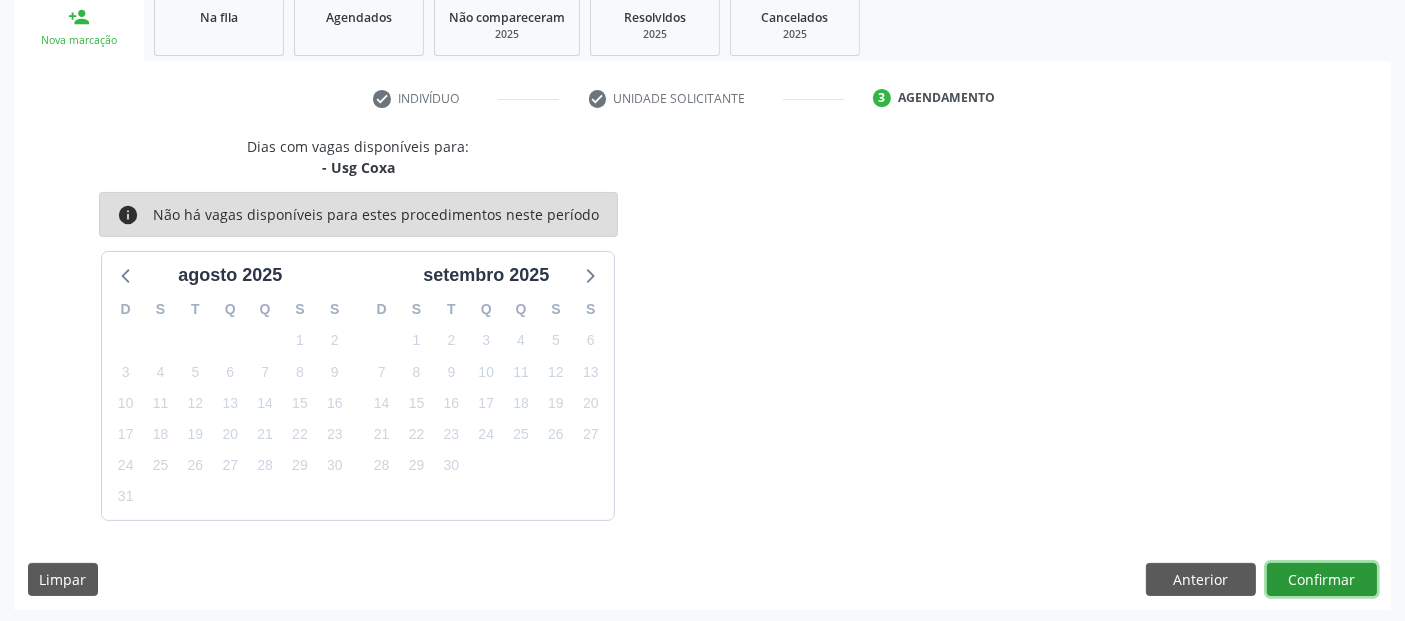 click on "Confirmar" at bounding box center [1322, 580] 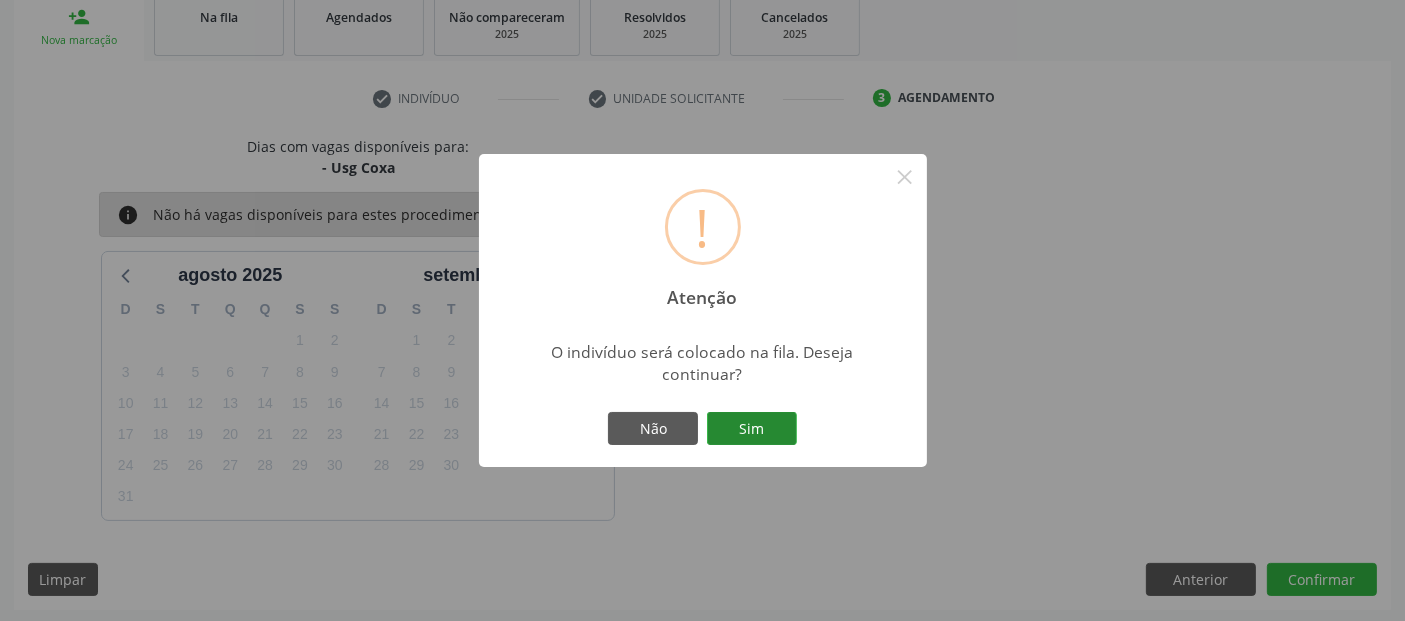 click on "Sim" at bounding box center [752, 429] 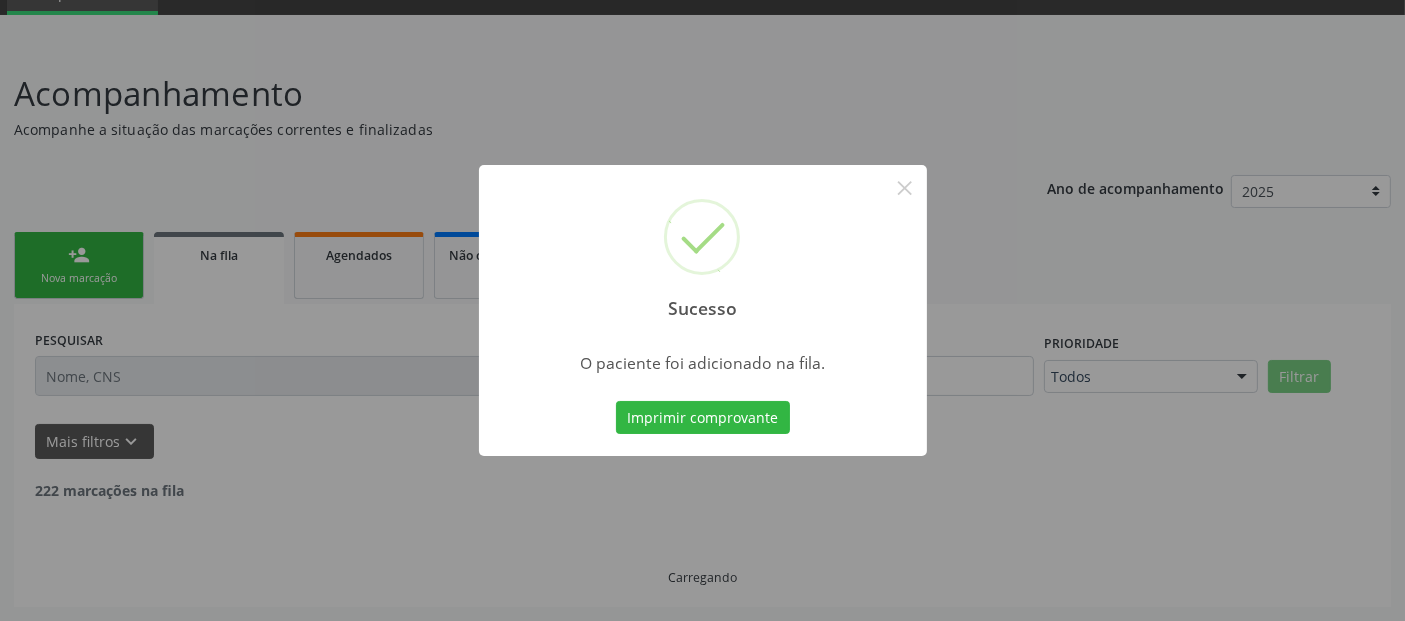 scroll, scrollTop: 71, scrollLeft: 0, axis: vertical 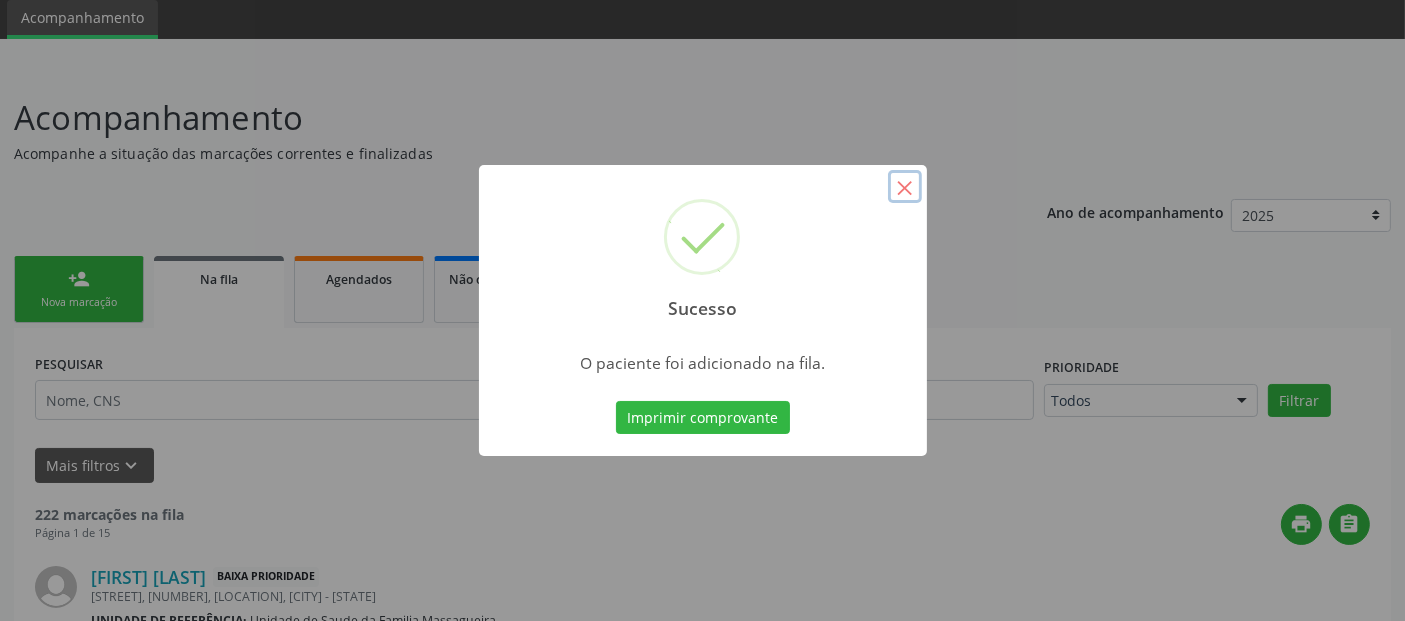 click on "×" at bounding box center (905, 187) 